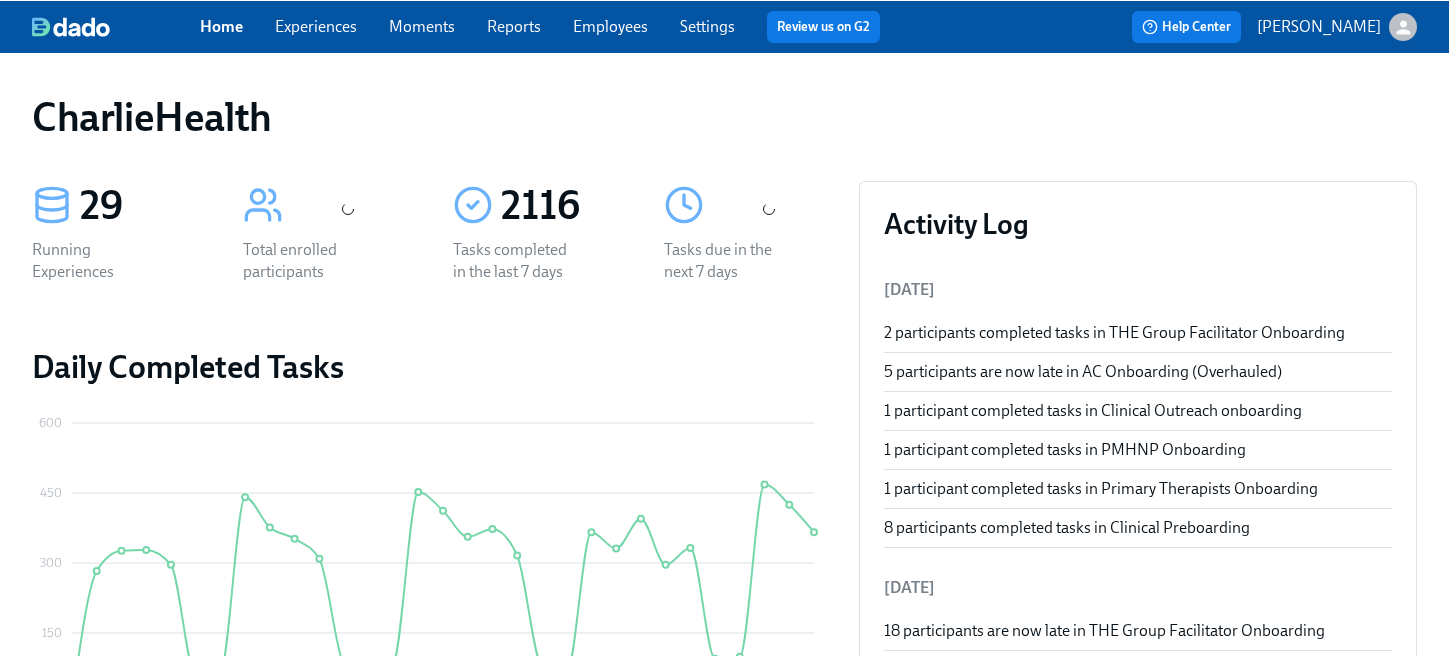 scroll, scrollTop: 0, scrollLeft: 0, axis: both 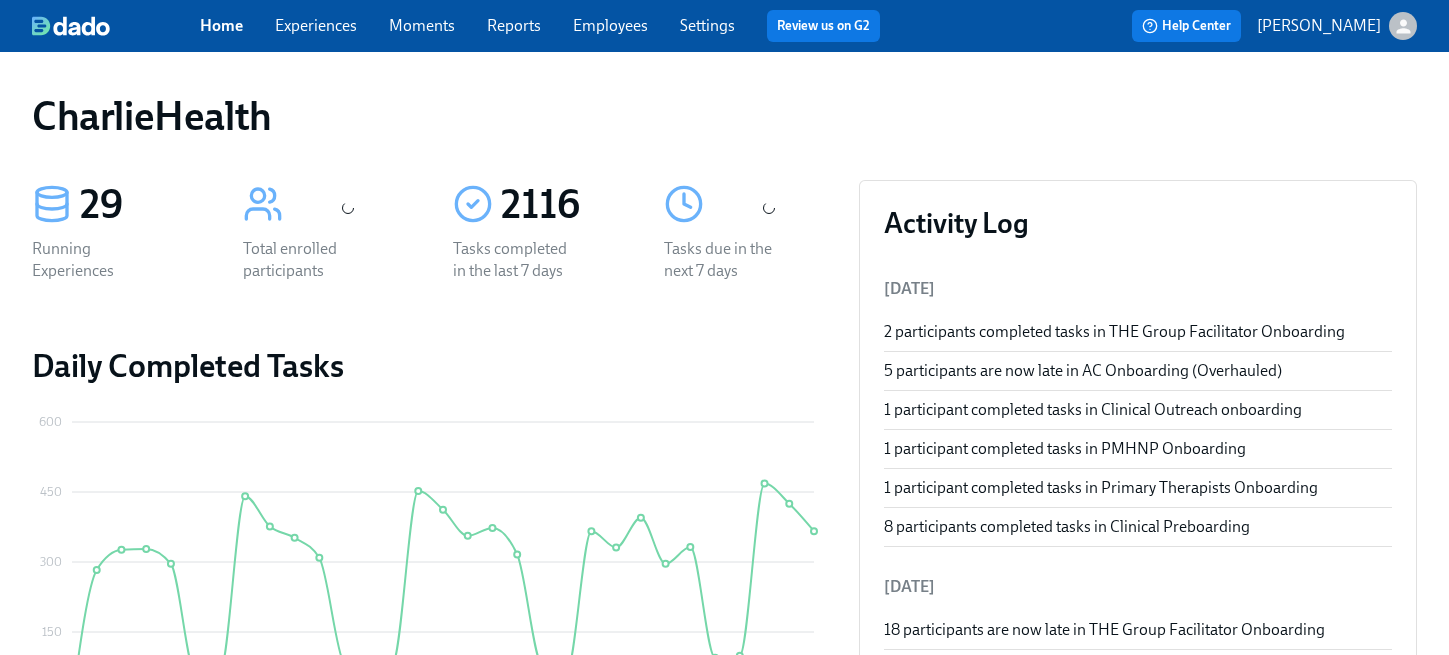 click on "Employees" at bounding box center (610, 25) 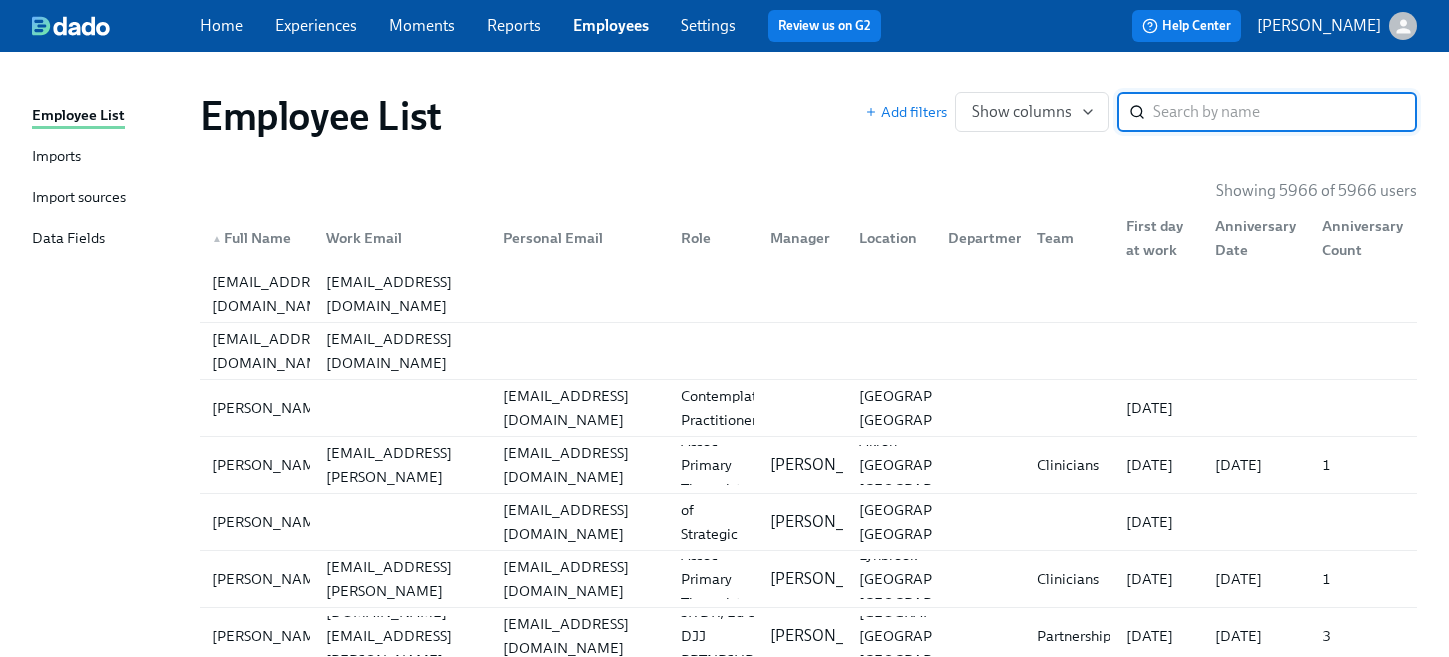 click at bounding box center [1285, 112] 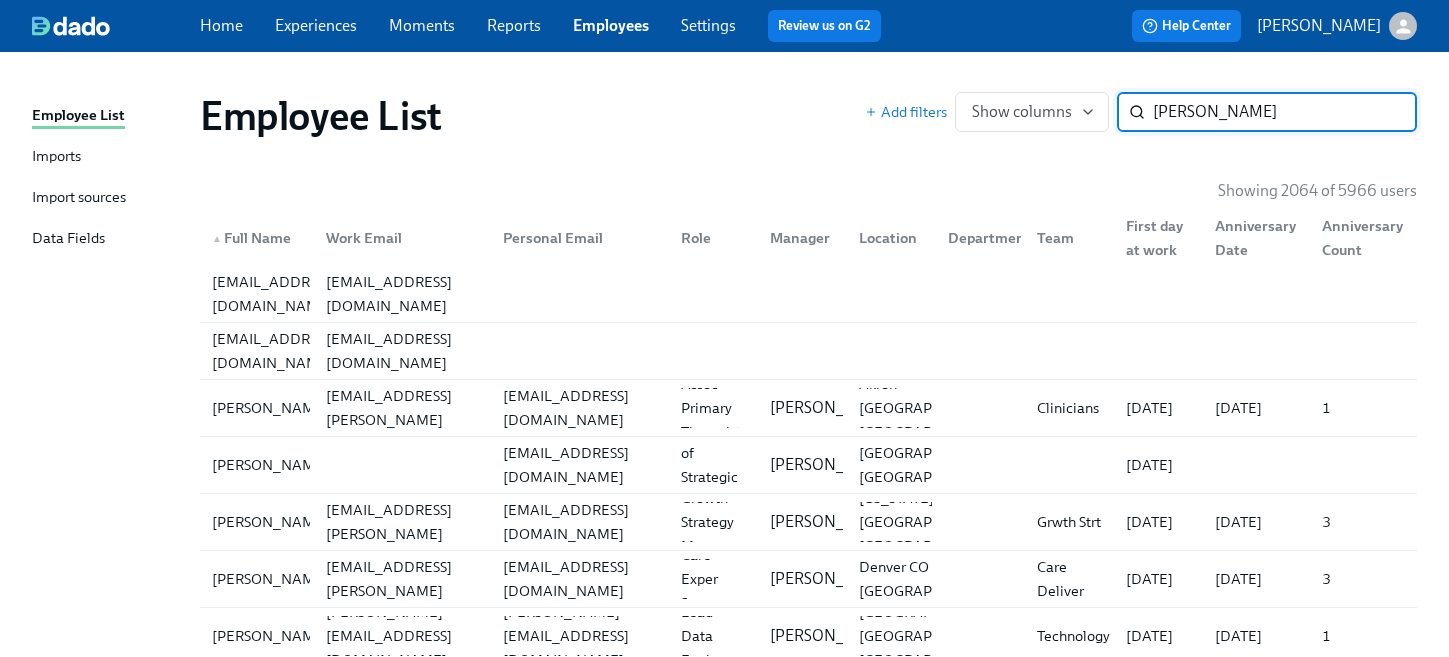 type on "crandall" 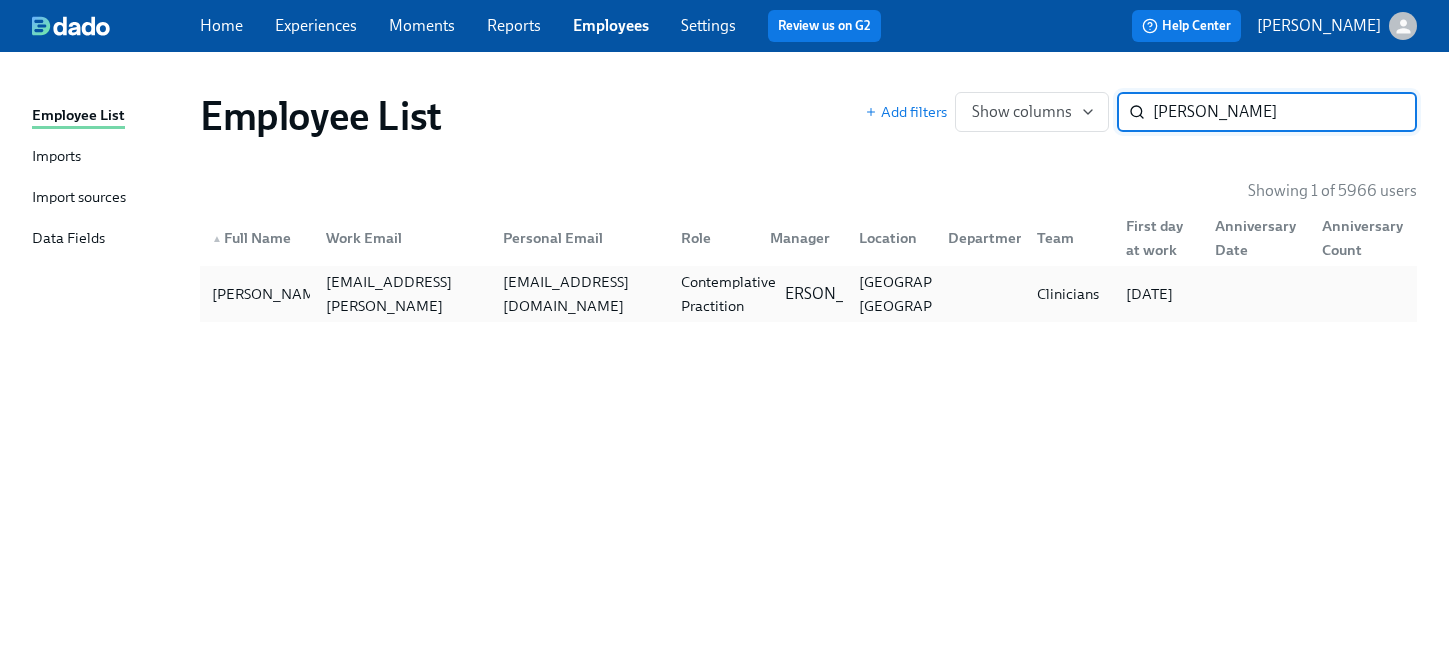 click on "Contemplative Practition" at bounding box center (728, 294) 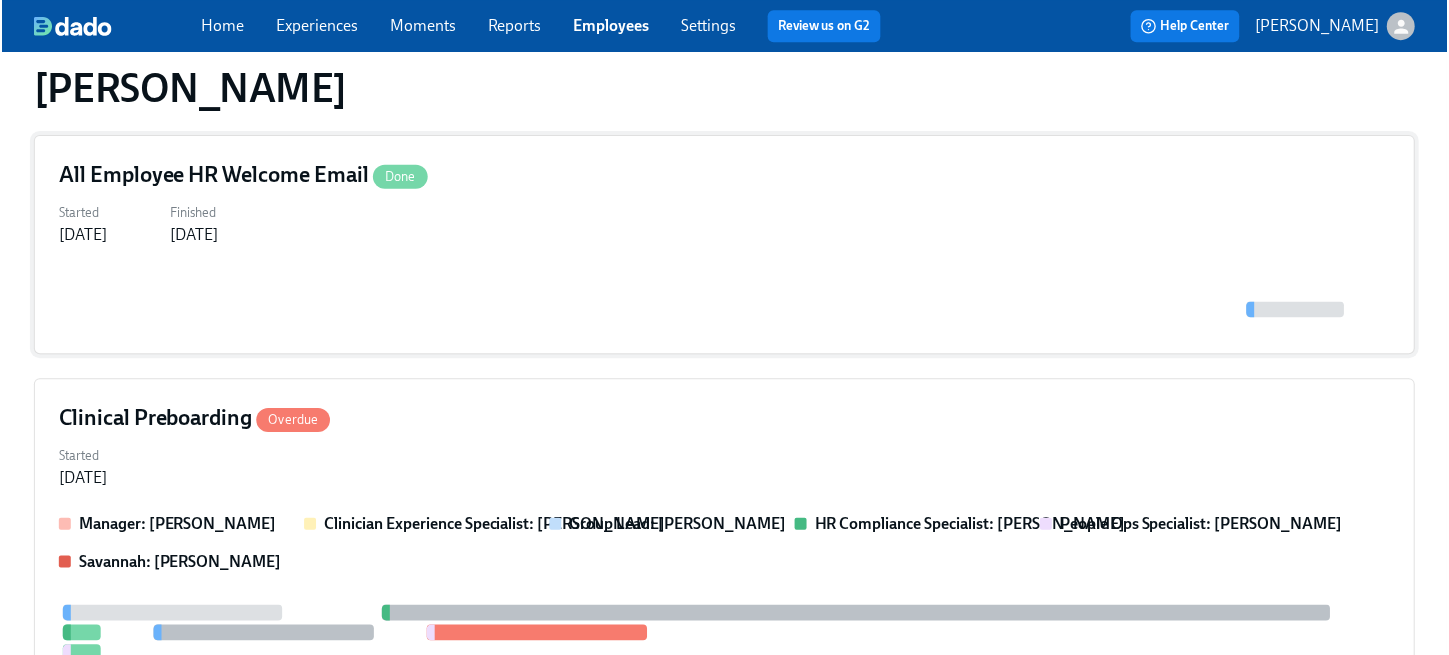 scroll, scrollTop: 251, scrollLeft: 0, axis: vertical 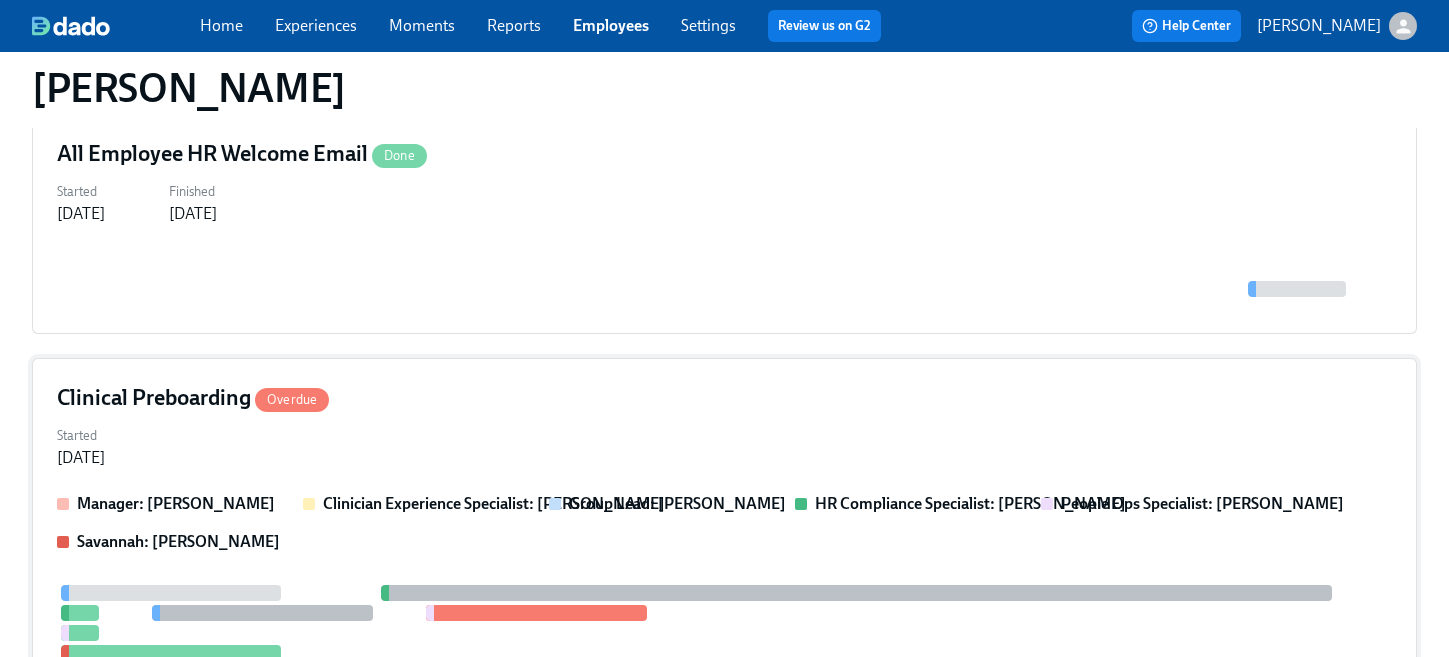 click on "Clinical Preboarding   Overdue Started May 27, 2025 Manager: Rachel Keyworth Clinician Experience Specialist: Maggie Greenawalt Group Lead: Rachel Keyworth HR Compliance Specialist: Michelle Winograd People Ops Specialist: Brianna Keach Savannah: Savannah Doherty 1" at bounding box center [724, 667] 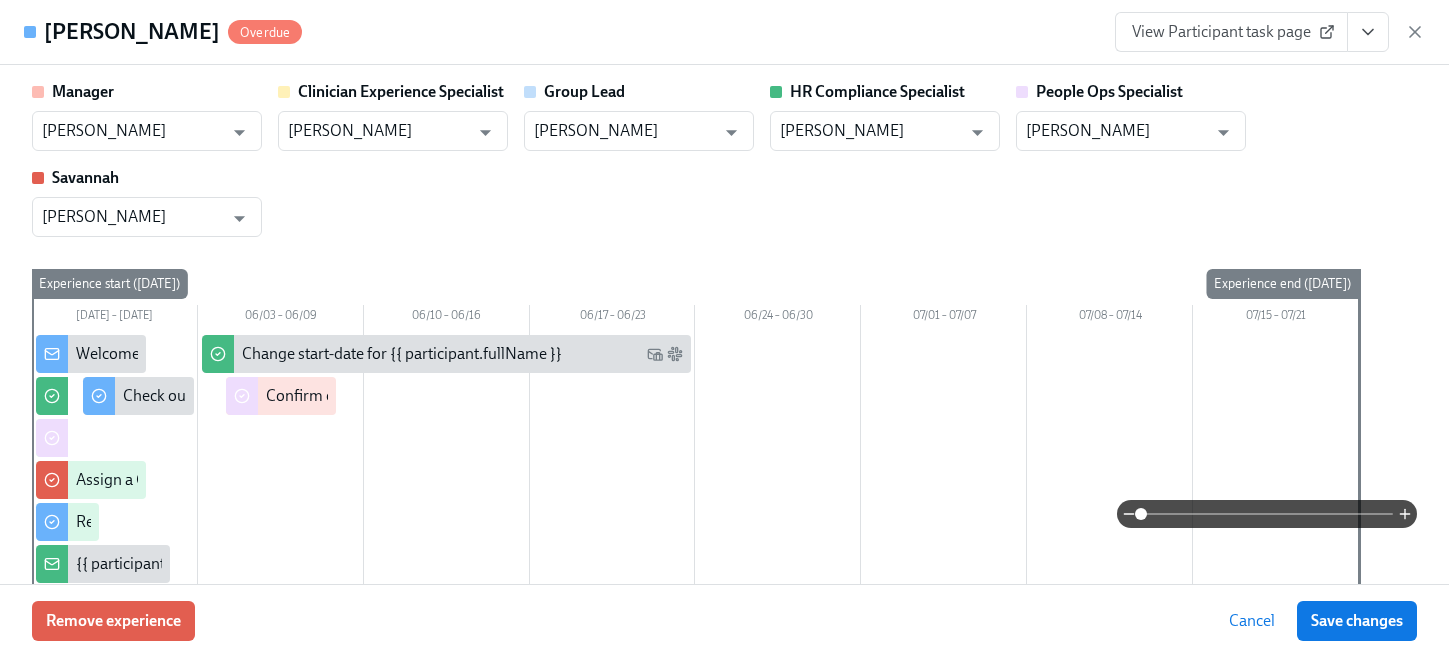 click at bounding box center [1368, 32] 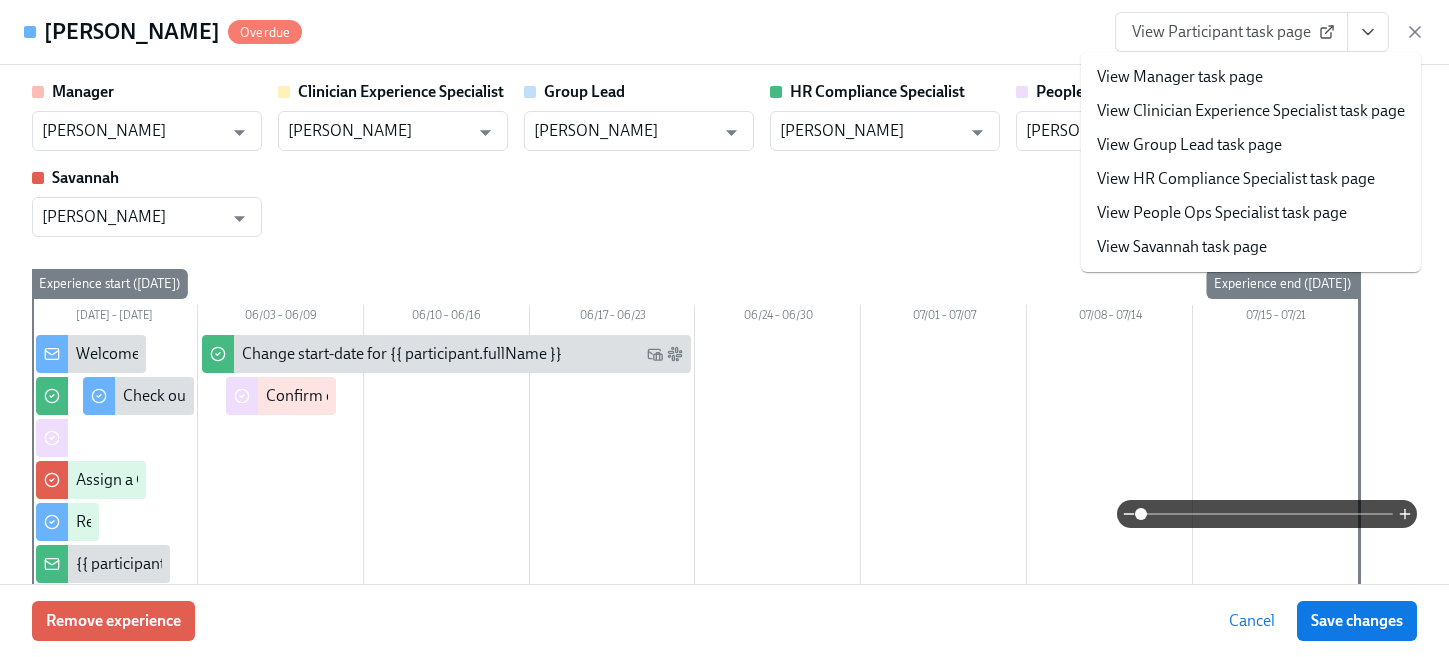 click on "View People Ops Specialist task page" at bounding box center (1222, 213) 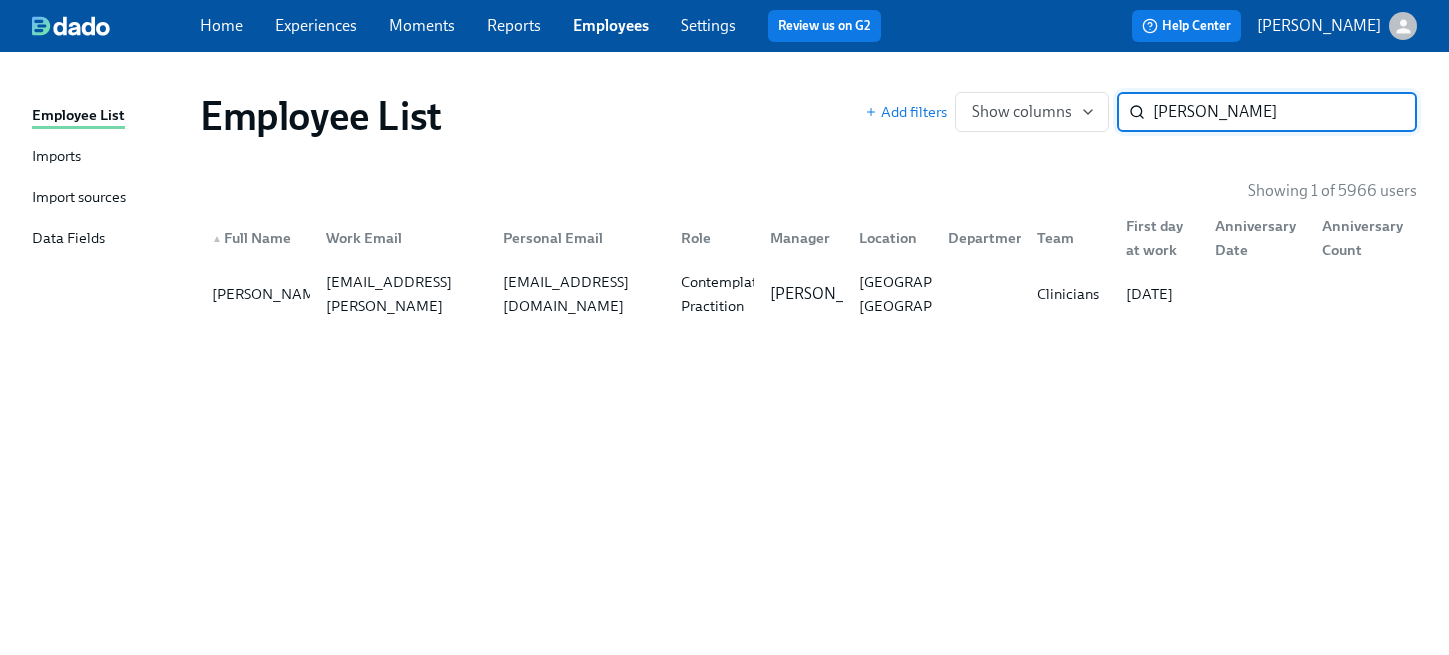scroll, scrollTop: 0, scrollLeft: 0, axis: both 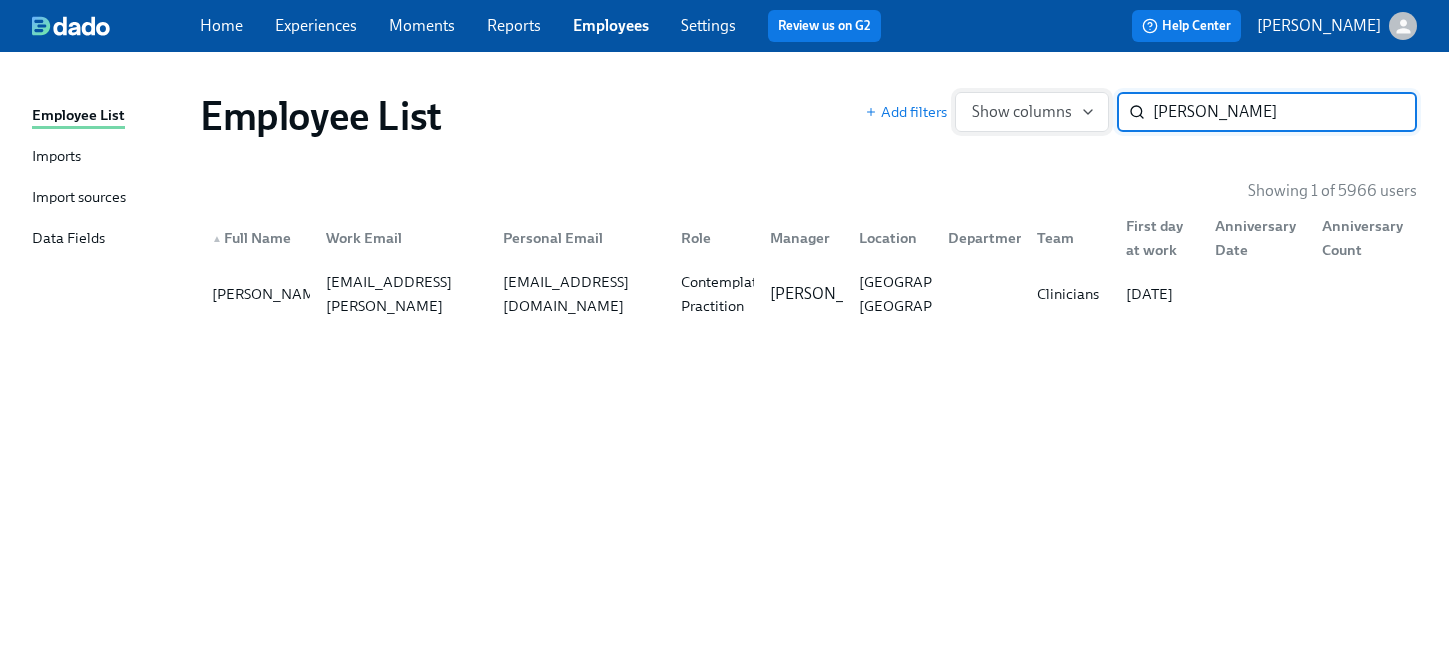 drag, startPoint x: 1227, startPoint y: 112, endPoint x: 1044, endPoint y: 108, distance: 183.04372 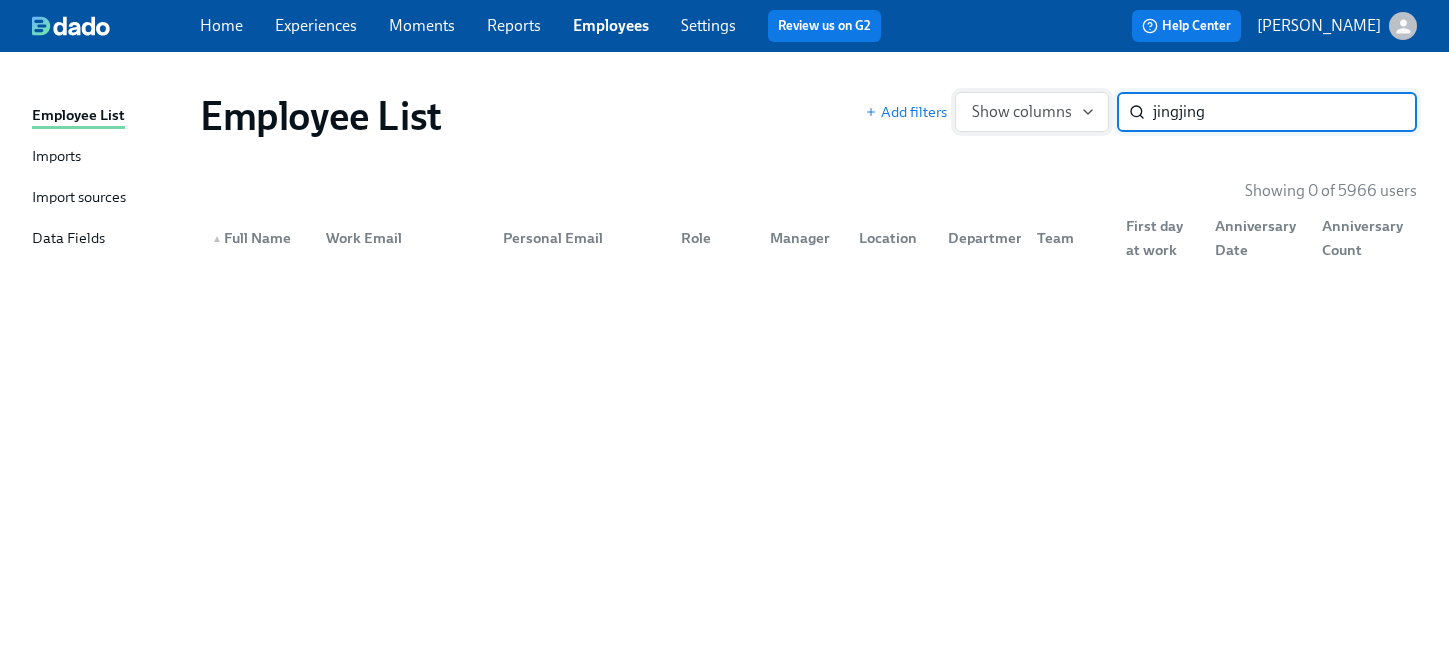 type on "jingjing" 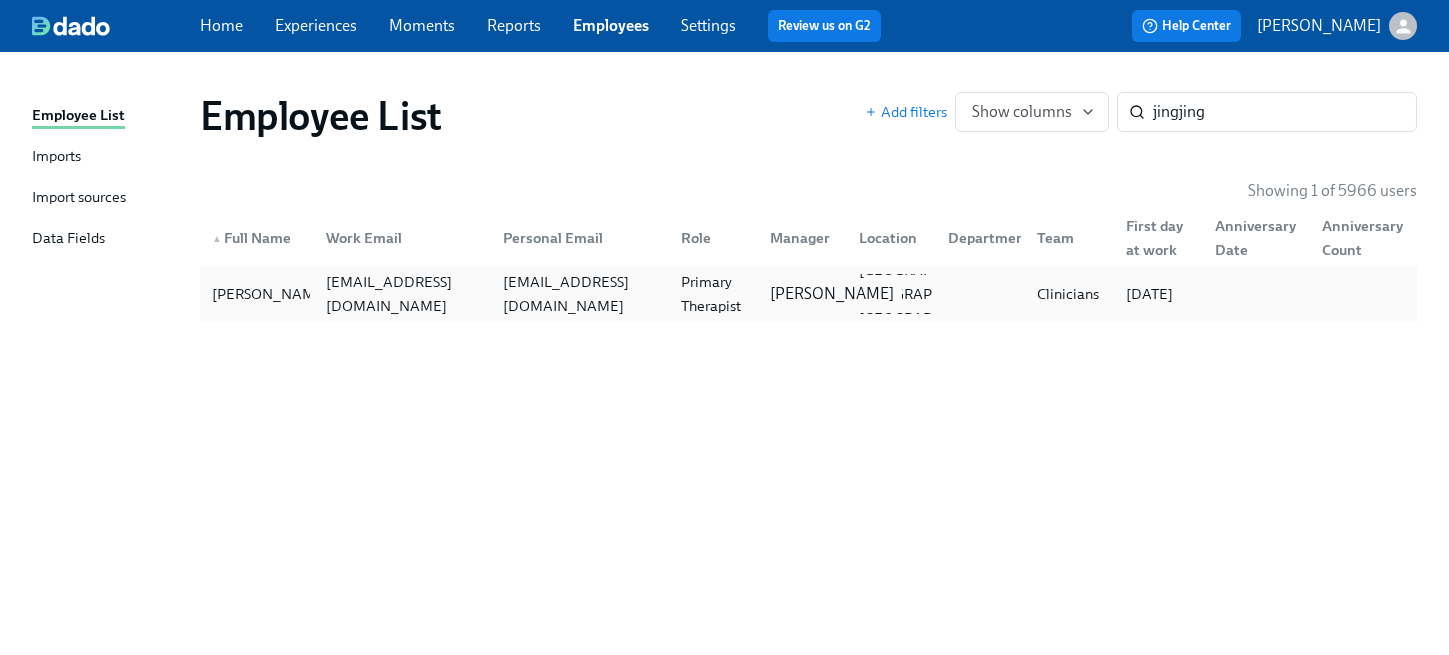 click on "Allison Markiewicz" at bounding box center [832, 294] 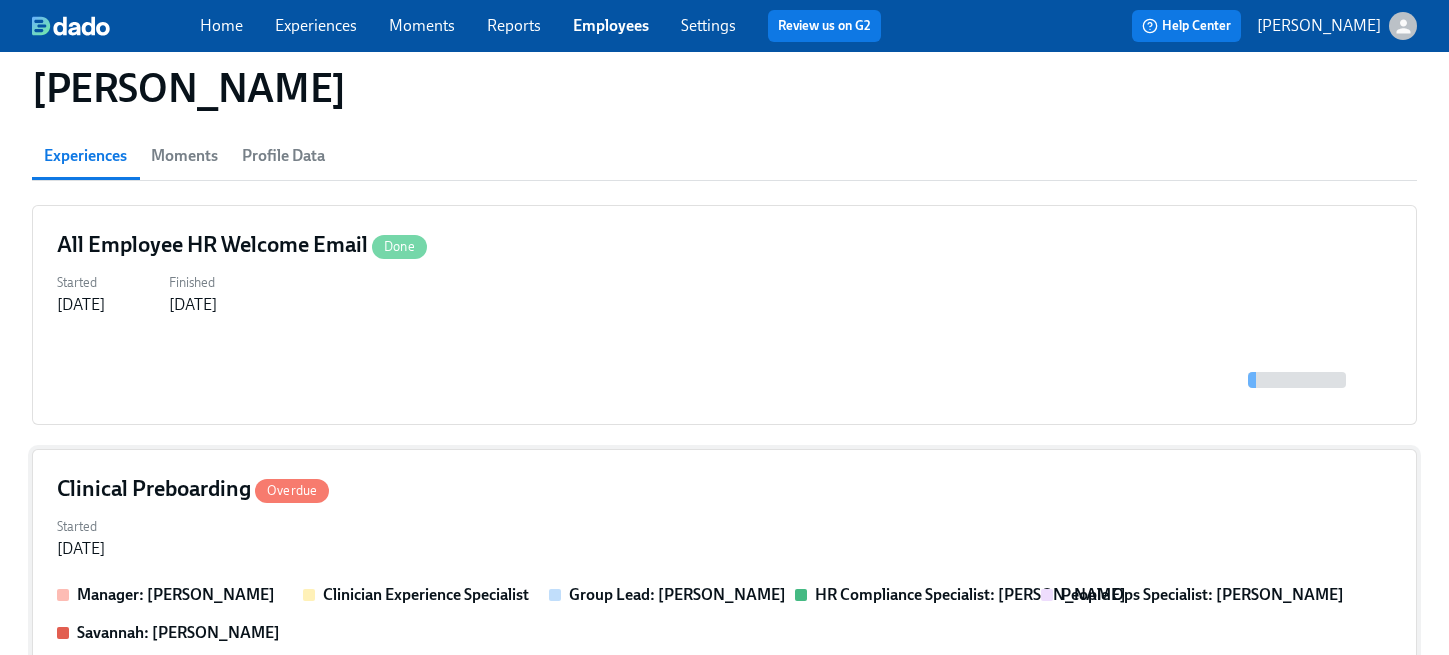 scroll, scrollTop: 174, scrollLeft: 0, axis: vertical 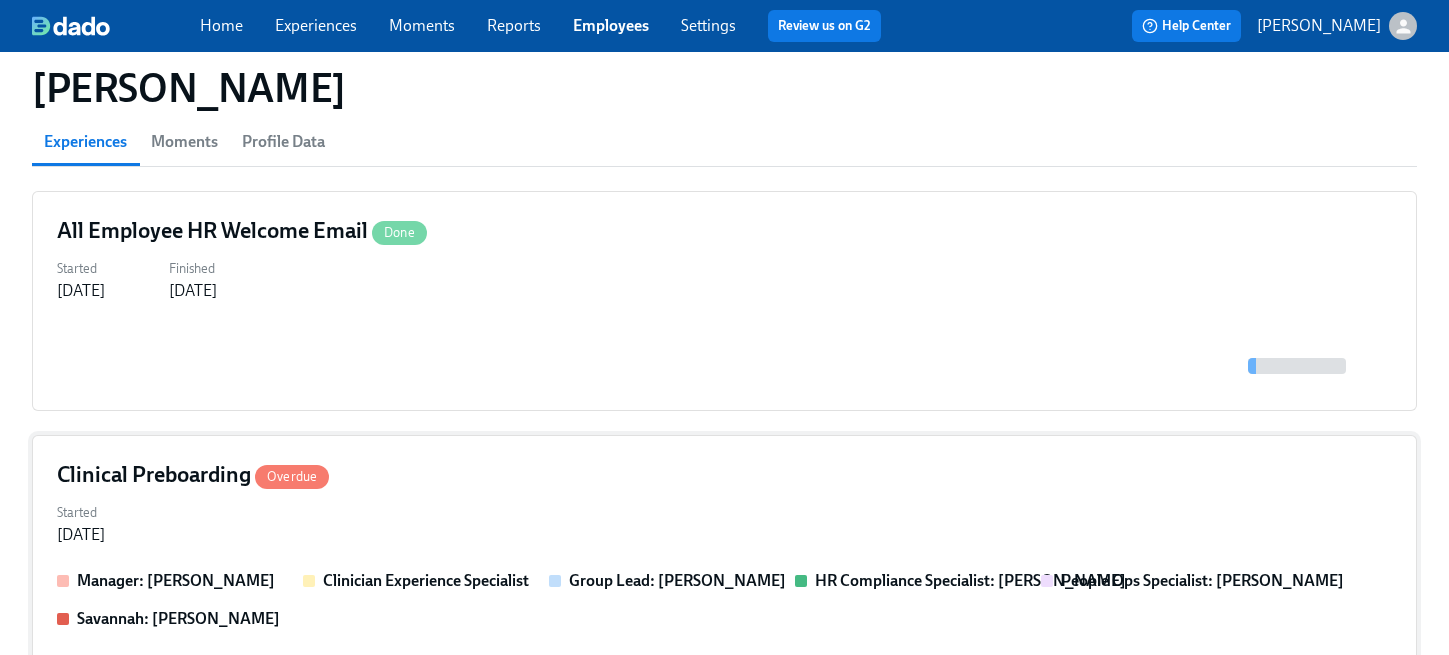 click on "Started May 29, 2025" at bounding box center [724, 522] 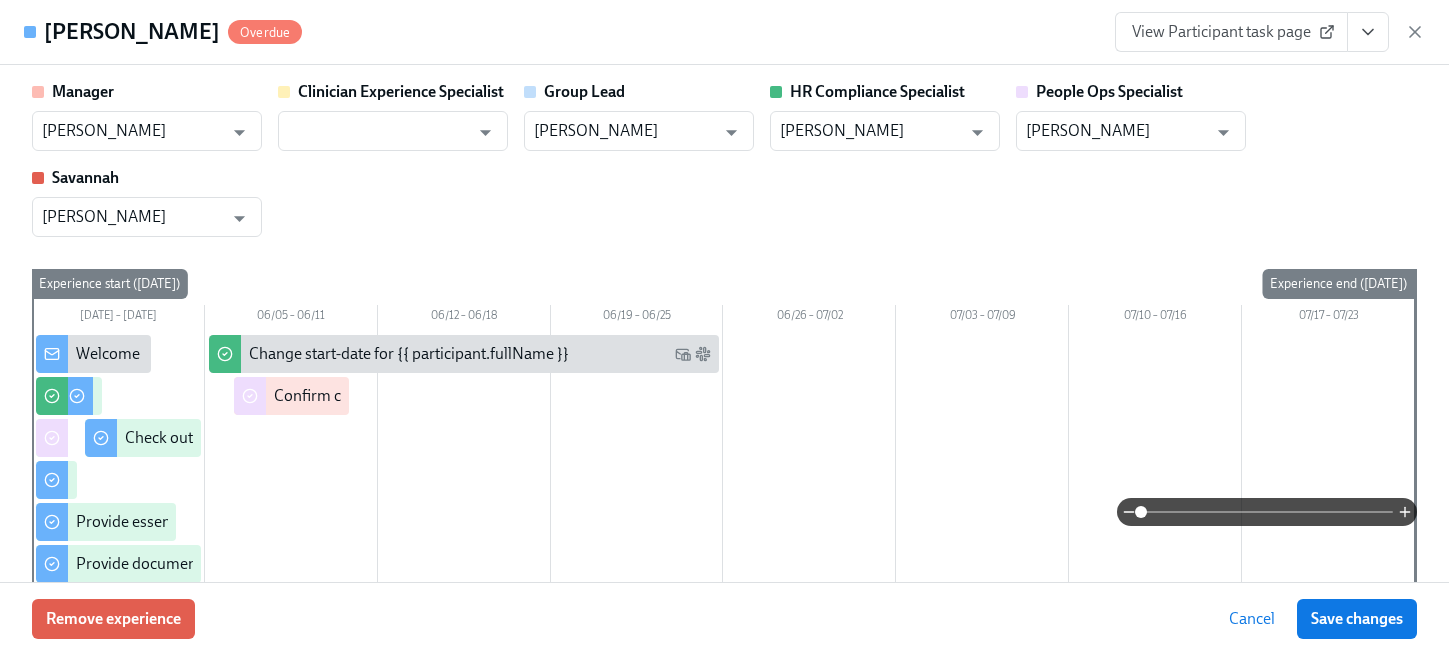 click 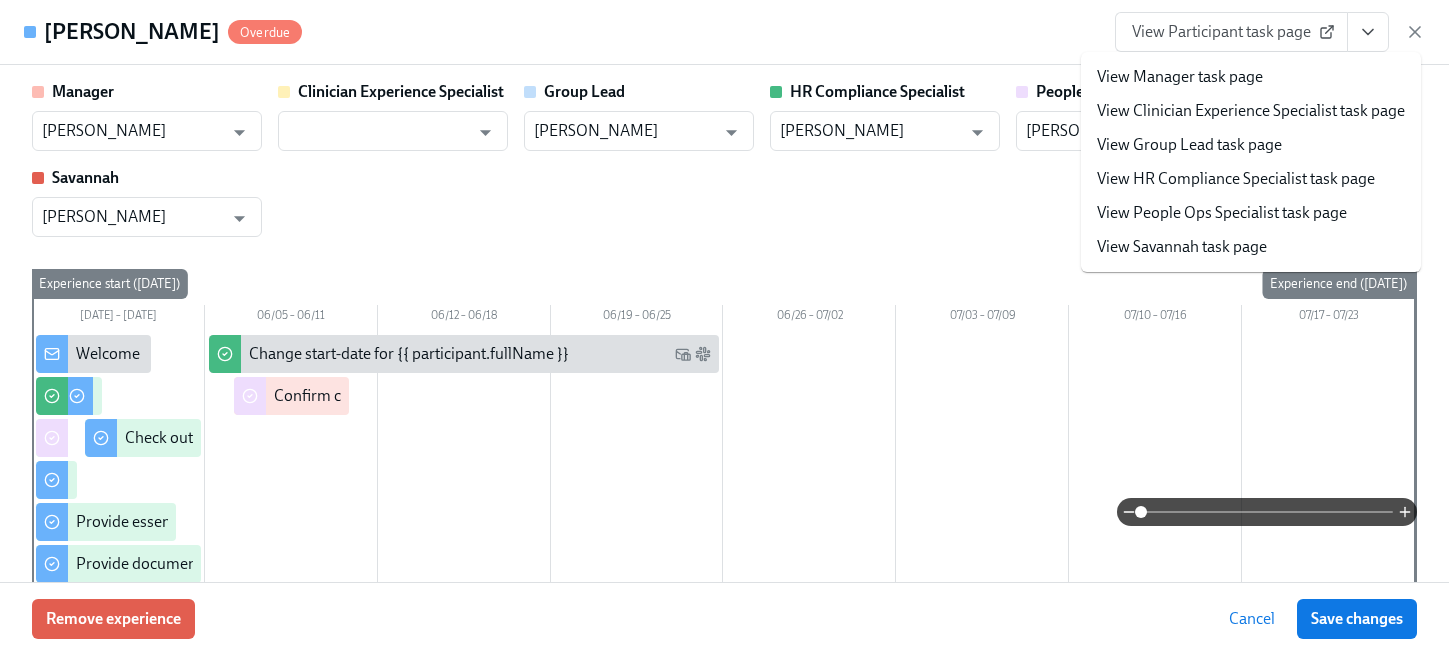 click on "View People Ops Specialist task page" at bounding box center [1222, 213] 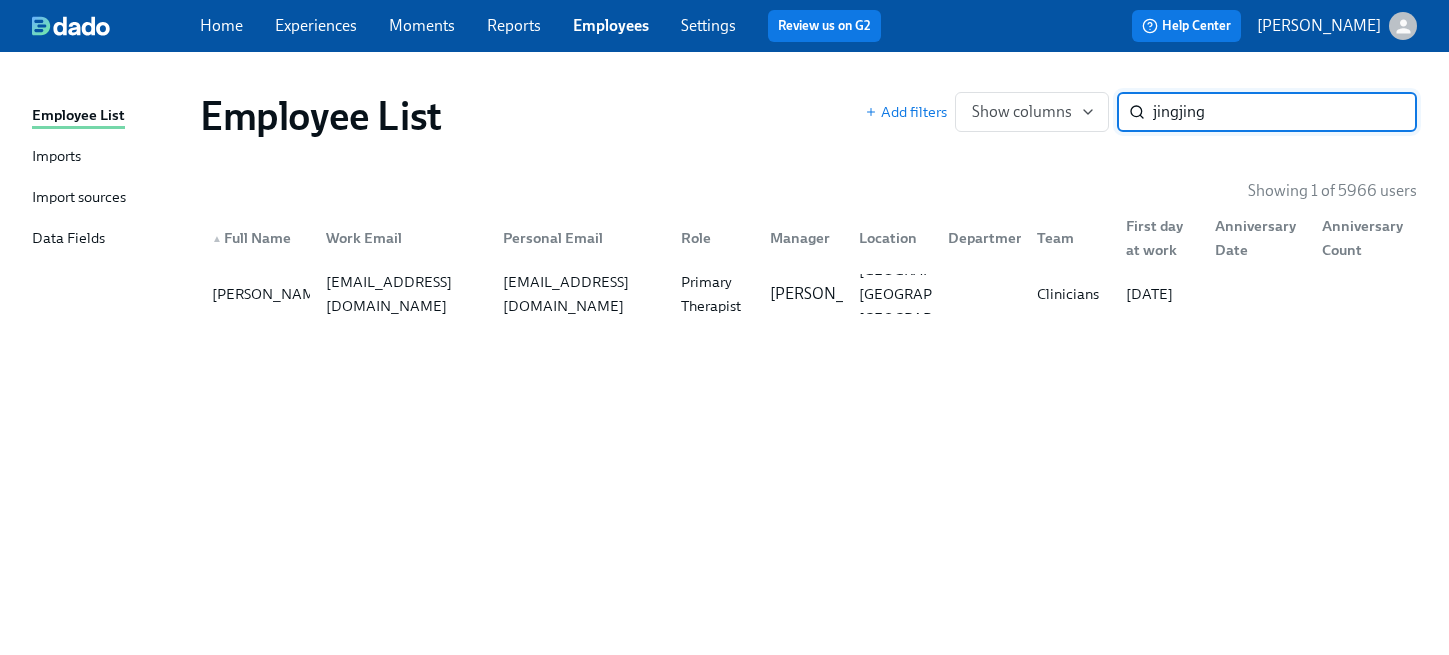scroll, scrollTop: 0, scrollLeft: 0, axis: both 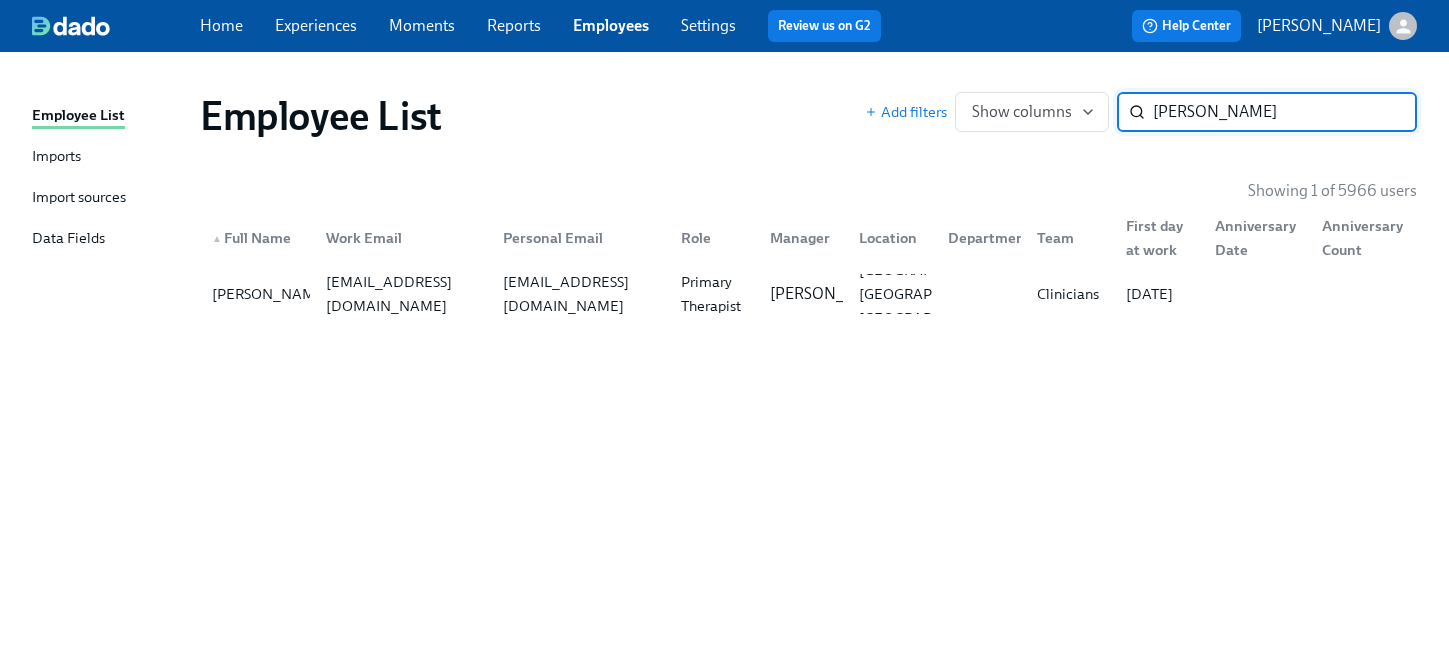 type on "brianna john" 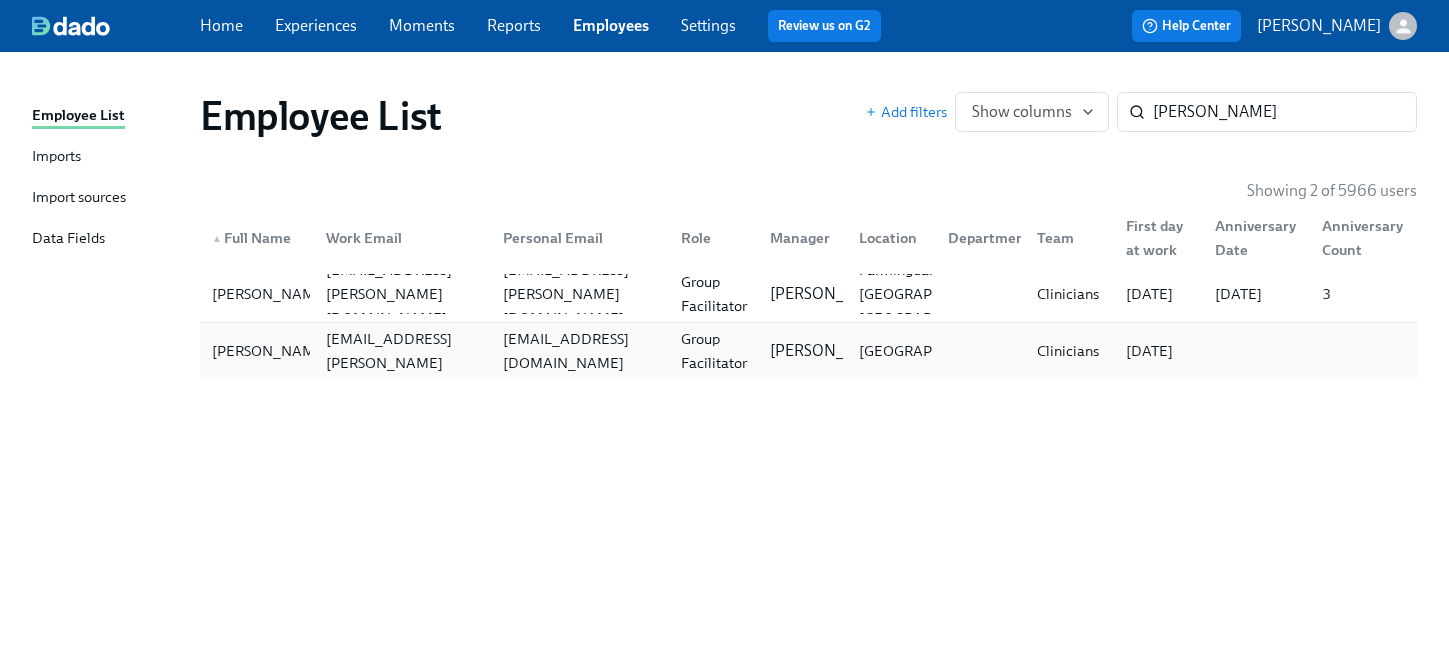 click on "briannarjohnsonn@gmail.com" at bounding box center [579, 351] 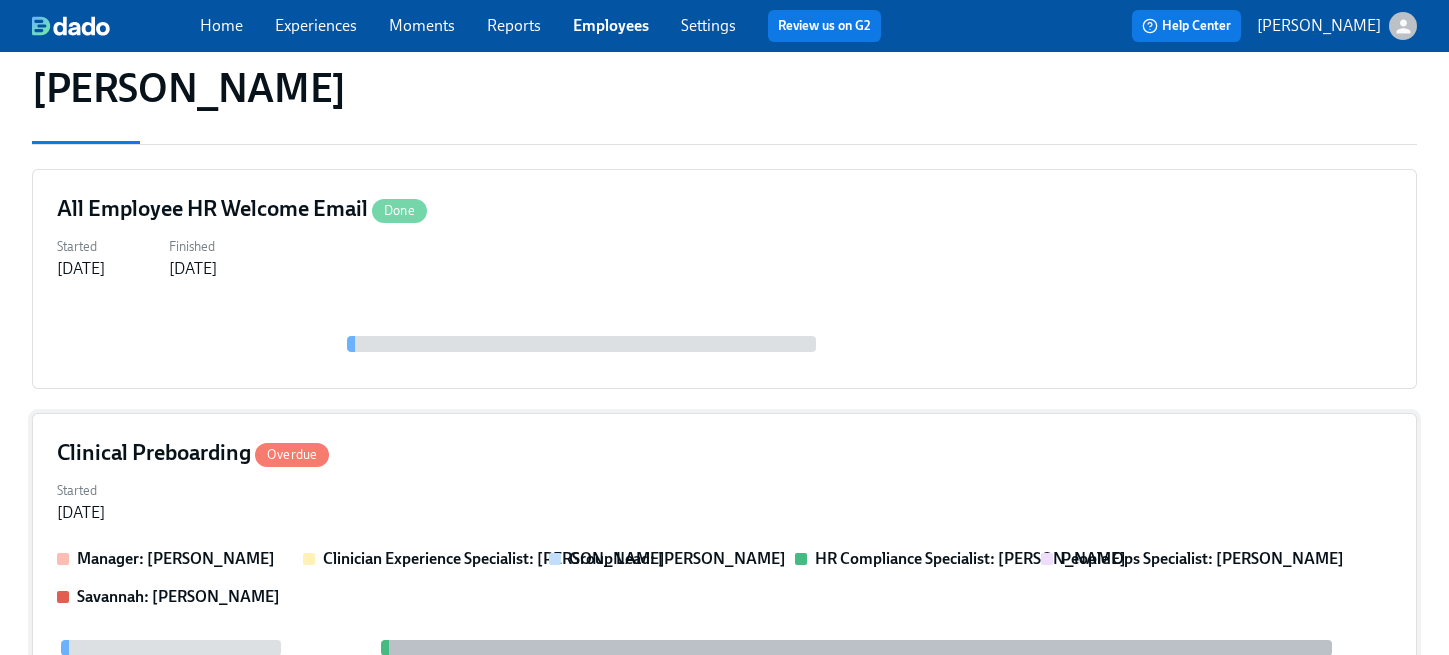 scroll, scrollTop: 205, scrollLeft: 0, axis: vertical 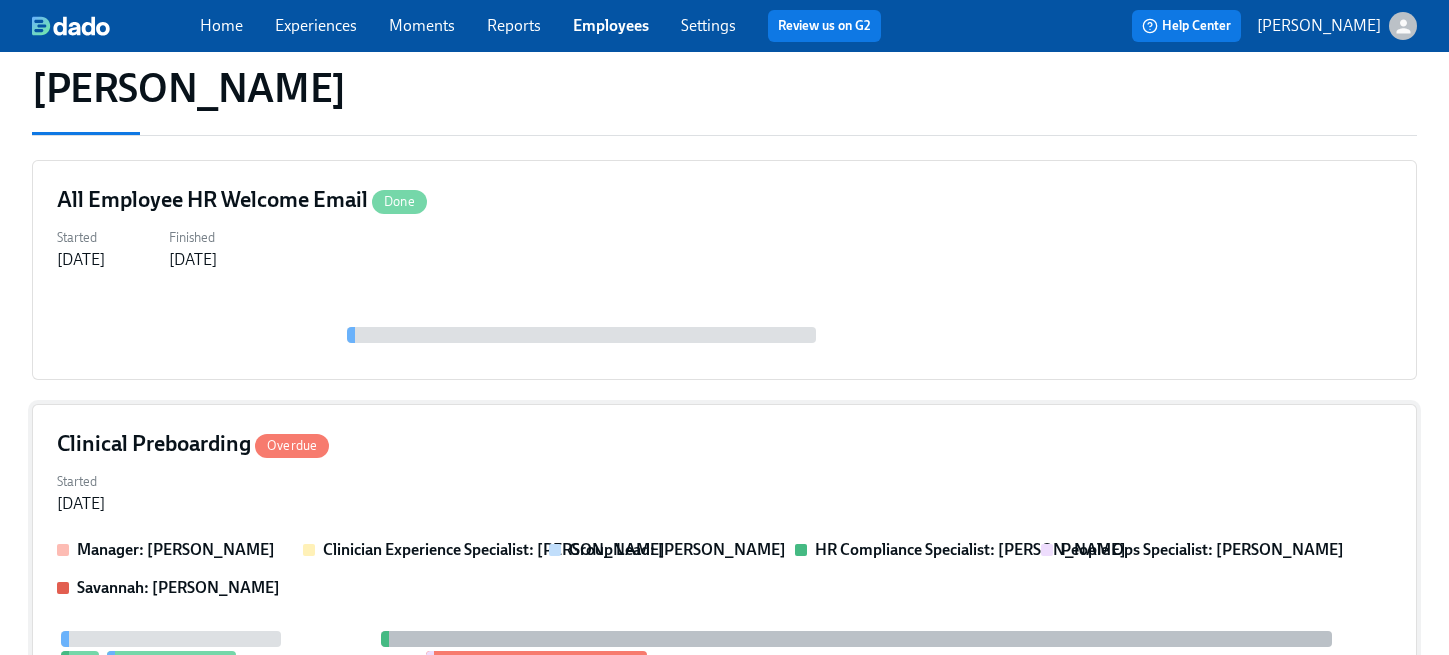 click on "Clinical Preboarding   Overdue" at bounding box center [724, 444] 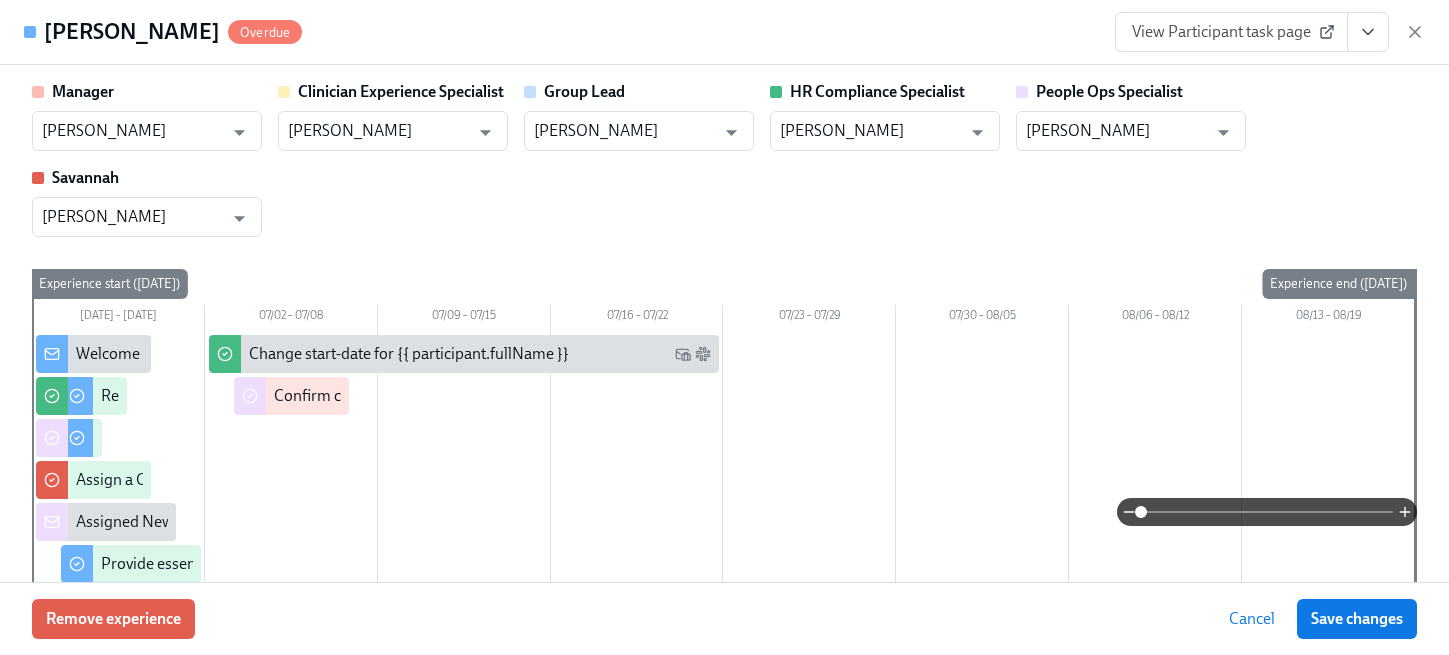 click at bounding box center (1368, 32) 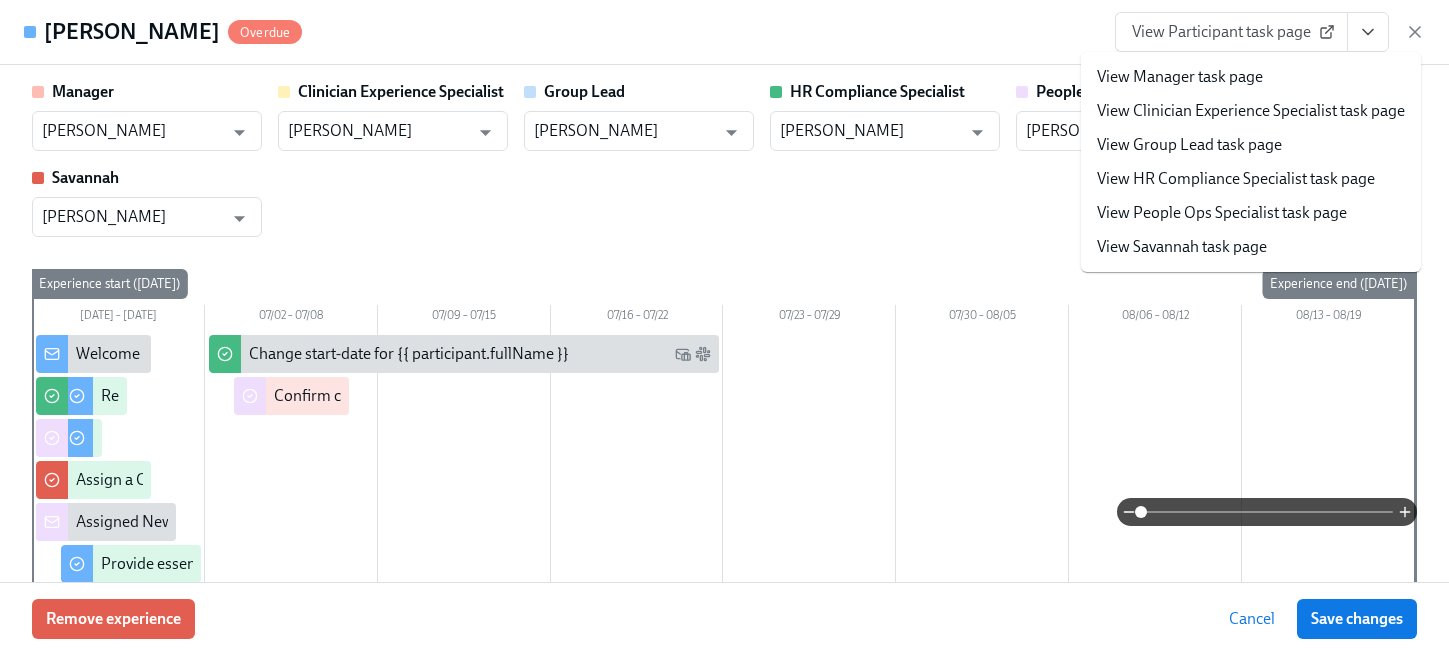 click on "View People Ops Specialist task page" at bounding box center (1222, 213) 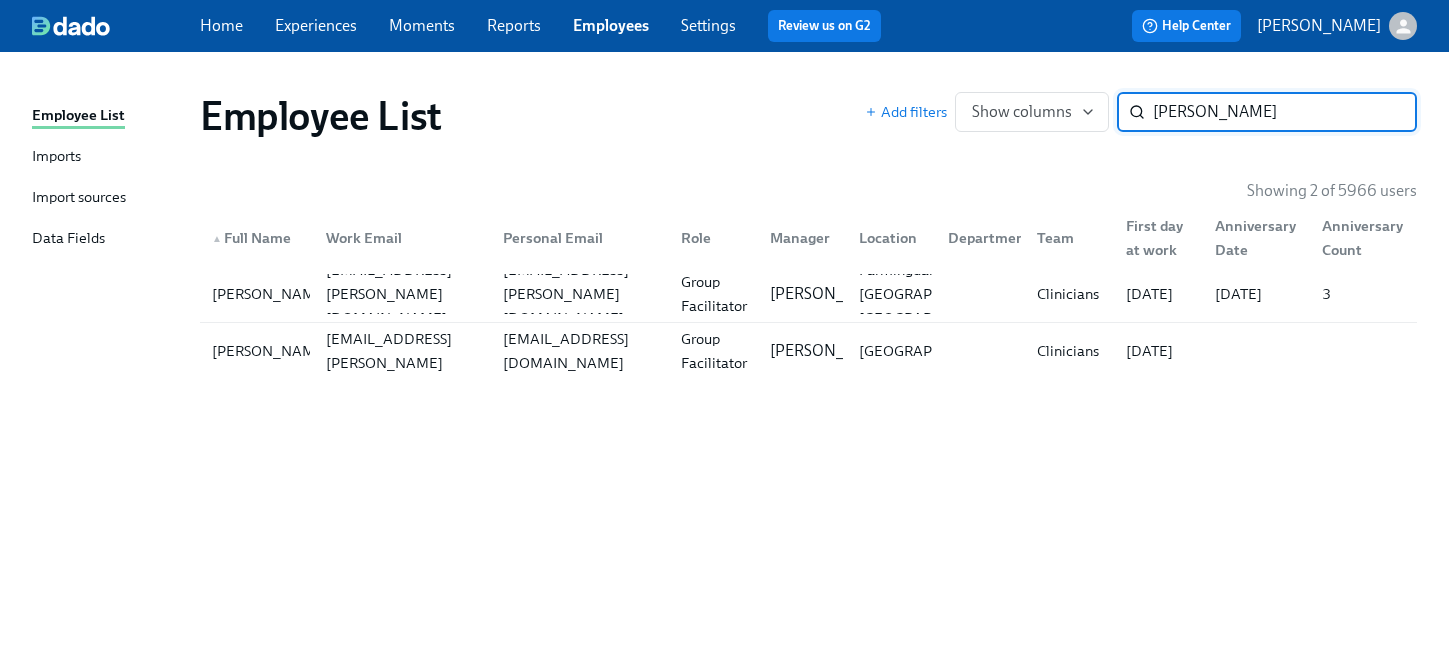 scroll, scrollTop: 0, scrollLeft: 0, axis: both 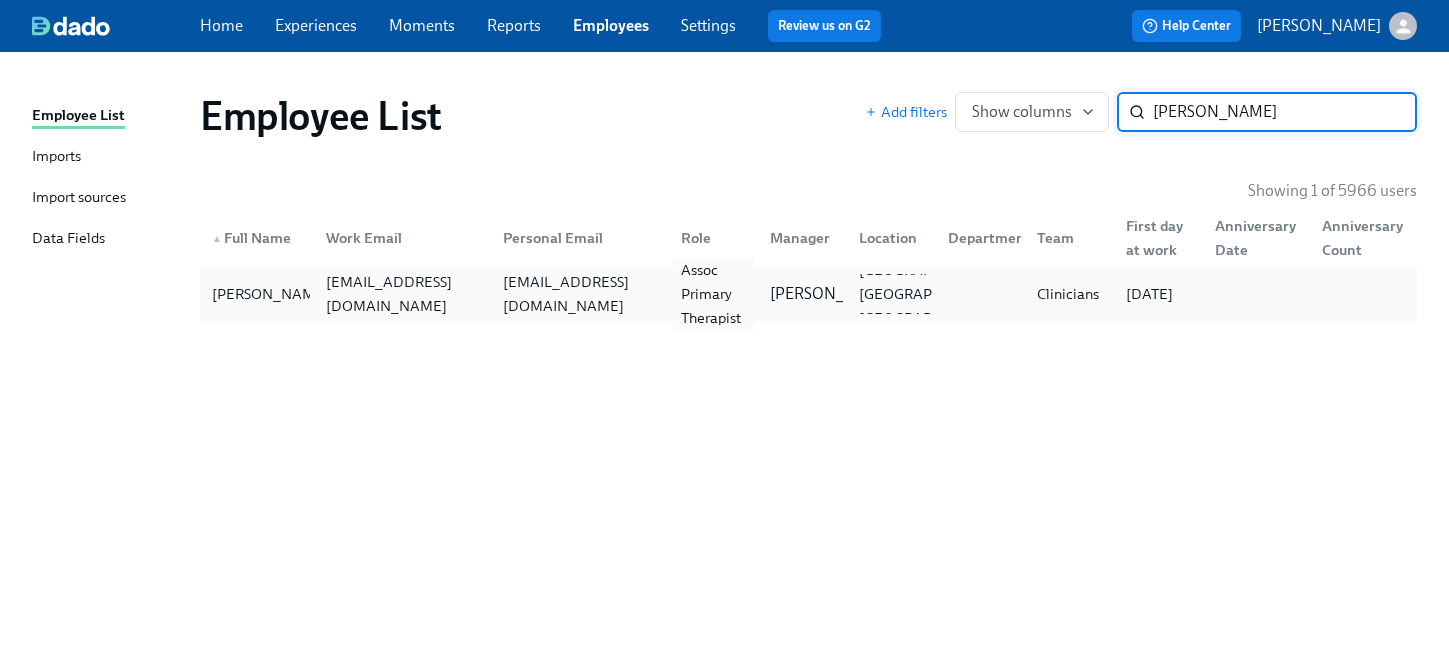 click on "Assoc Primary Therapist" at bounding box center (713, 294) 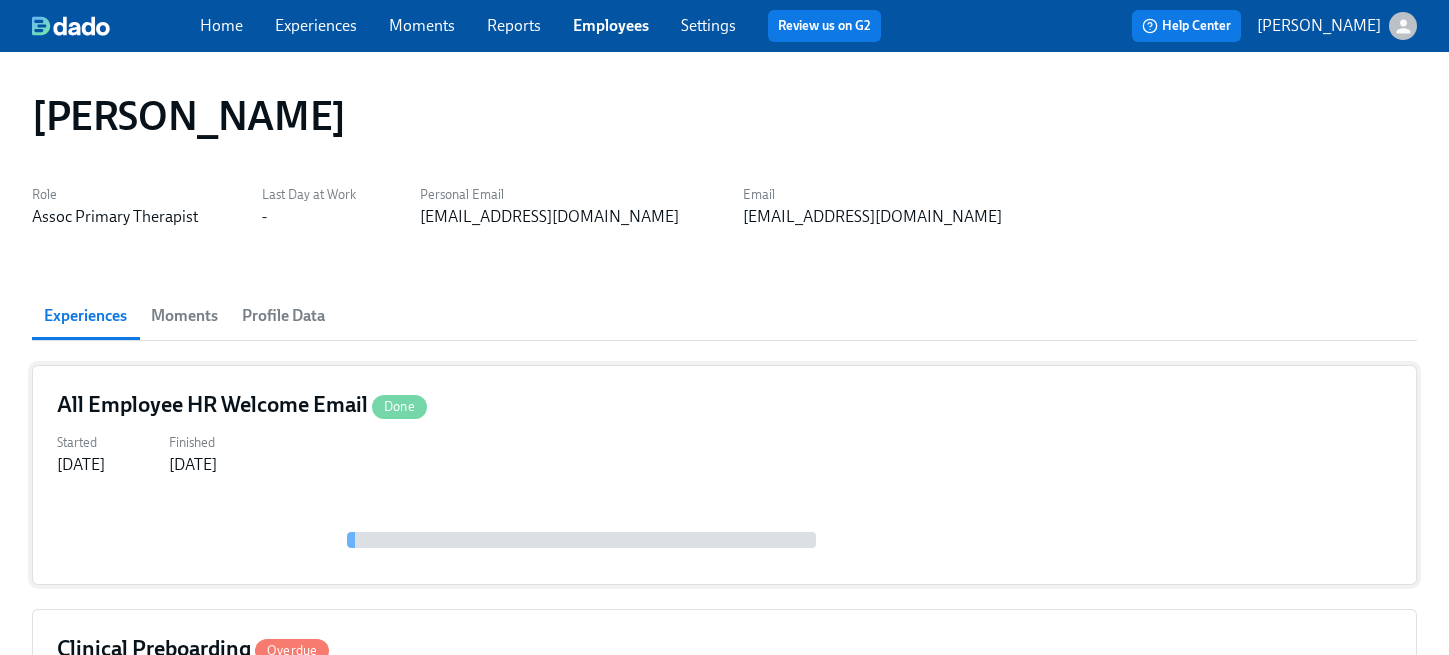 scroll, scrollTop: 133, scrollLeft: 0, axis: vertical 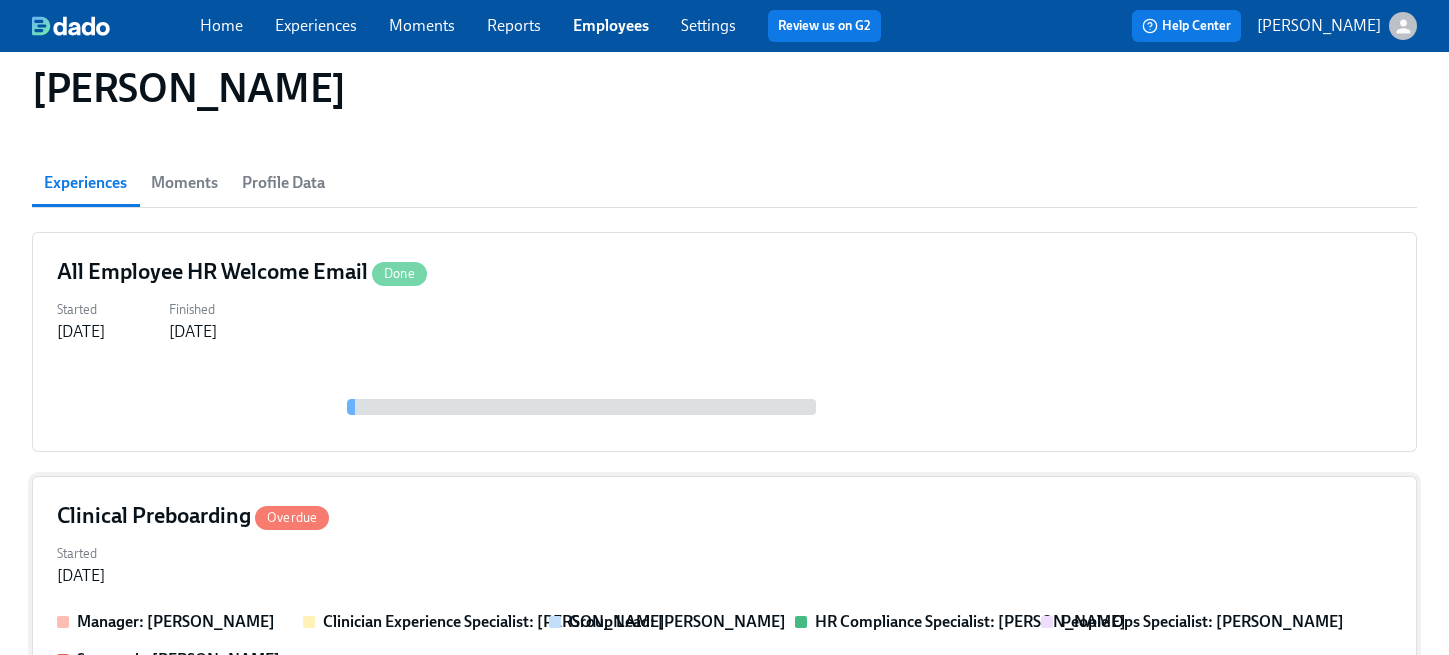 click on "Clinical Preboarding   Overdue" at bounding box center (724, 516) 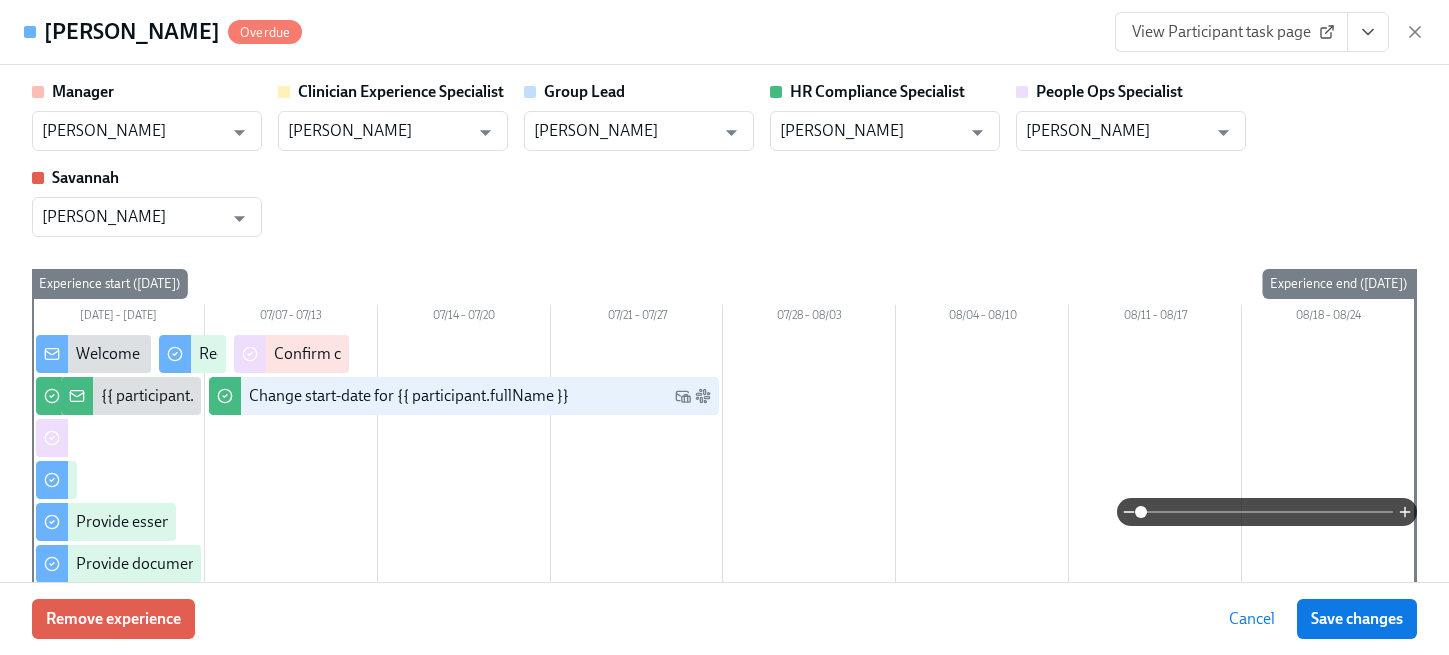 click 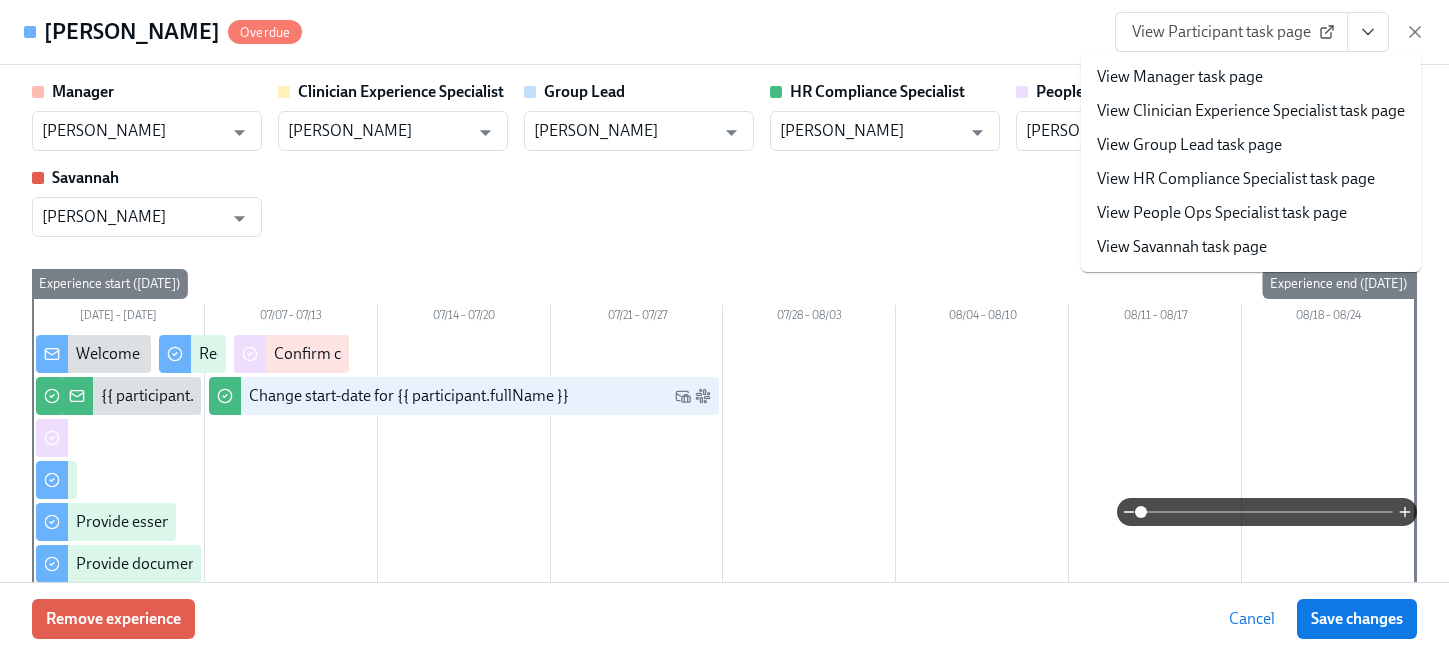 click on "View People Ops Specialist task page" at bounding box center [1222, 213] 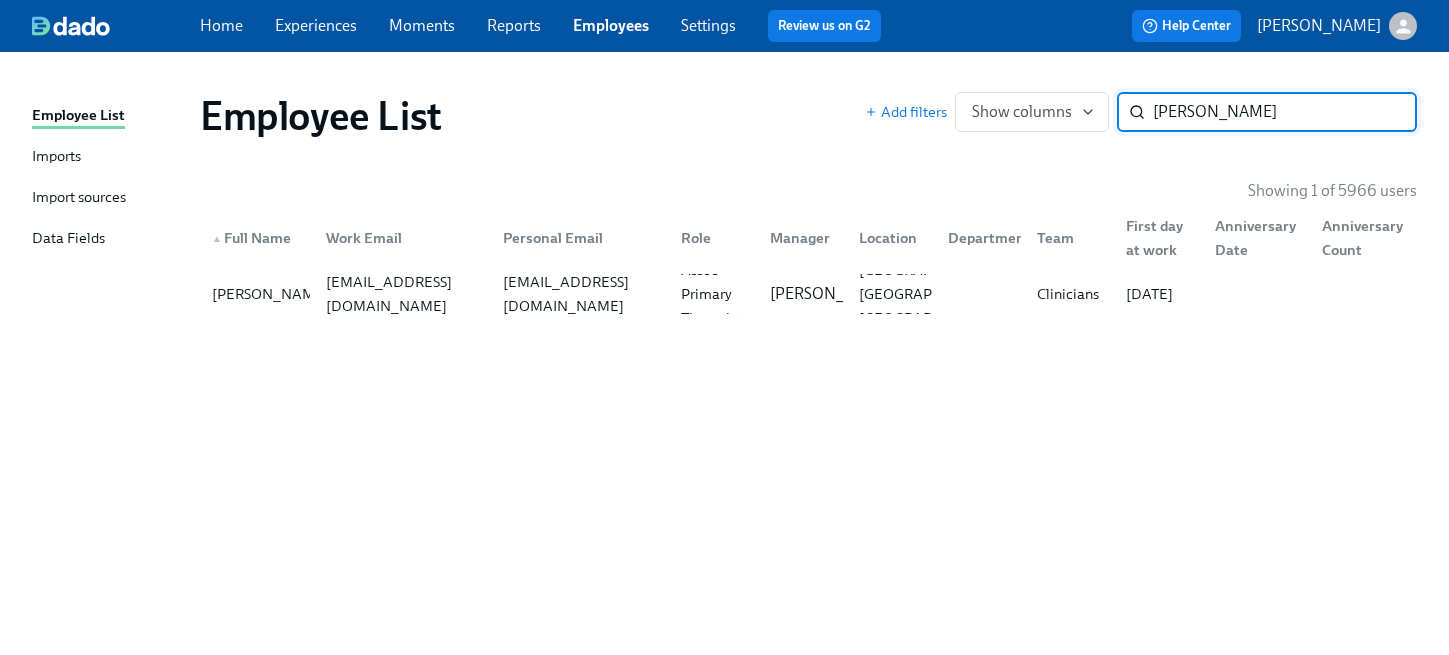 scroll, scrollTop: 0, scrollLeft: 0, axis: both 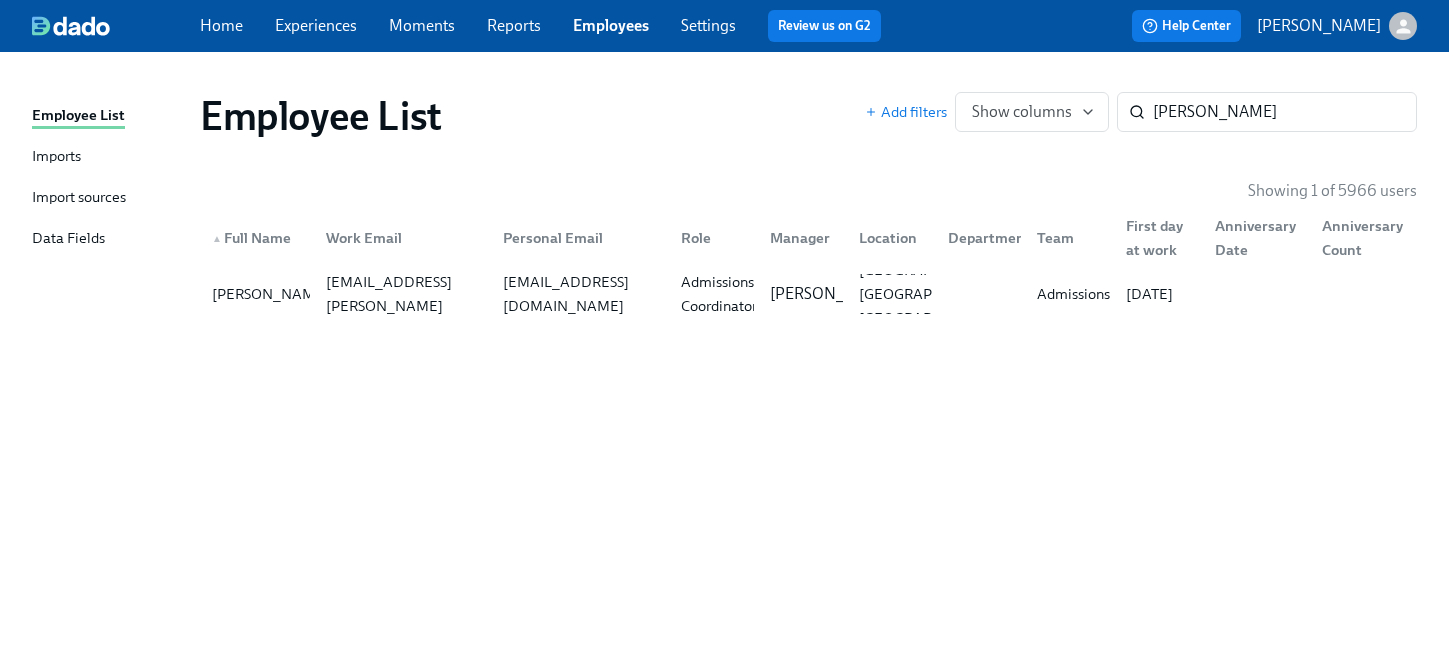 click on "Employee List Add filters Show columns jon roll ​ Showing 1 of 5966 users ▲ Full Name Work Email Personal Email Role Manager Location Department Team First day at work Anniversary Date Anniversary Count Jon Rollins jon.rollins@charliehealth.com jonrollins14@gmail.com Admissions Coordinator Evann Pisano Saint Petersburg FL US Admissions 07/28/2025" at bounding box center (724, 341) 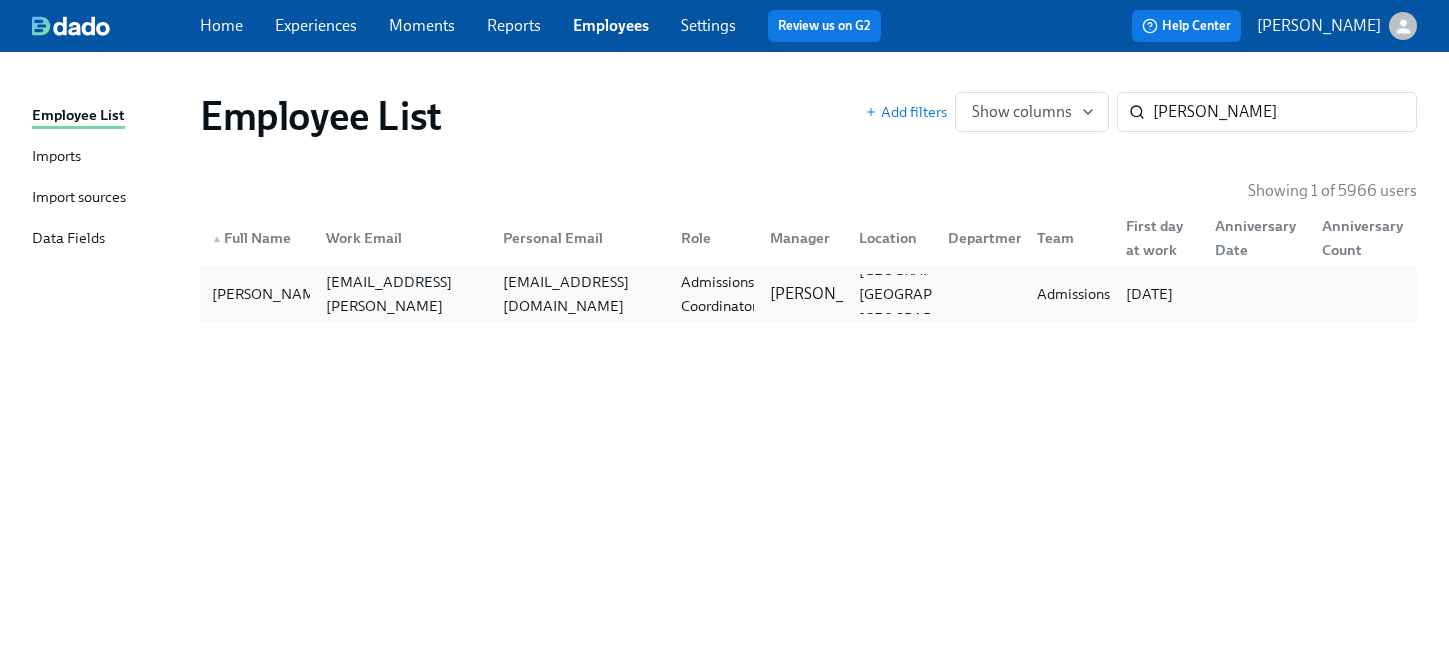 click on "jonrollins14@gmail.com" at bounding box center [579, 294] 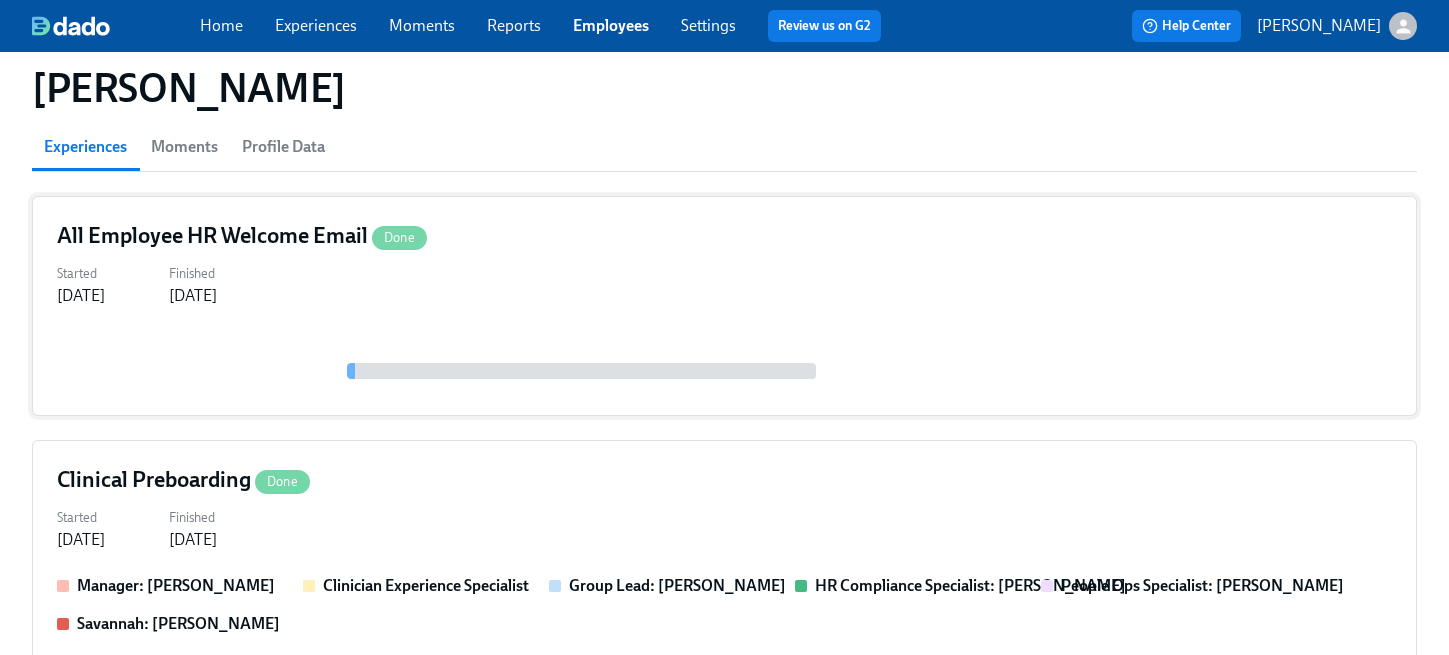 scroll, scrollTop: 189, scrollLeft: 0, axis: vertical 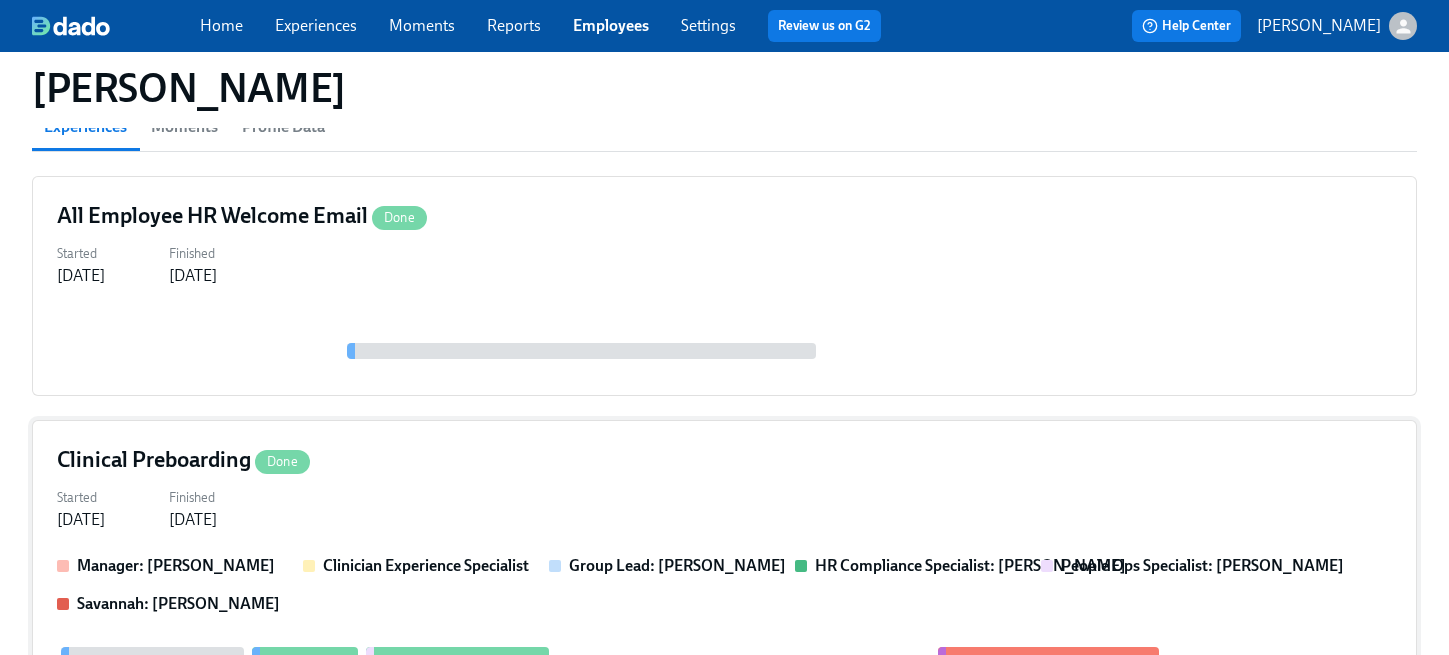 click on "Started Jul 01, 2025 Finished Jul 23, 2025" at bounding box center (724, 507) 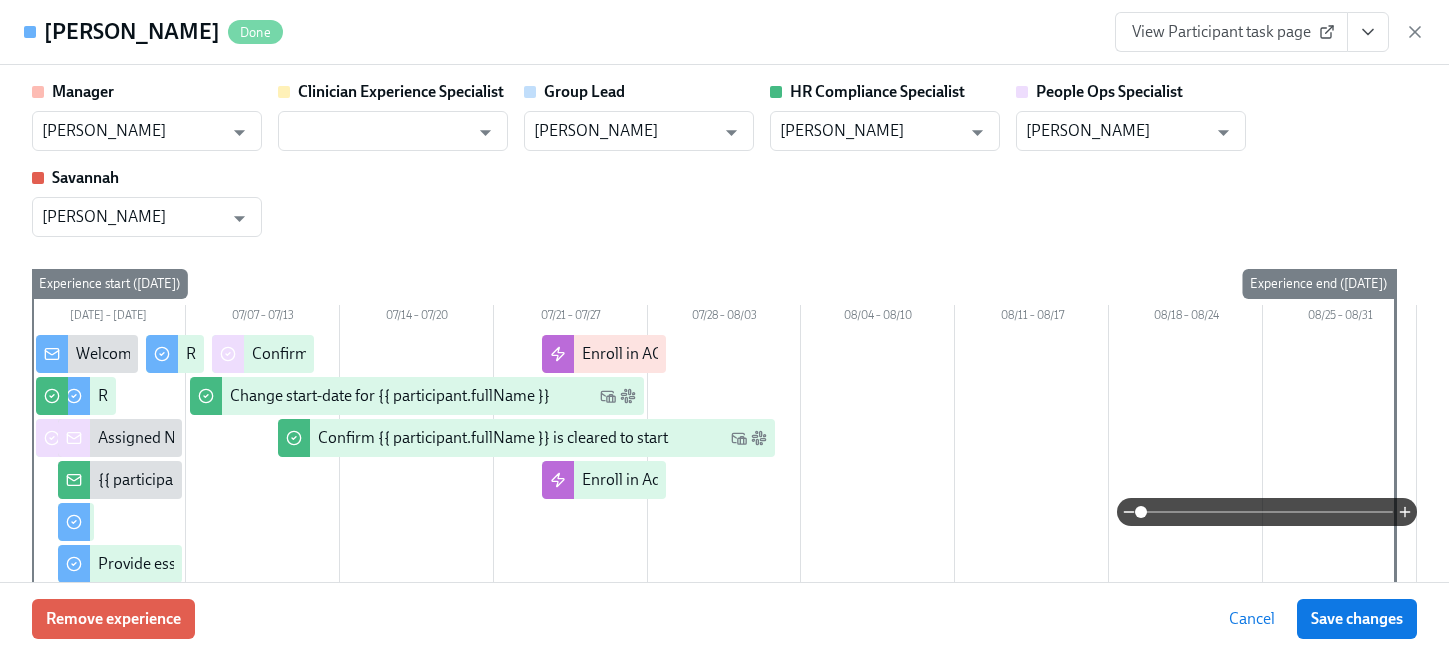 click 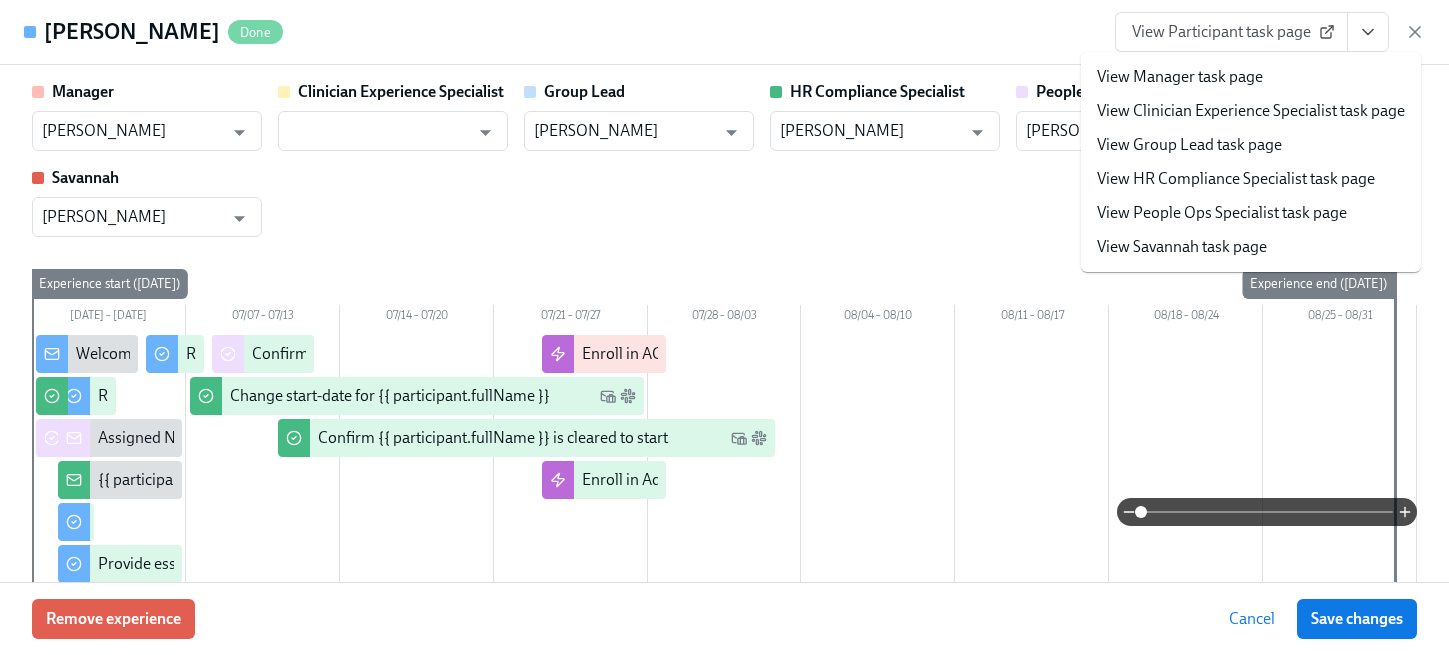 click on "View People Ops Specialist task page" at bounding box center [1222, 213] 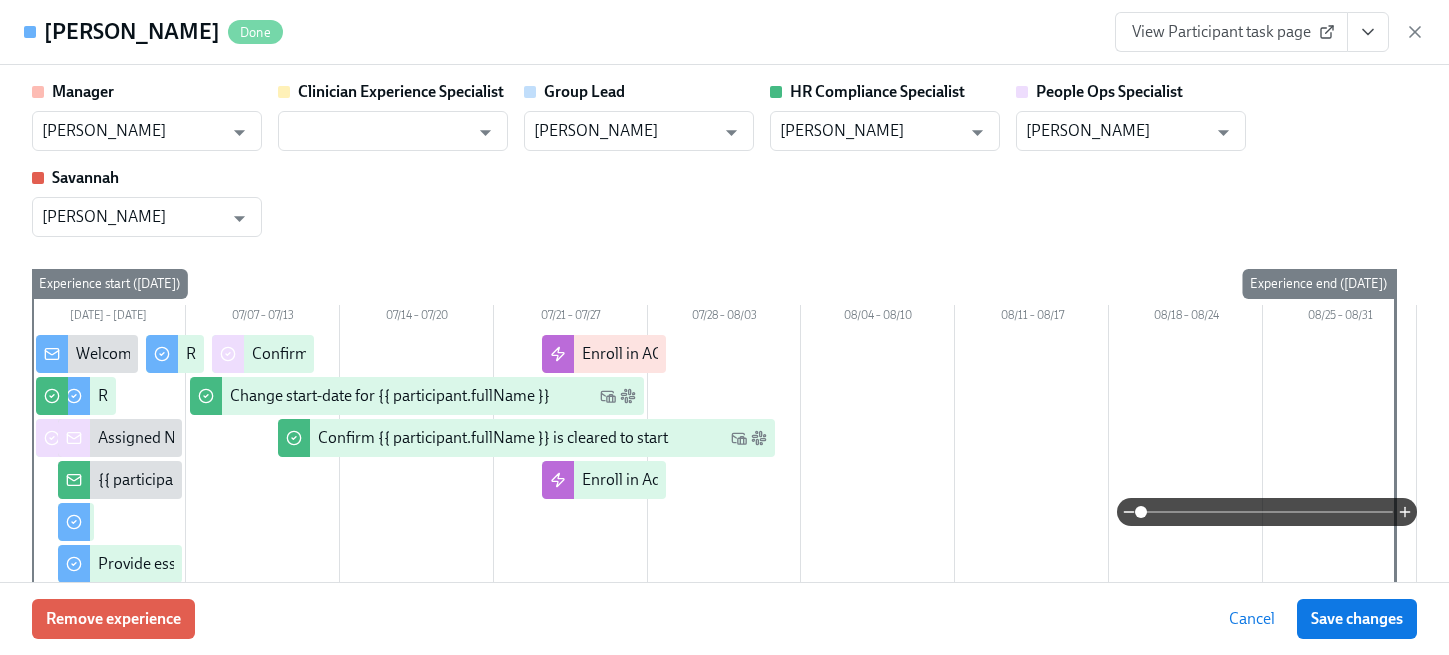 click 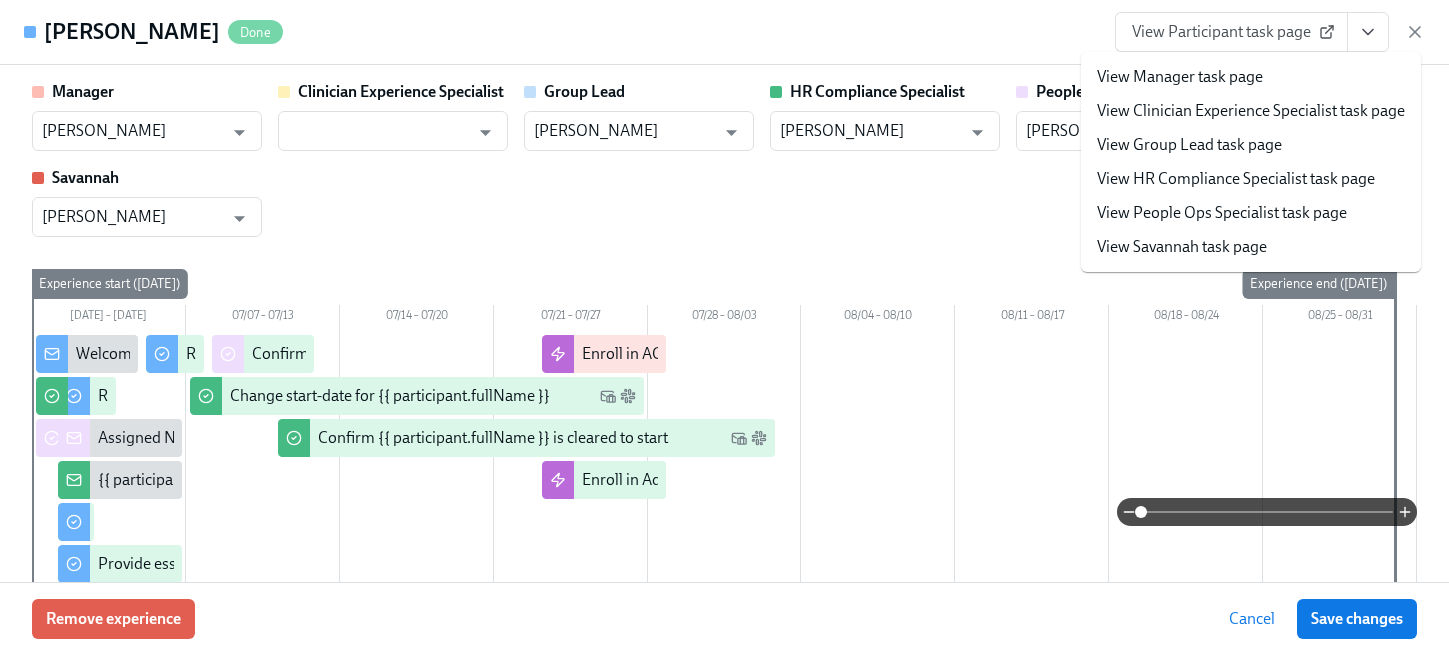 click on "View People Ops Specialist task page" at bounding box center (1222, 213) 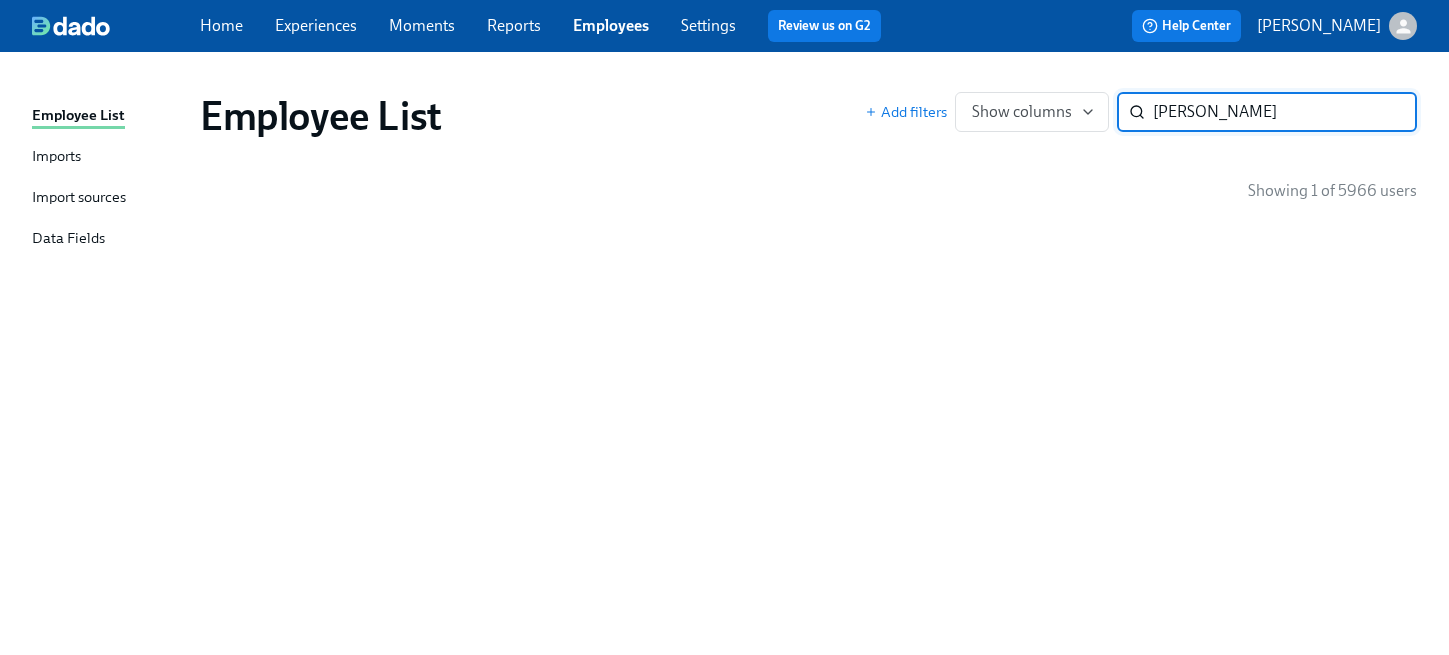 scroll, scrollTop: 0, scrollLeft: 0, axis: both 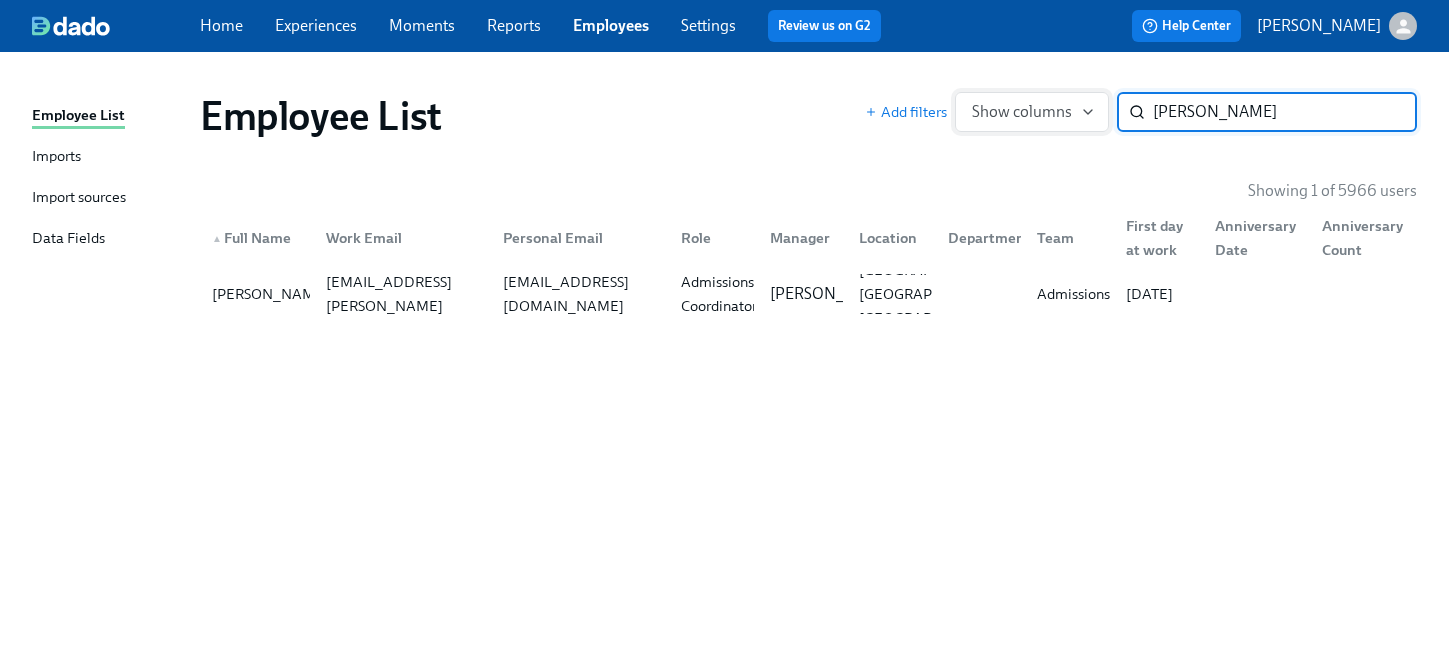 drag, startPoint x: 1211, startPoint y: 120, endPoint x: 1053, endPoint y: 102, distance: 159.02202 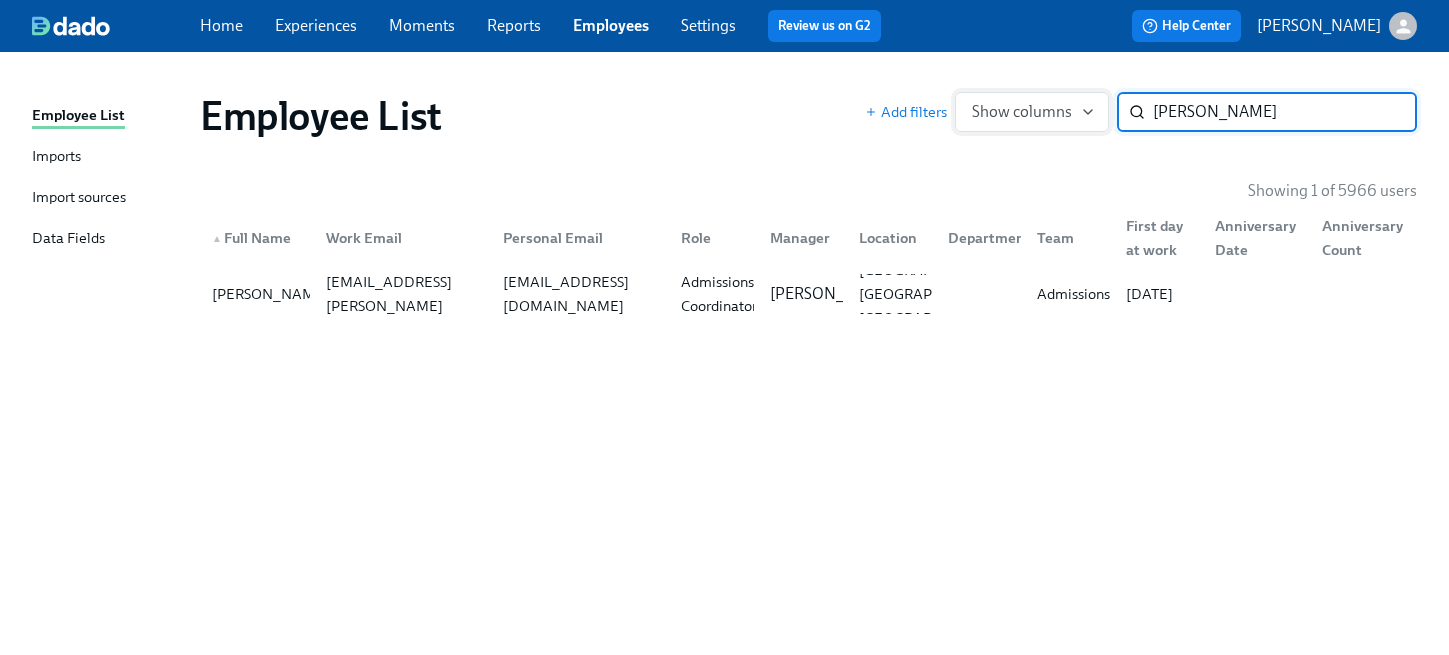 type on "kate brant" 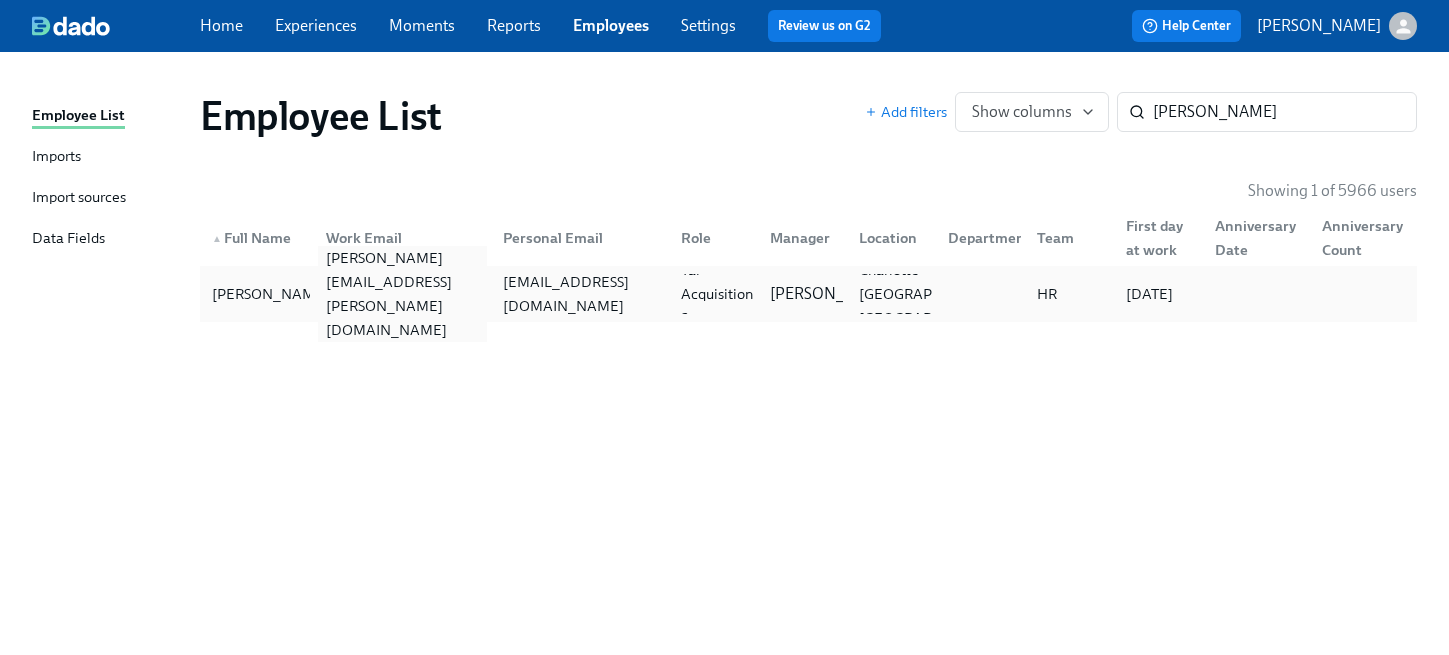 click on "kate.brantingham@charliehealth.com" at bounding box center (402, 294) 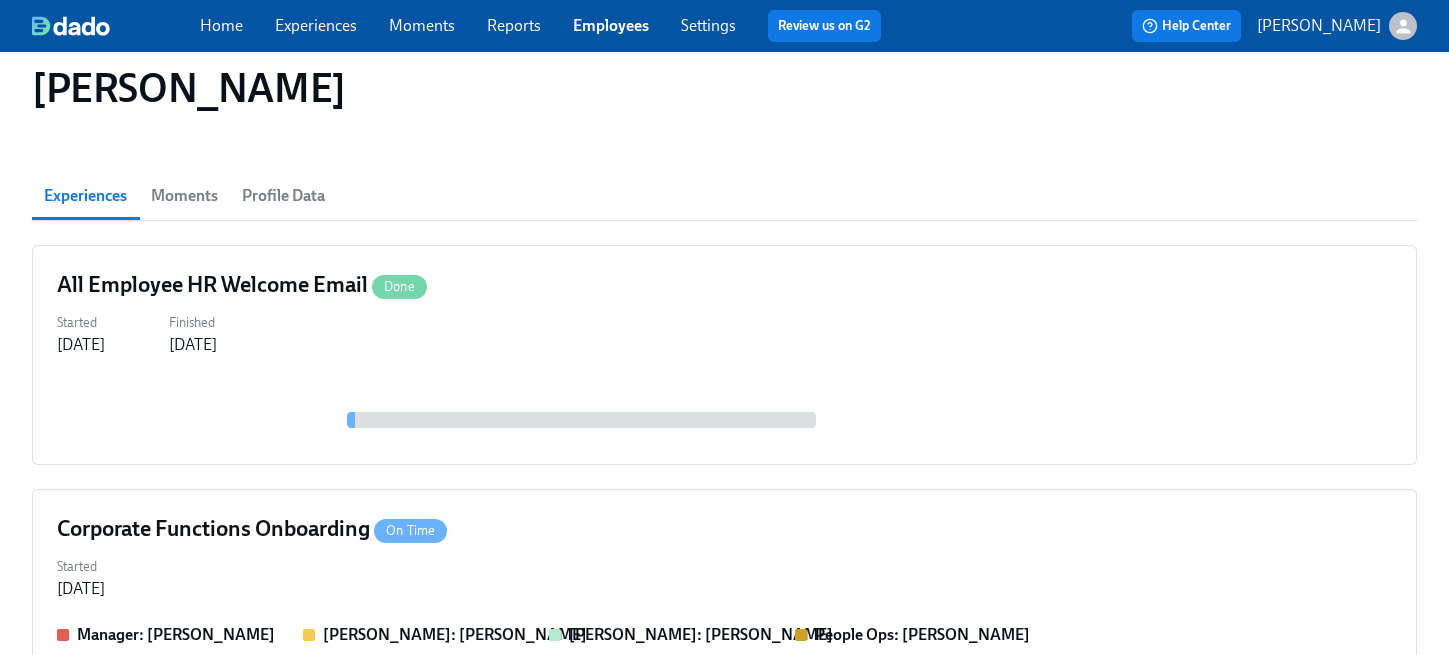 scroll, scrollTop: 132, scrollLeft: 0, axis: vertical 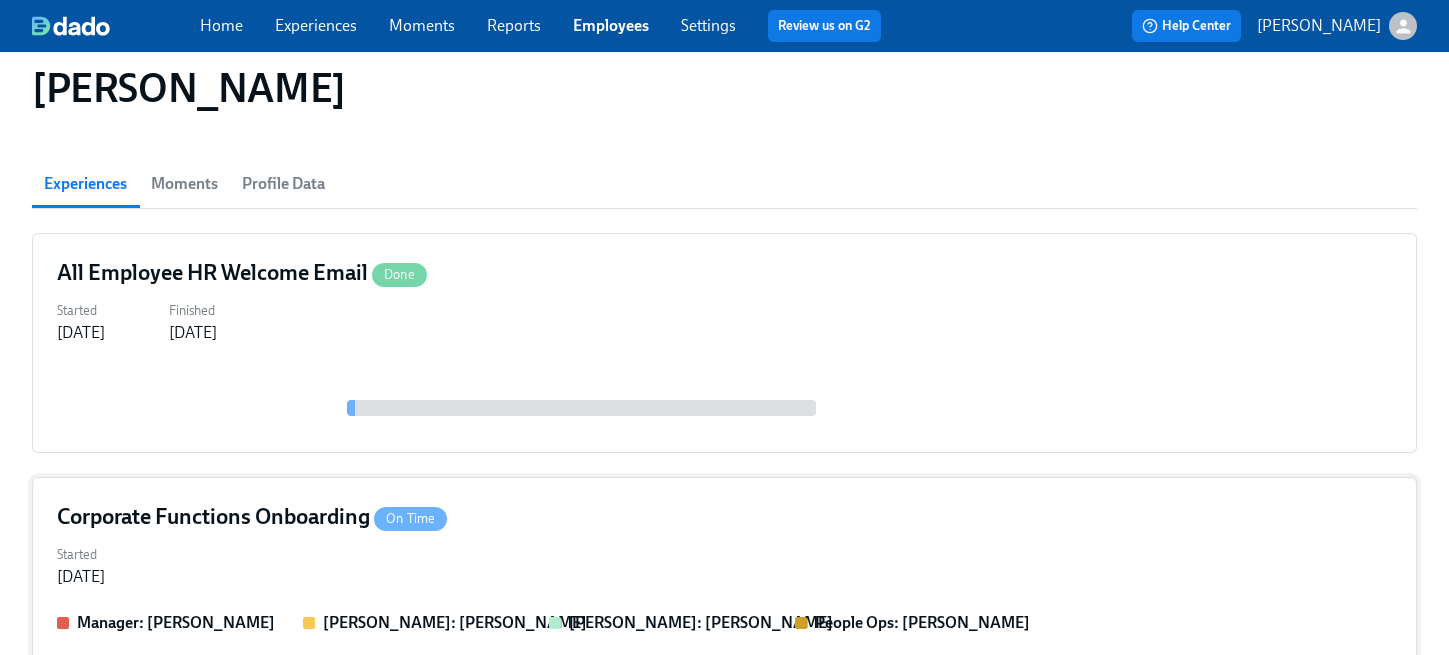 click on "Started Jul 03, 2025" at bounding box center (724, 564) 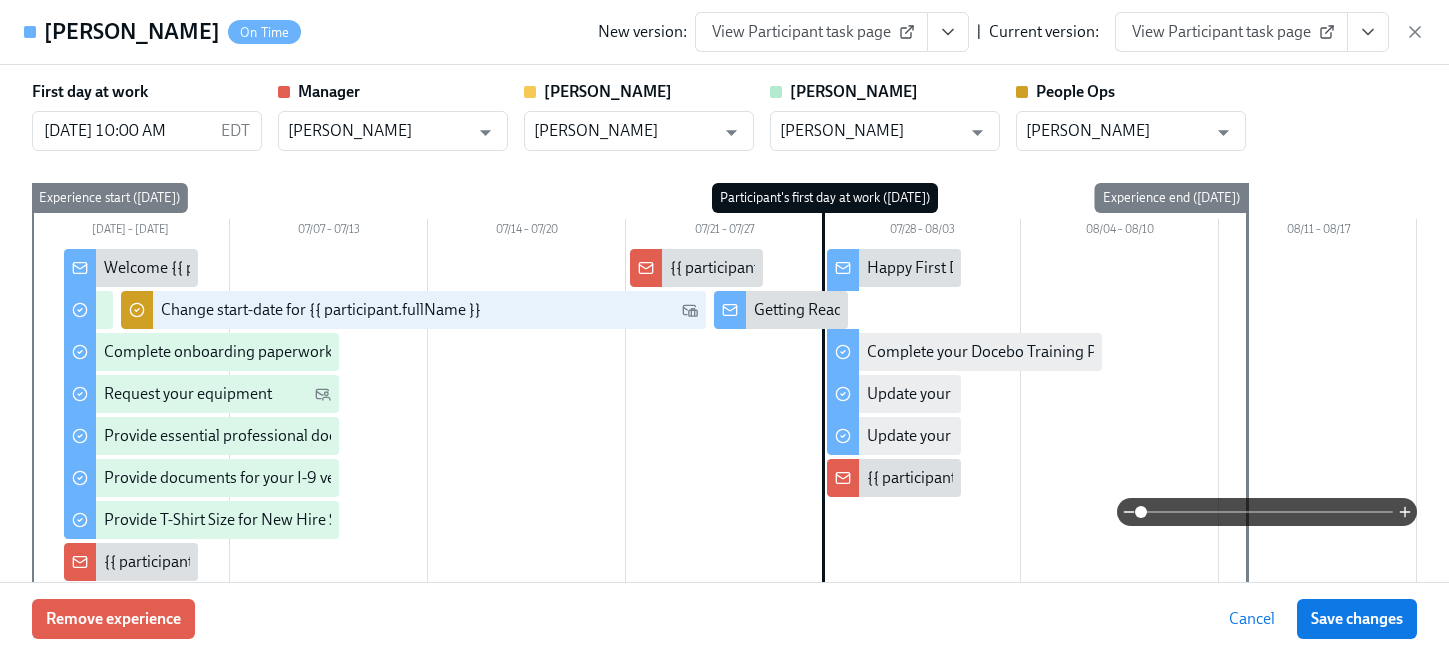 click at bounding box center (1368, 32) 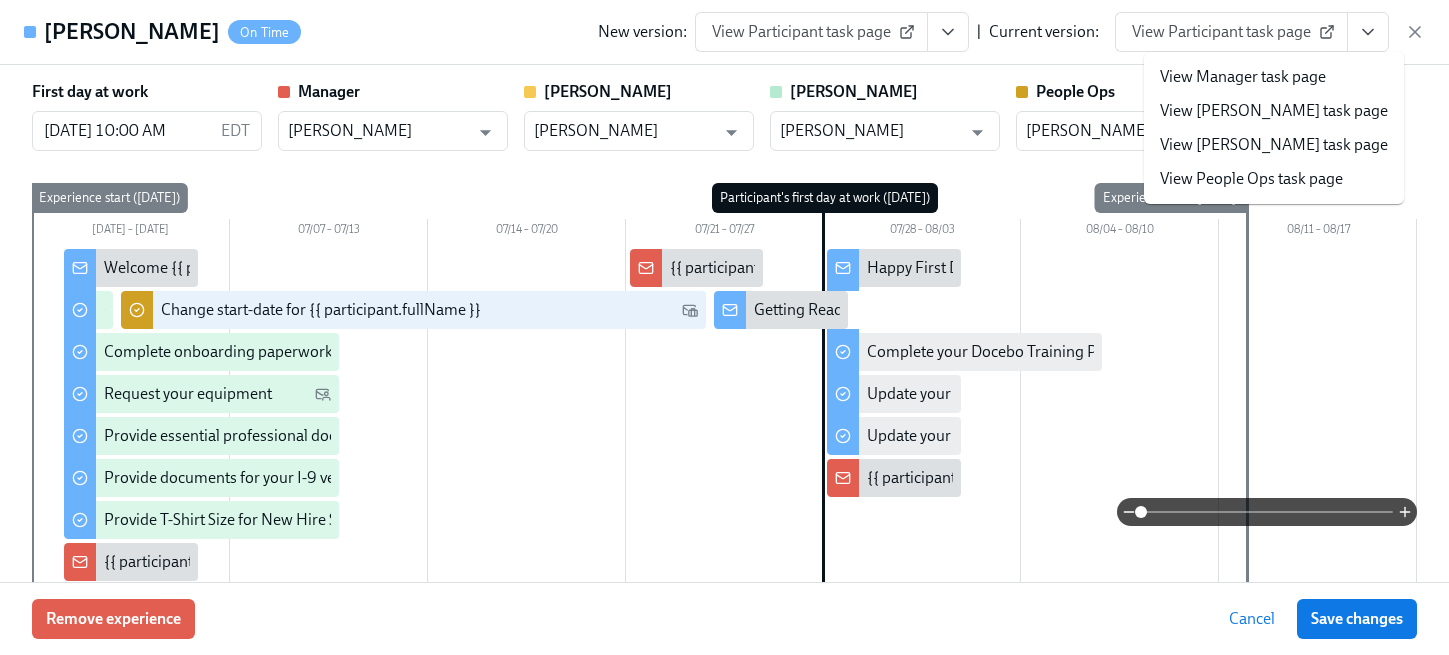 click on "View People Ops task page" at bounding box center (1251, 179) 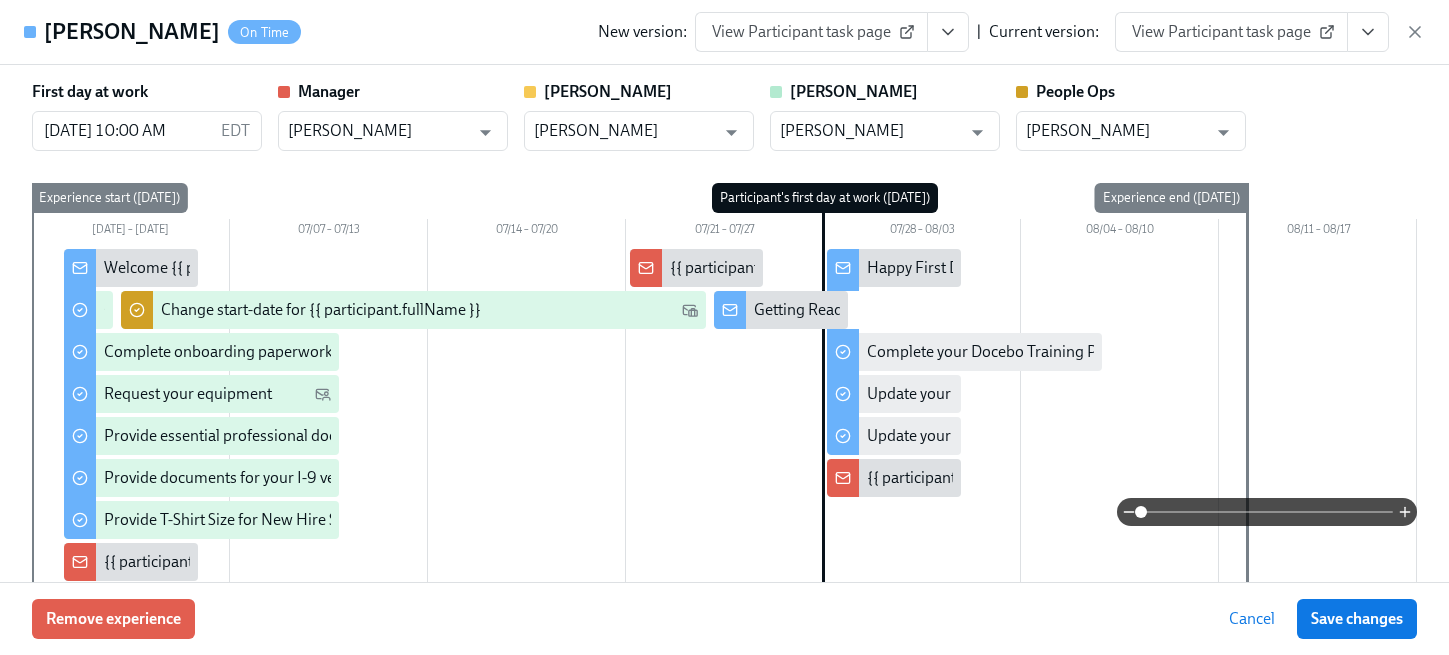 scroll, scrollTop: 0, scrollLeft: 0, axis: both 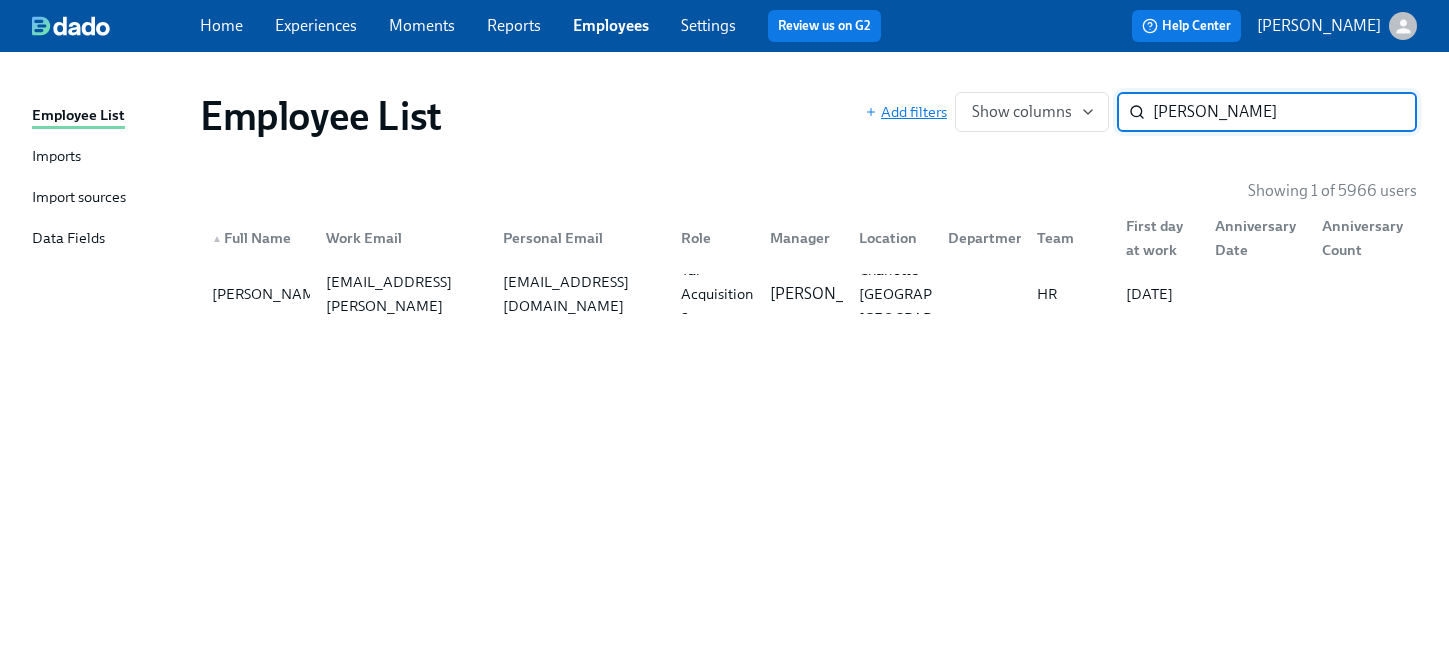 drag, startPoint x: 1267, startPoint y: 110, endPoint x: 915, endPoint y: 119, distance: 352.11505 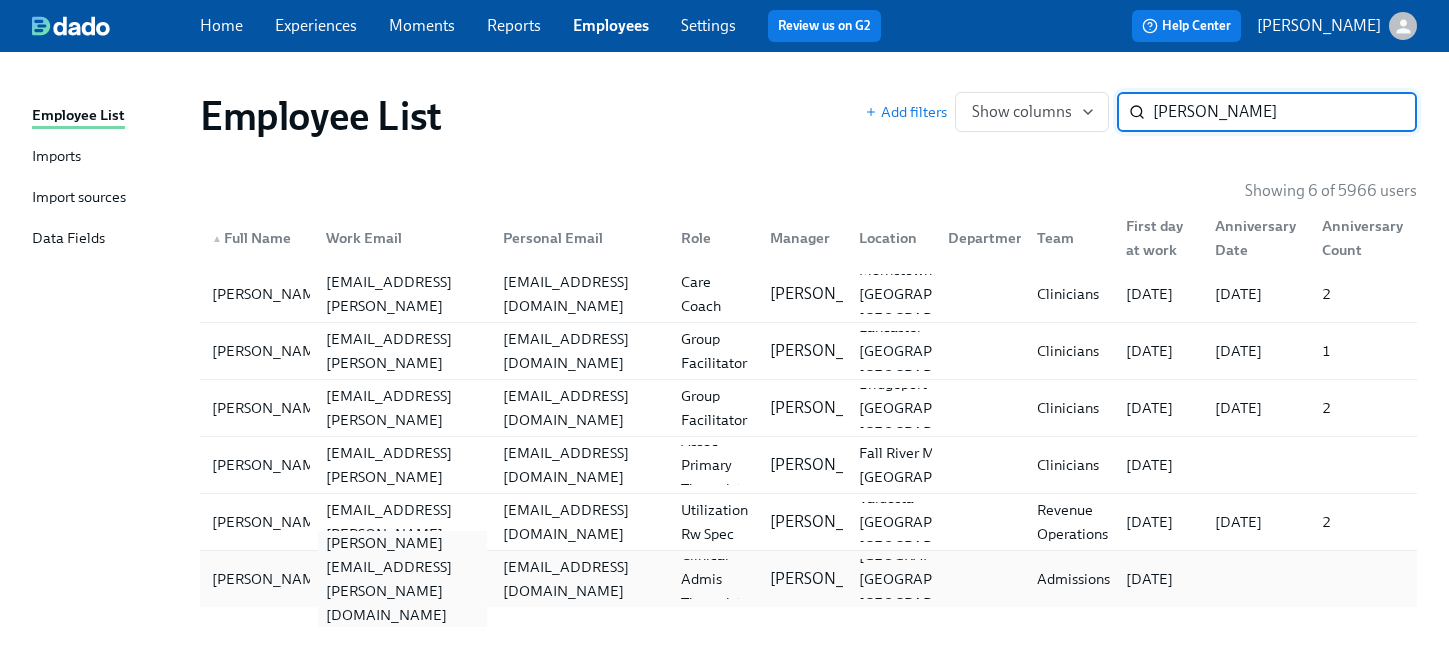 type on "ashley r" 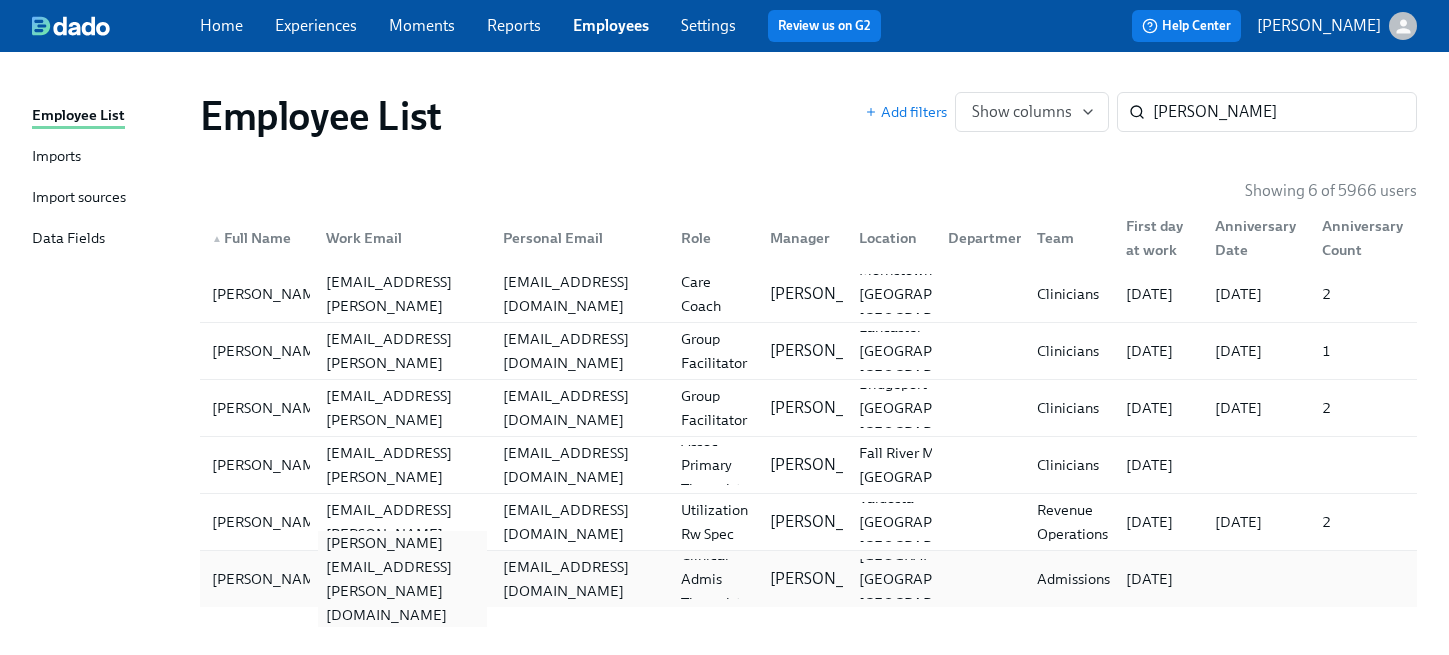 click on "ashley.rubalcava@charliehealth.com" at bounding box center (402, 579) 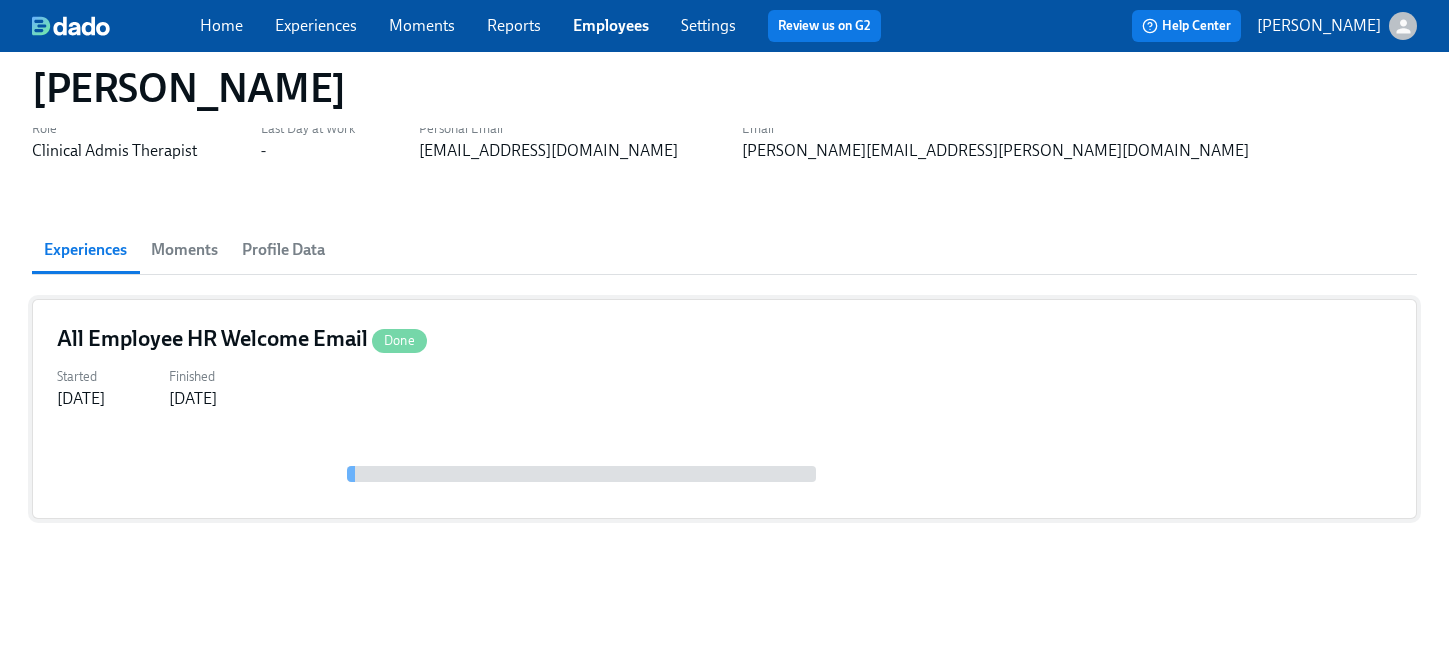 scroll, scrollTop: 0, scrollLeft: 0, axis: both 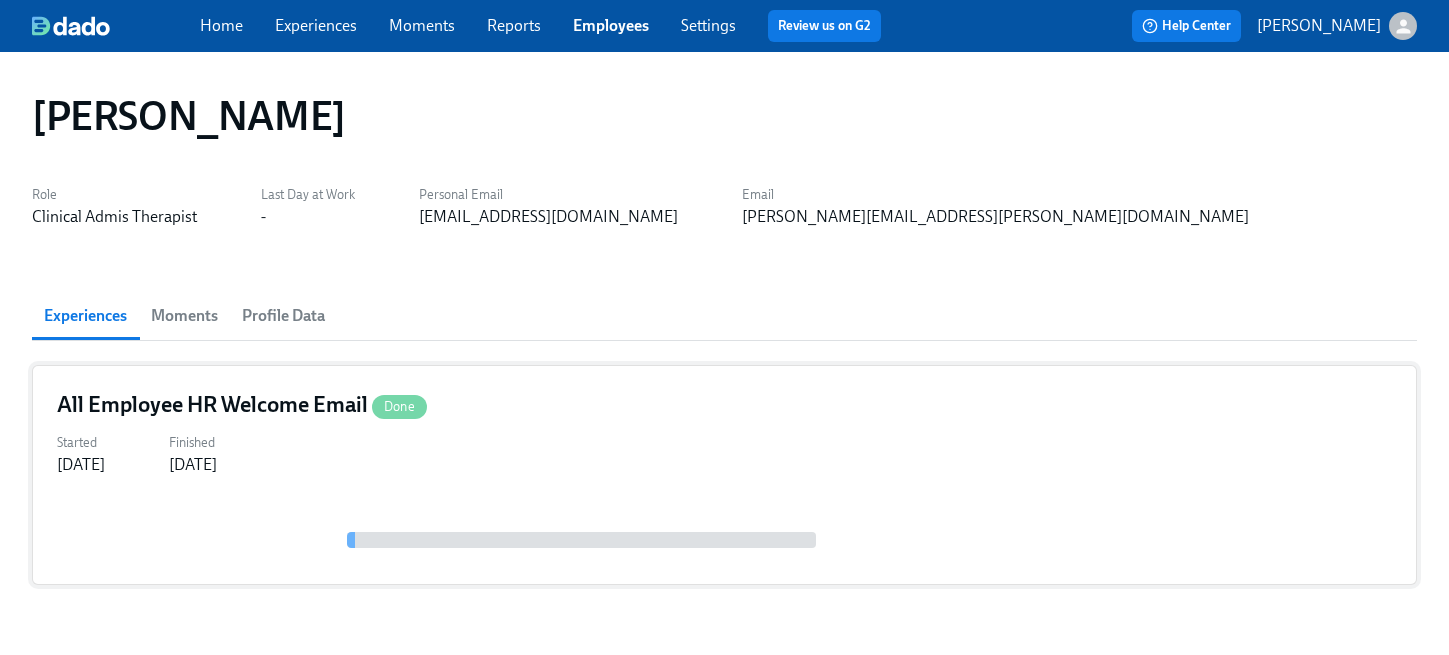 click on "Started Jul 25, 2025 Finished Jul 14, 2025" at bounding box center (724, 452) 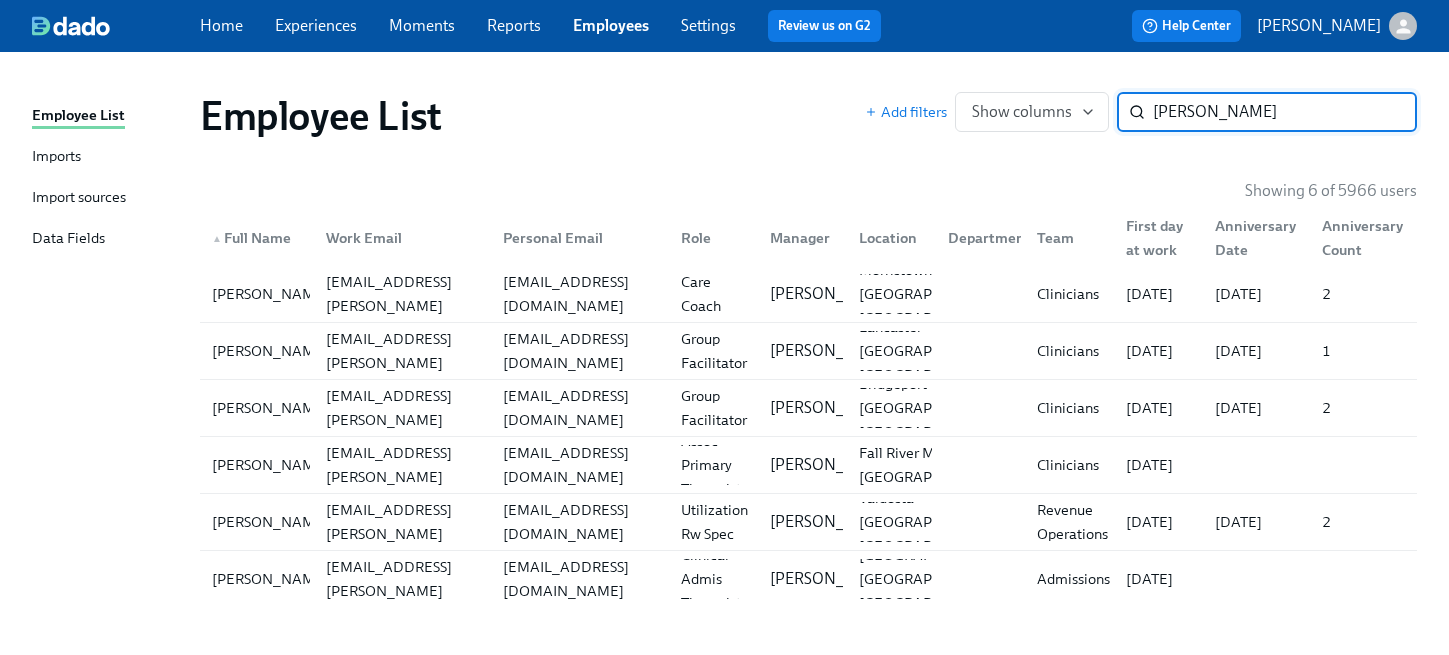 drag, startPoint x: 1218, startPoint y: 110, endPoint x: 989, endPoint y: 87, distance: 230.15213 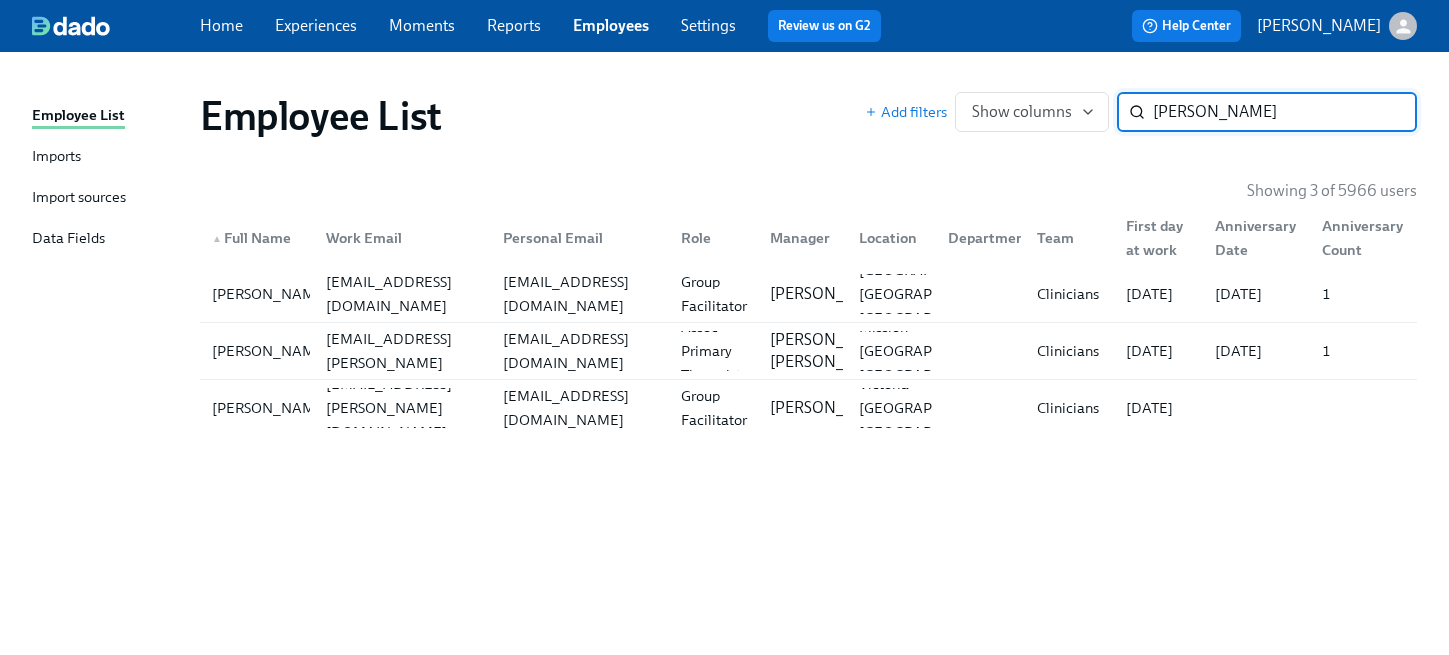 type on "segura" 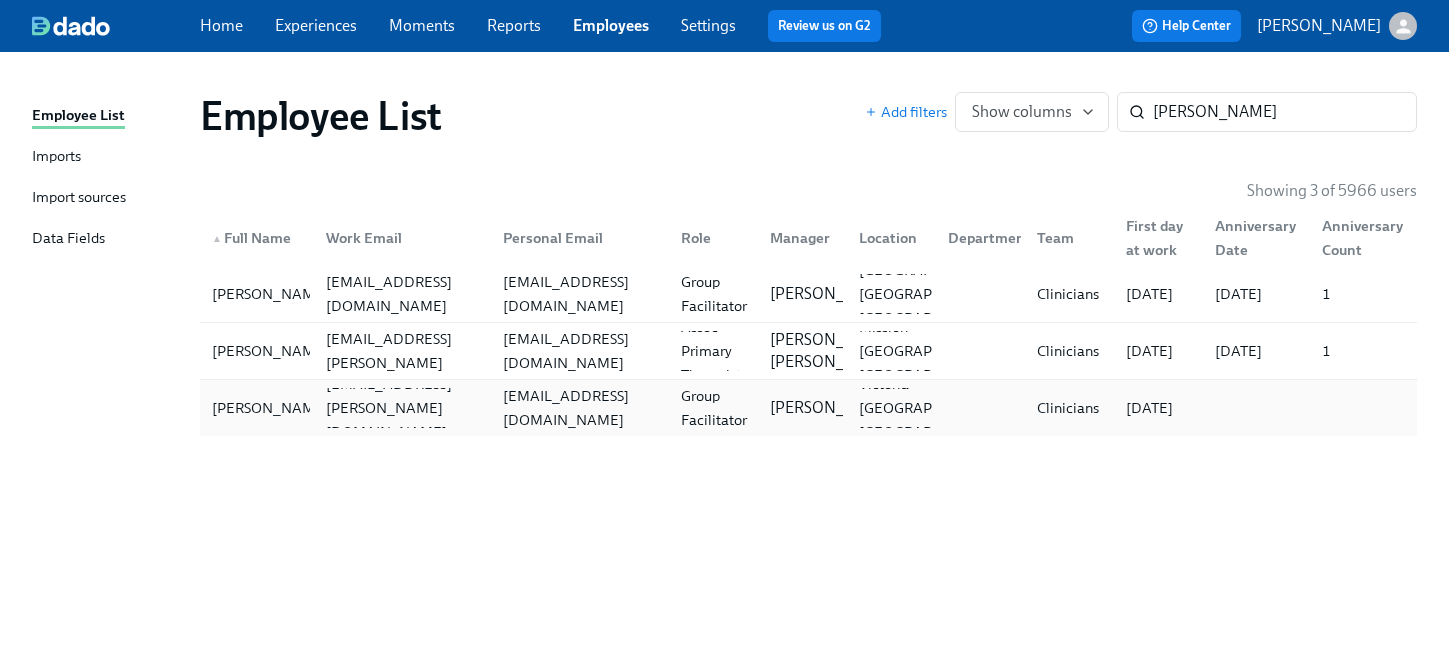 click on "ssegura5@yahoo.com" at bounding box center [575, 408] 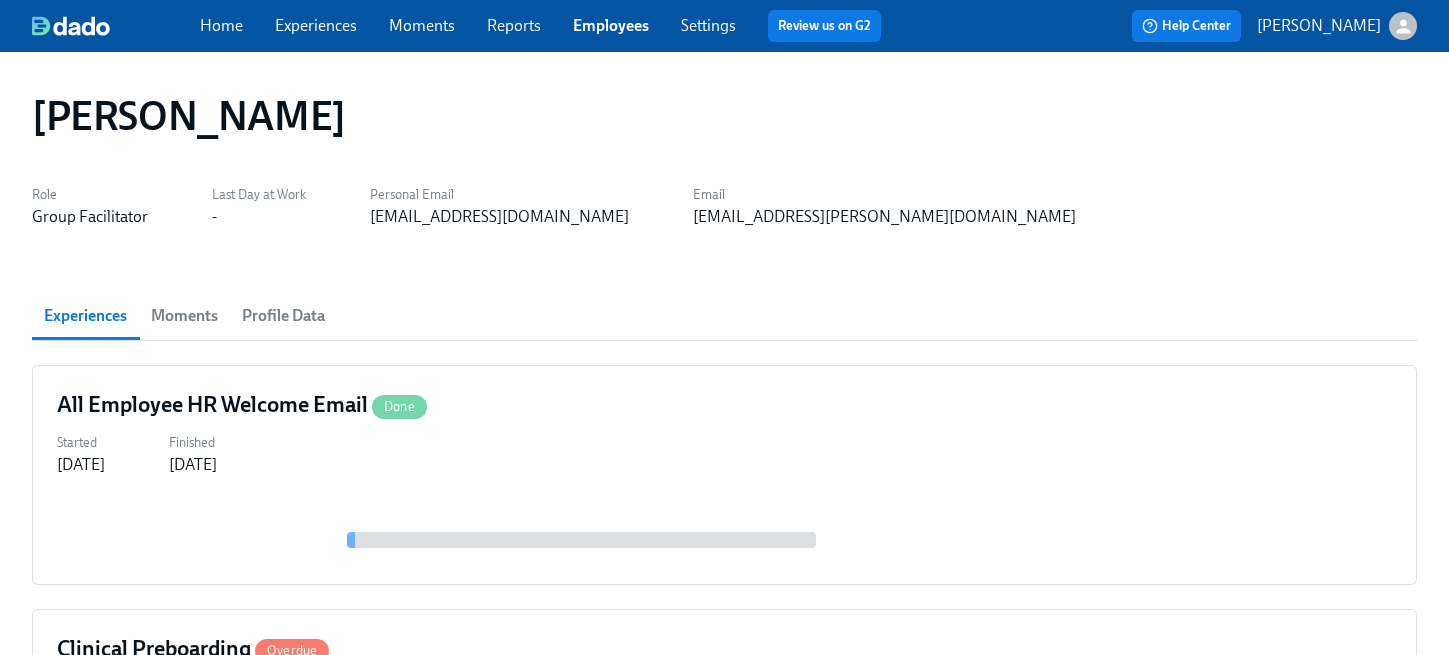 scroll, scrollTop: 239, scrollLeft: 0, axis: vertical 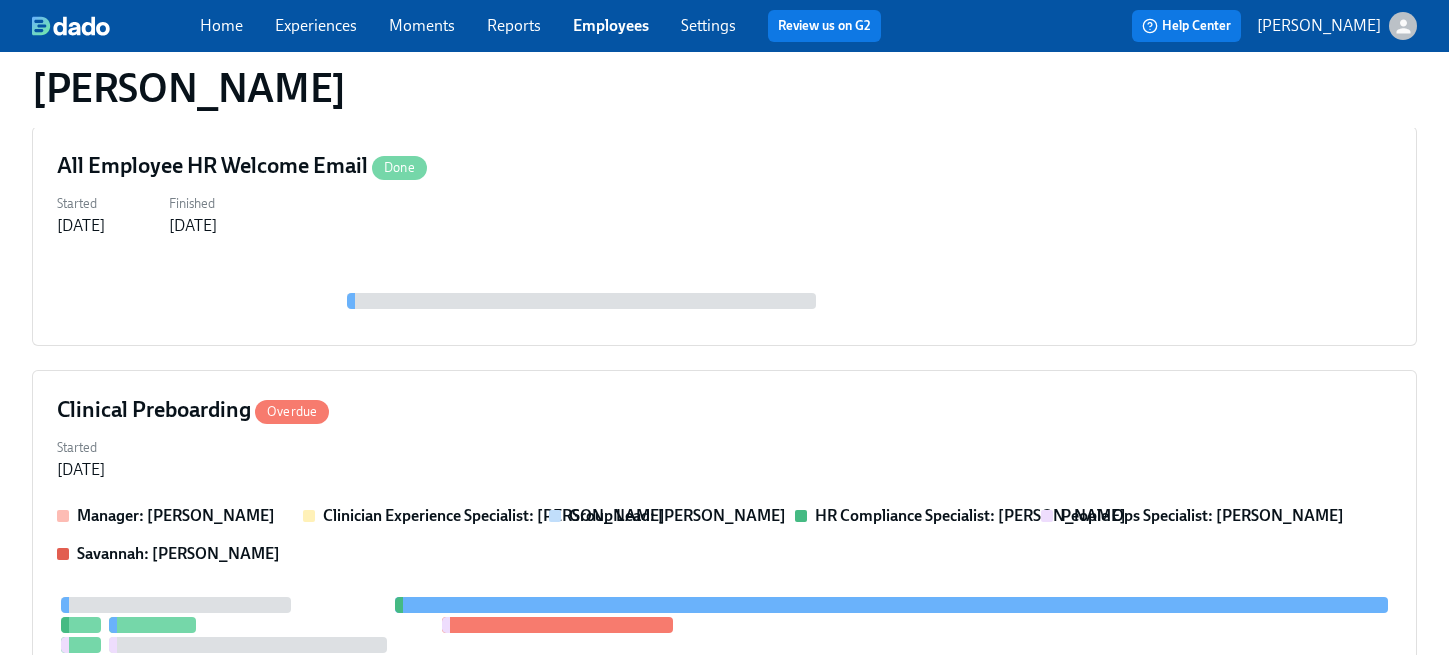 click on "Clinical Preboarding   Overdue Started Jul 09, 2025 Manager: Itoro Udoeyop Clinician Experience Specialist: Maggie Greenawalt Group Lead: Itoro Udoeyop HR Compliance Specialist: Crystal Hemenes People Ops Specialist: Brianna Keach Savannah: Savannah Doherty 1" at bounding box center (724, 649) 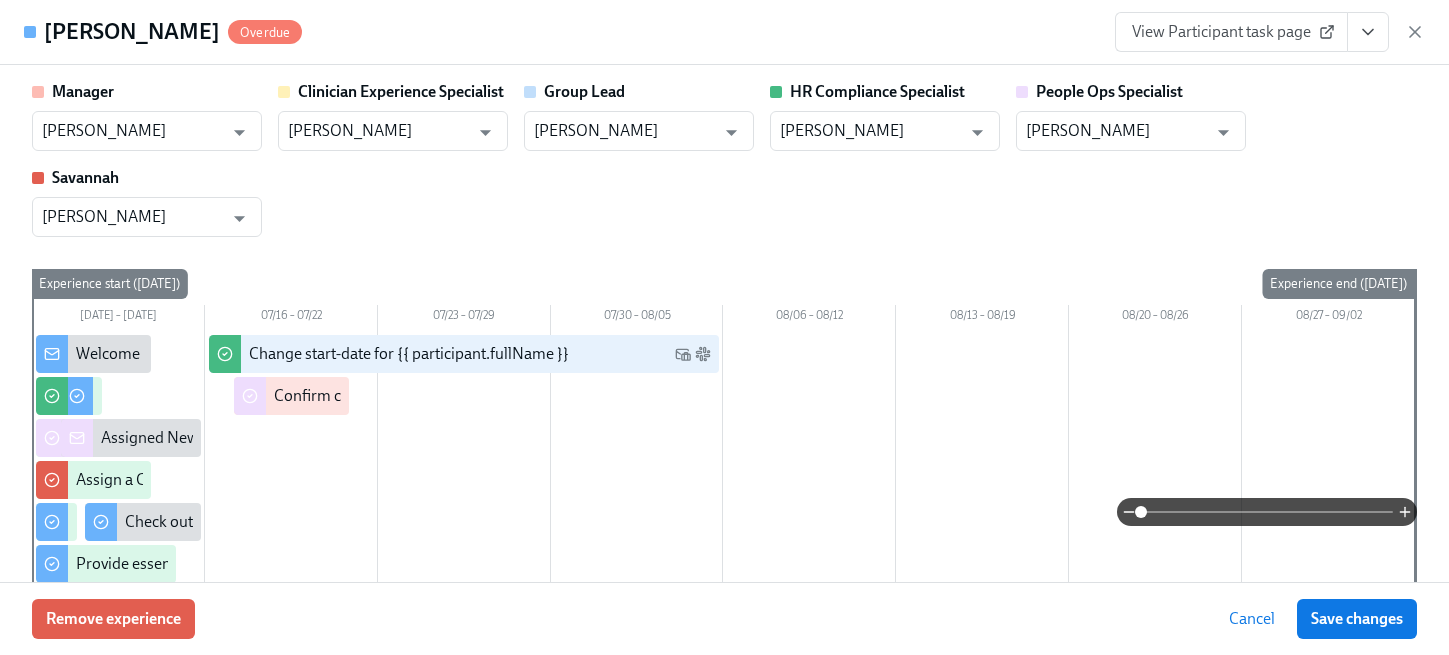 click at bounding box center (1368, 32) 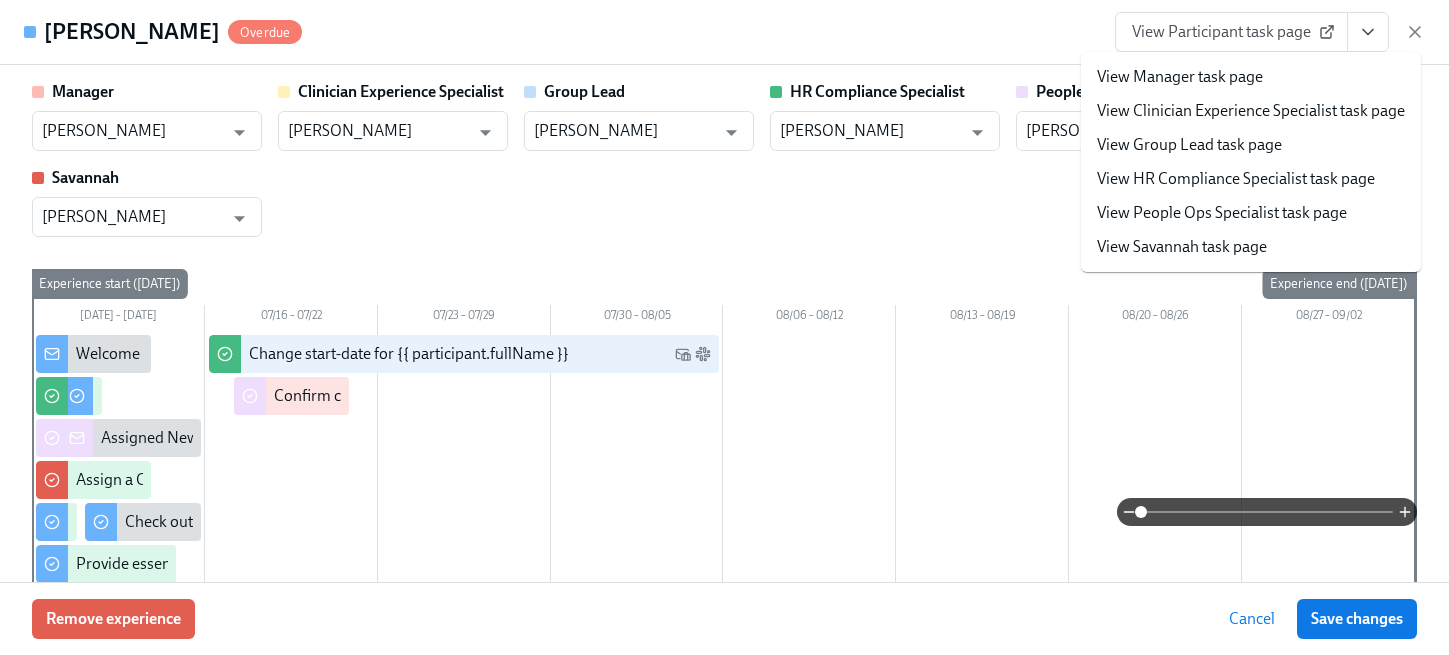 click on "View People Ops Specialist task page" at bounding box center (1222, 213) 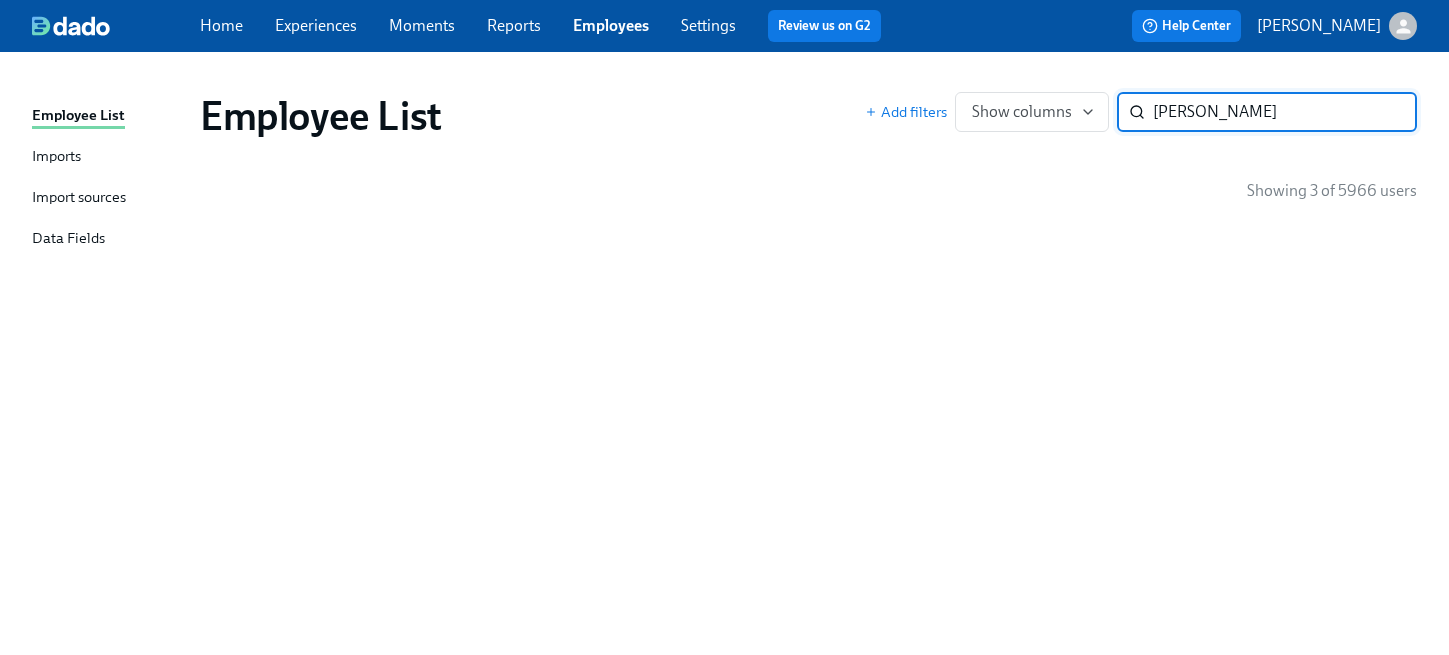 scroll, scrollTop: 0, scrollLeft: 0, axis: both 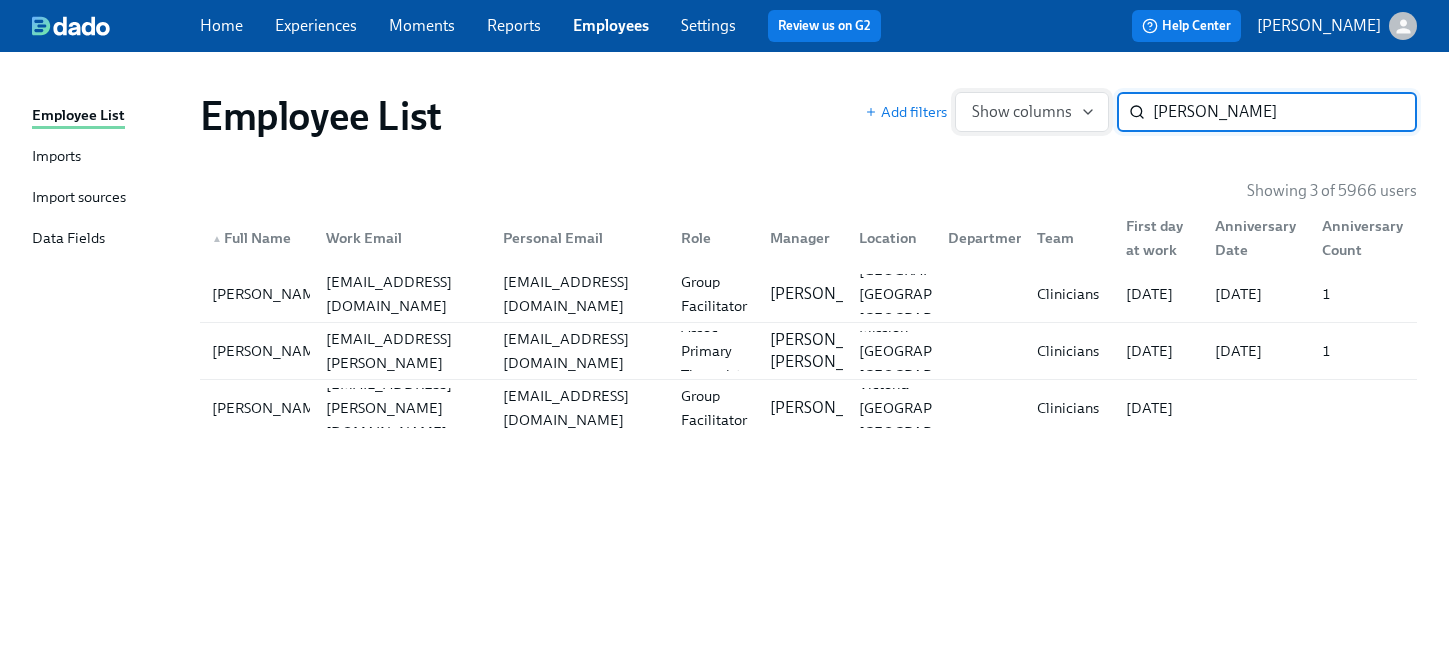 drag, startPoint x: 1242, startPoint y: 113, endPoint x: 1027, endPoint y: 107, distance: 215.08371 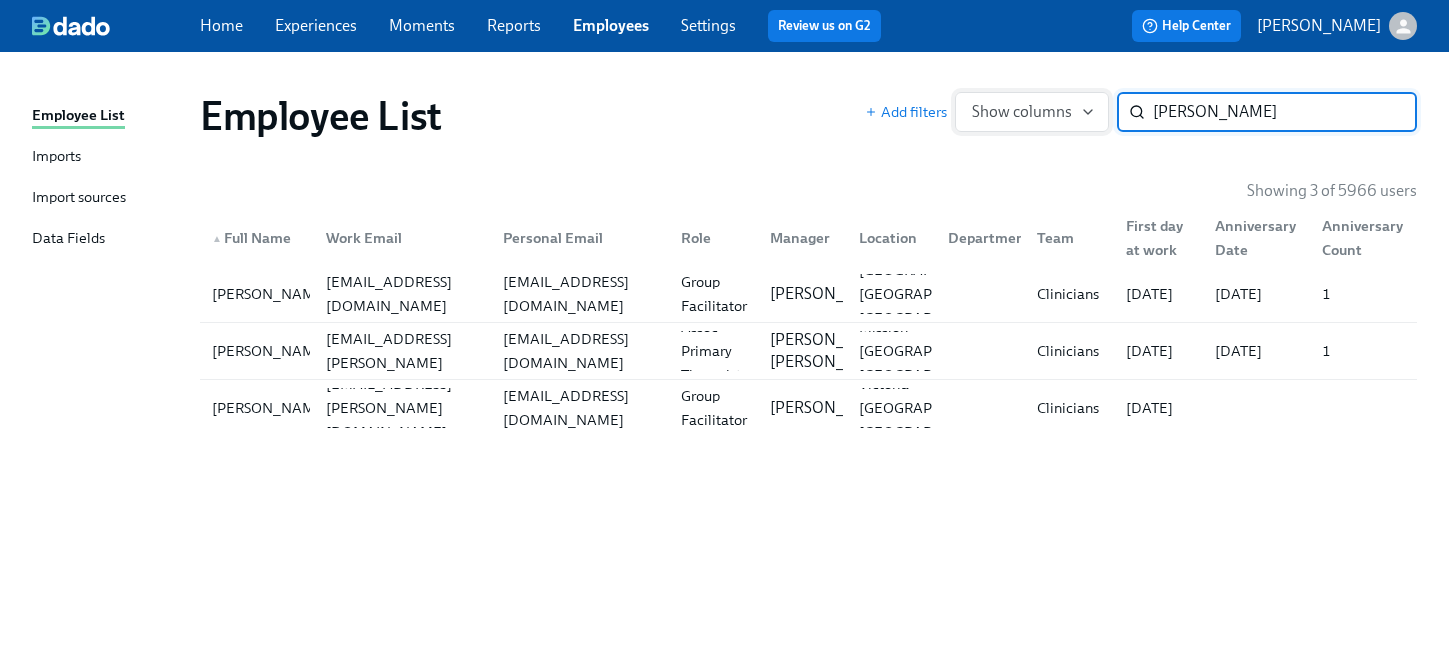 type on "jessica flanagan" 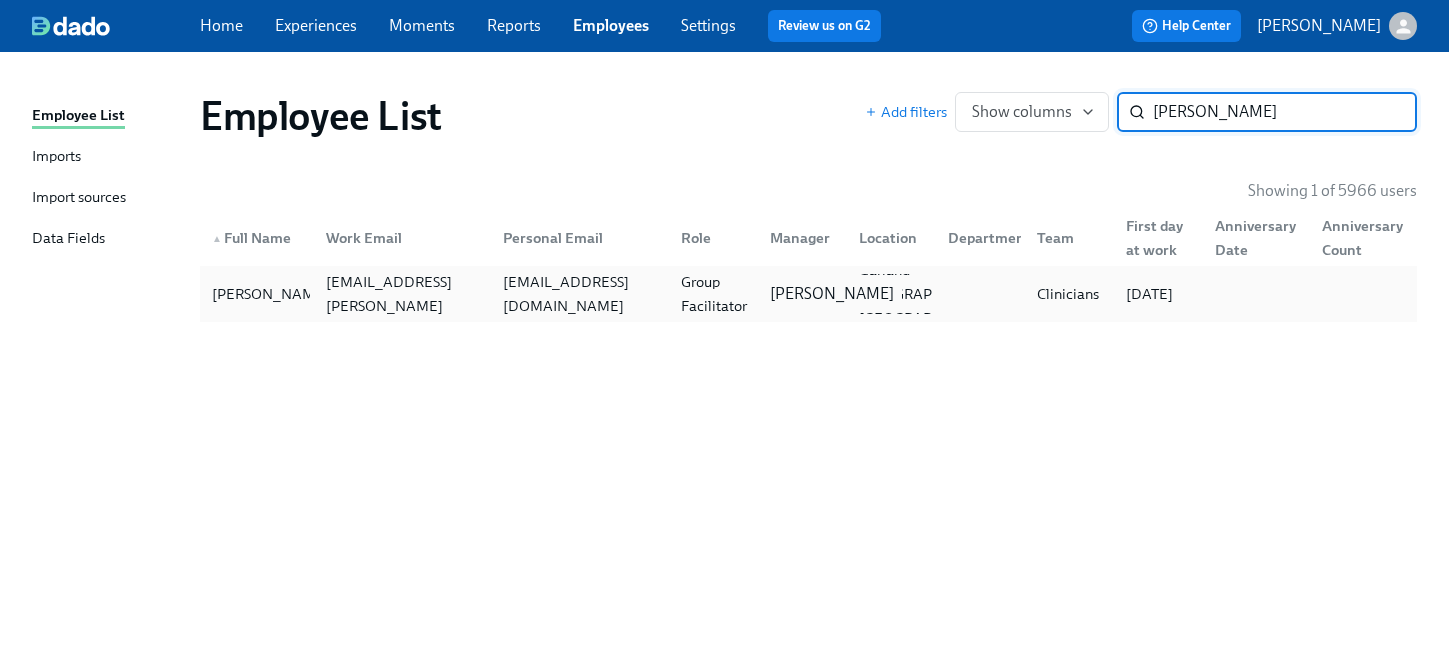 click on "Mandee McKelvey" at bounding box center [832, 294] 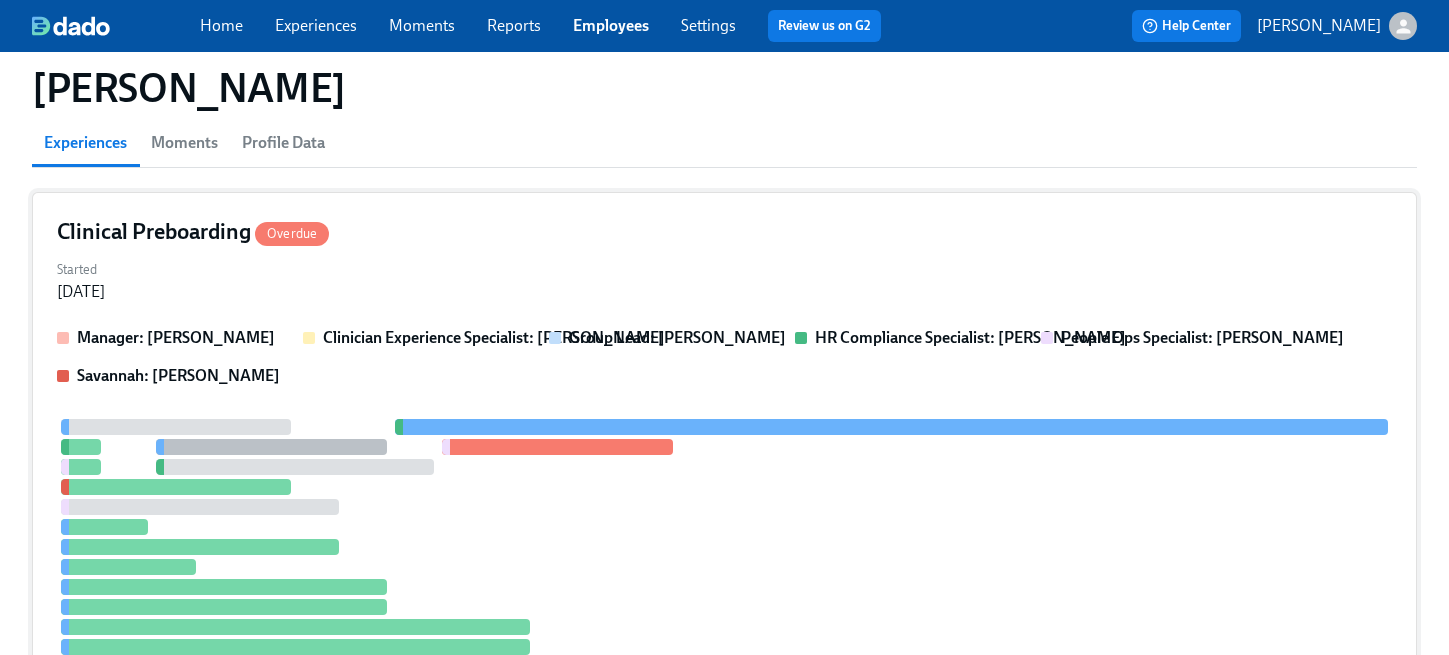 scroll, scrollTop: 131, scrollLeft: 0, axis: vertical 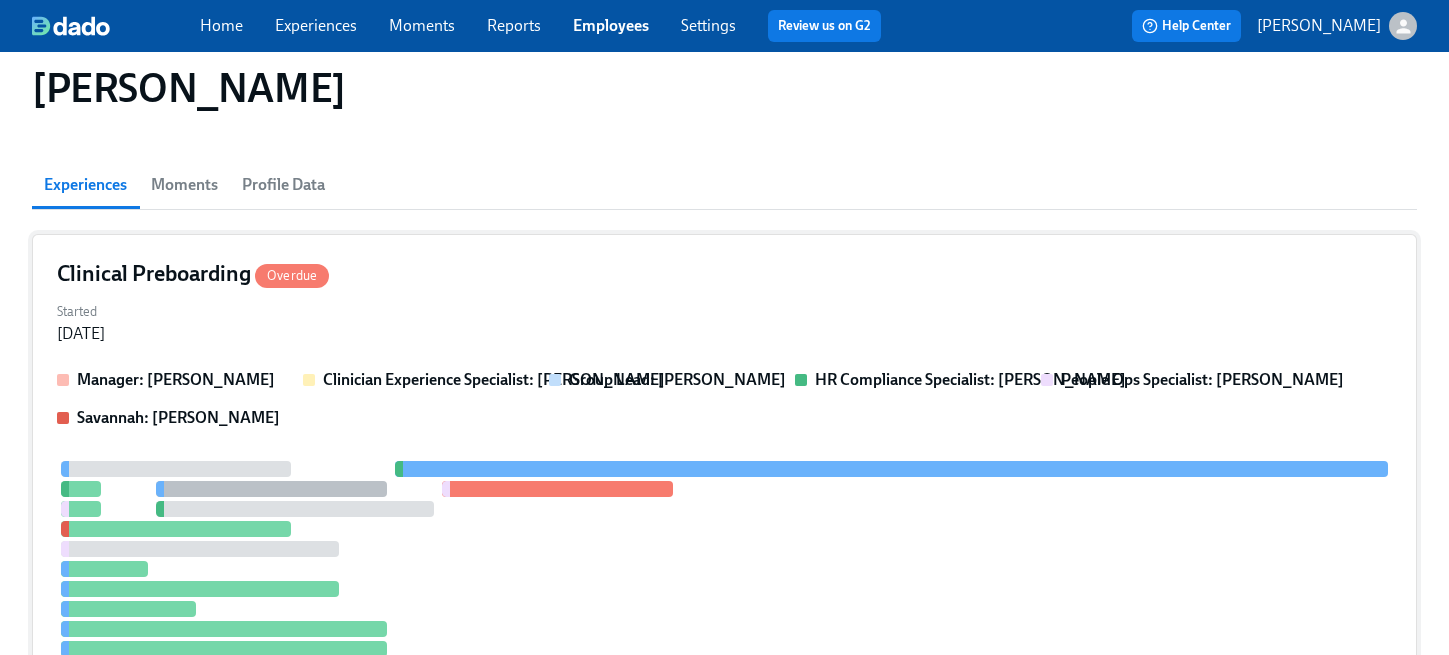 click on "Started Jul 10, 2025" at bounding box center [724, 321] 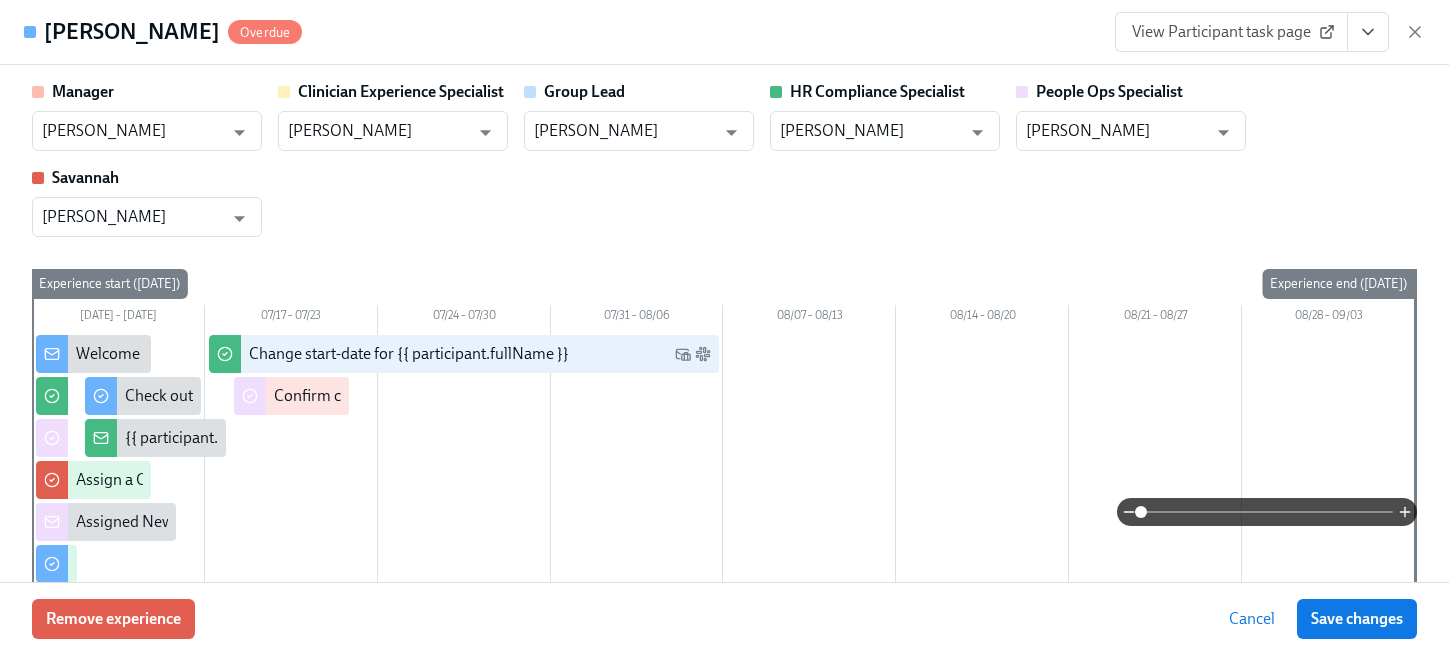 click 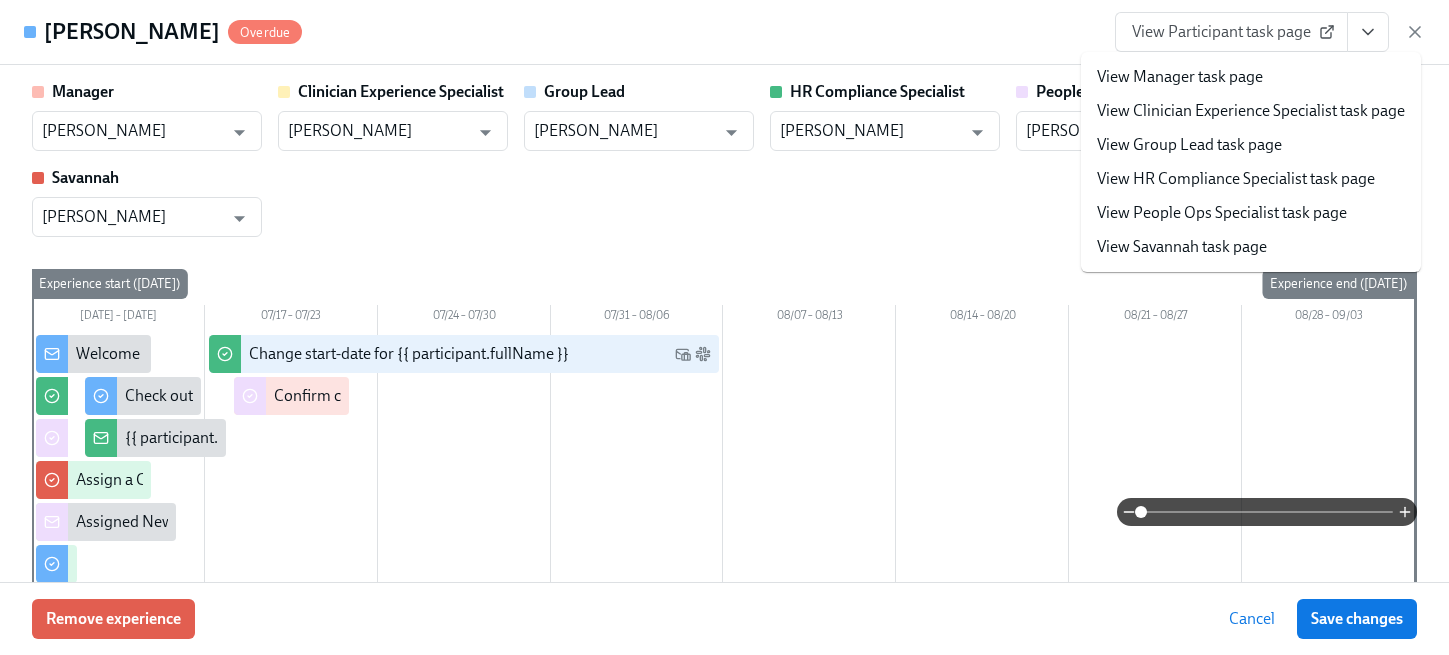 click on "View People Ops Specialist task page" at bounding box center (1222, 213) 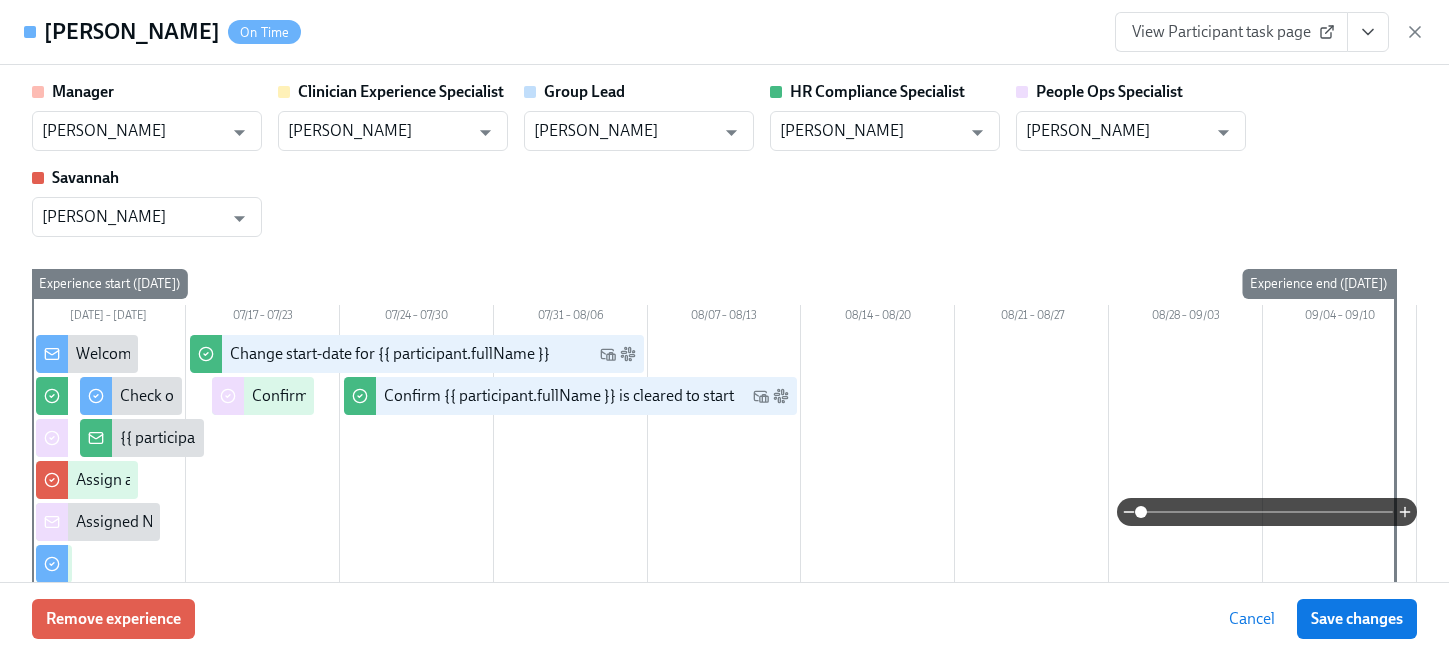 scroll, scrollTop: 0, scrollLeft: 0, axis: both 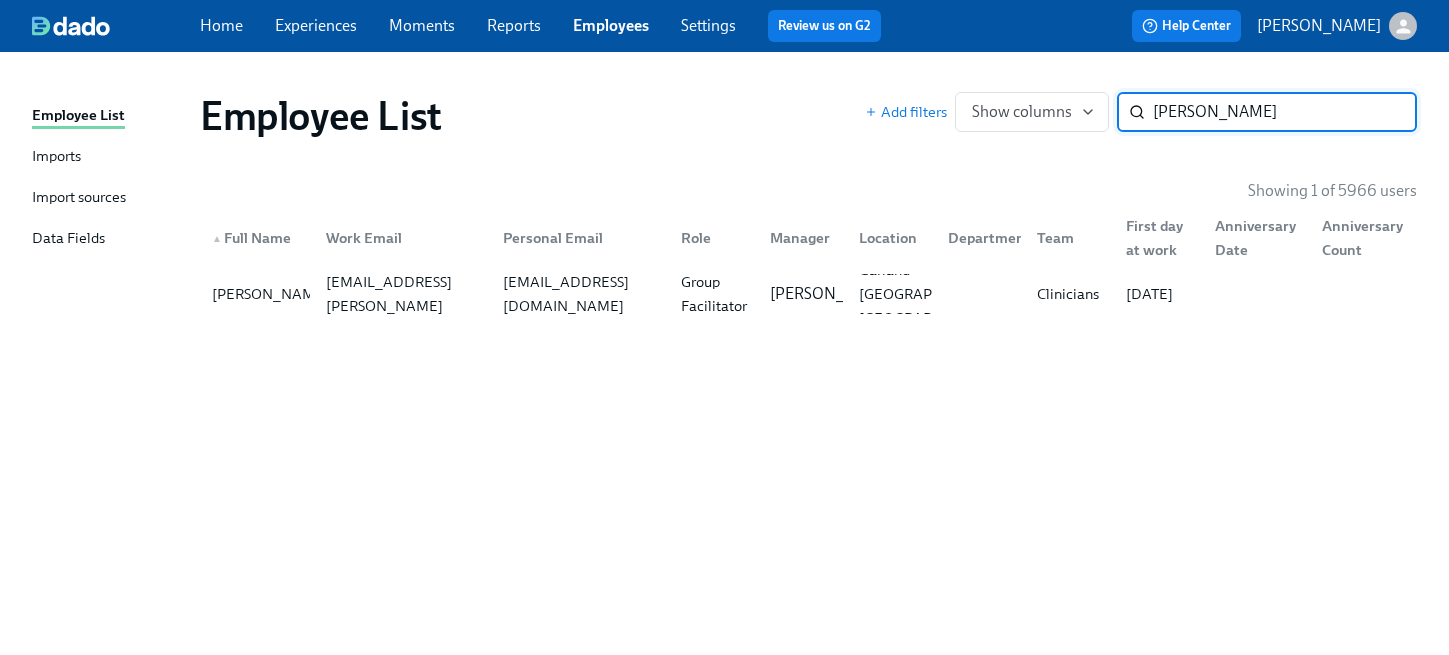 drag, startPoint x: 1285, startPoint y: 121, endPoint x: 902, endPoint y: 53, distance: 388.98972 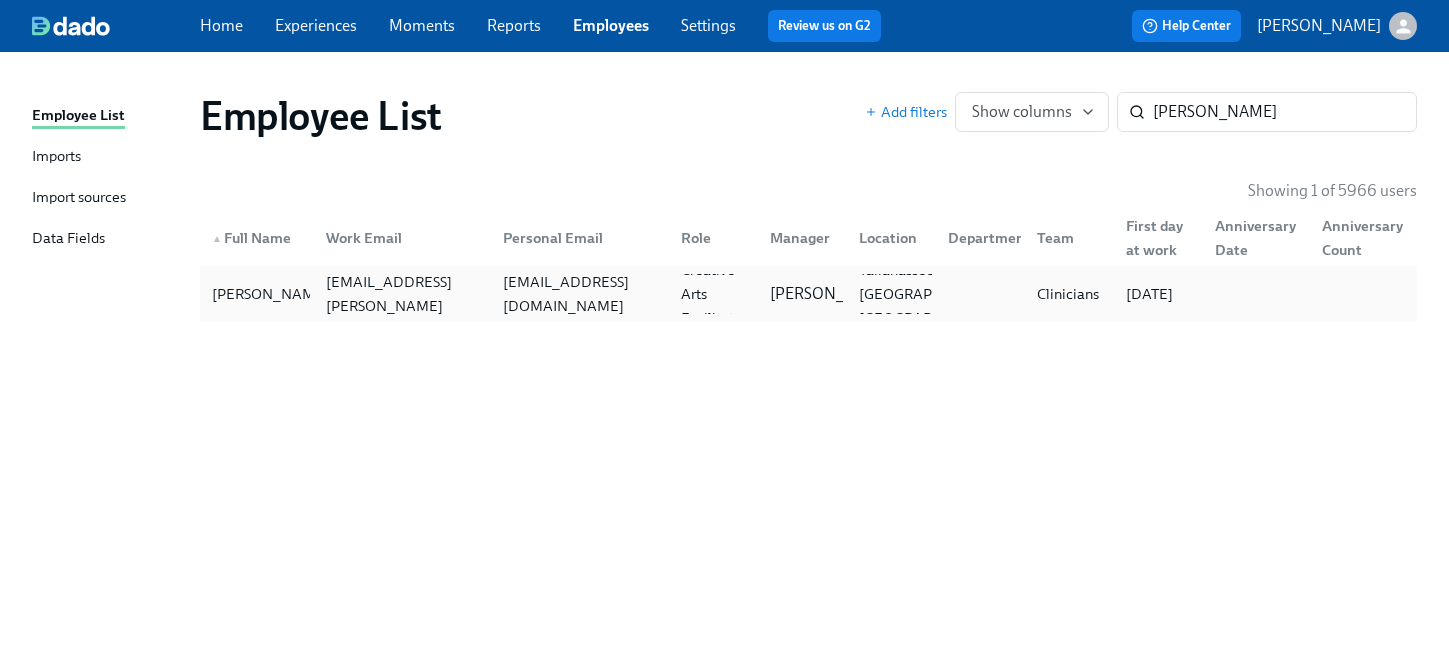 click on "Manuel Carvajal manuel.carvajal@charliehealth.com manuelcarvajal@rocketmail.com Creative Arts Facilitator Kristiana Miner Tallahassee FL US Clinicians 07/28/2025" at bounding box center [808, 294] 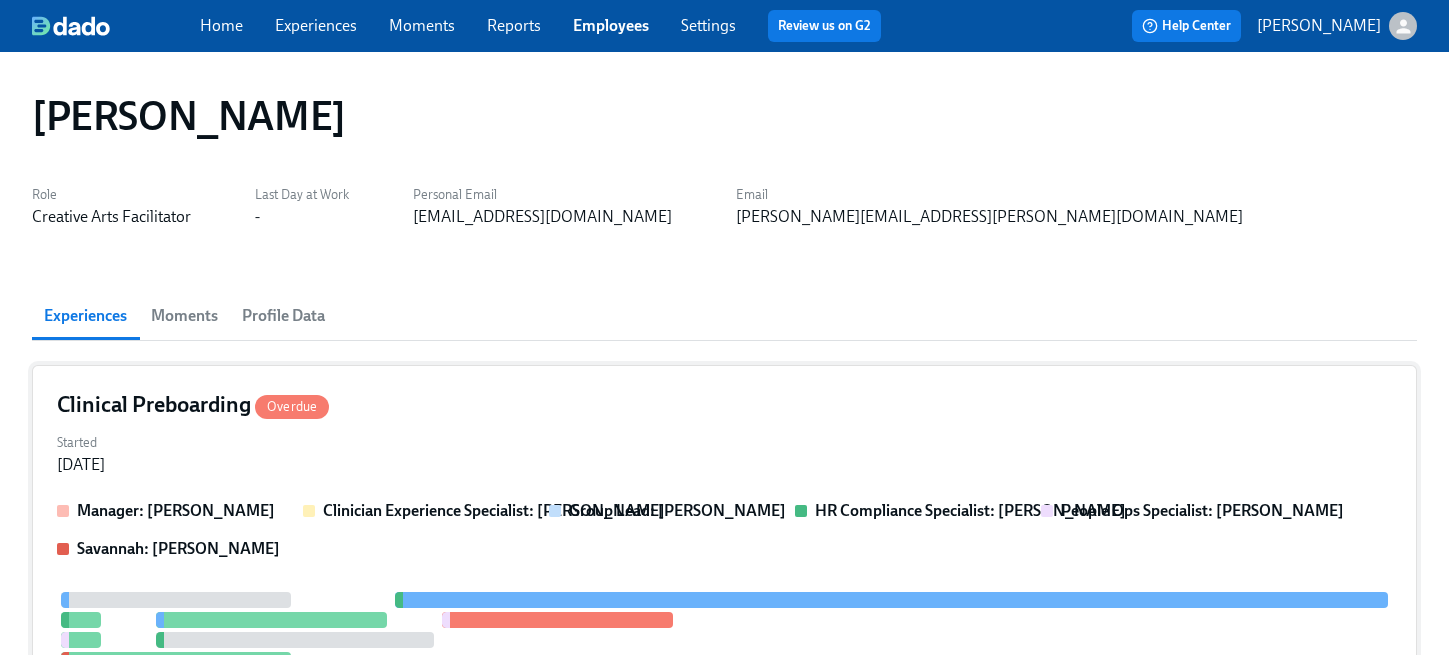 scroll, scrollTop: 76, scrollLeft: 0, axis: vertical 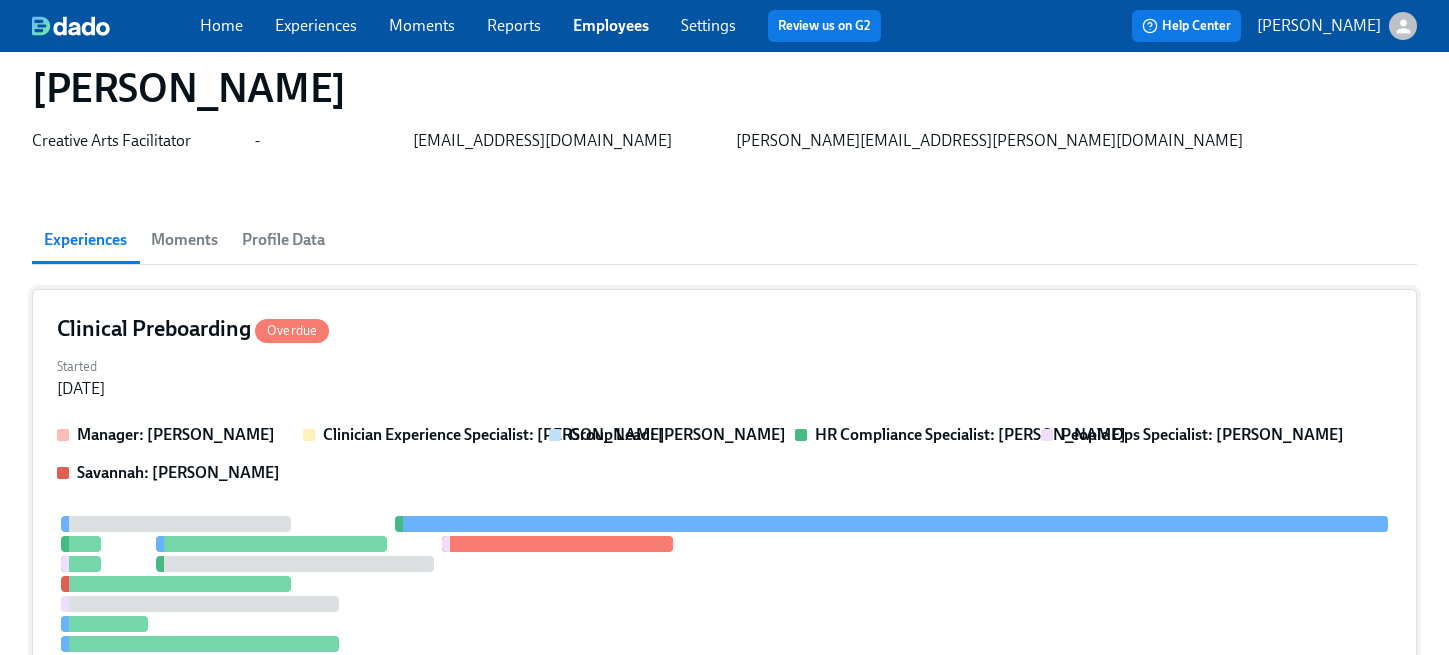 click on "Started Jul 10, 2025" at bounding box center (724, 376) 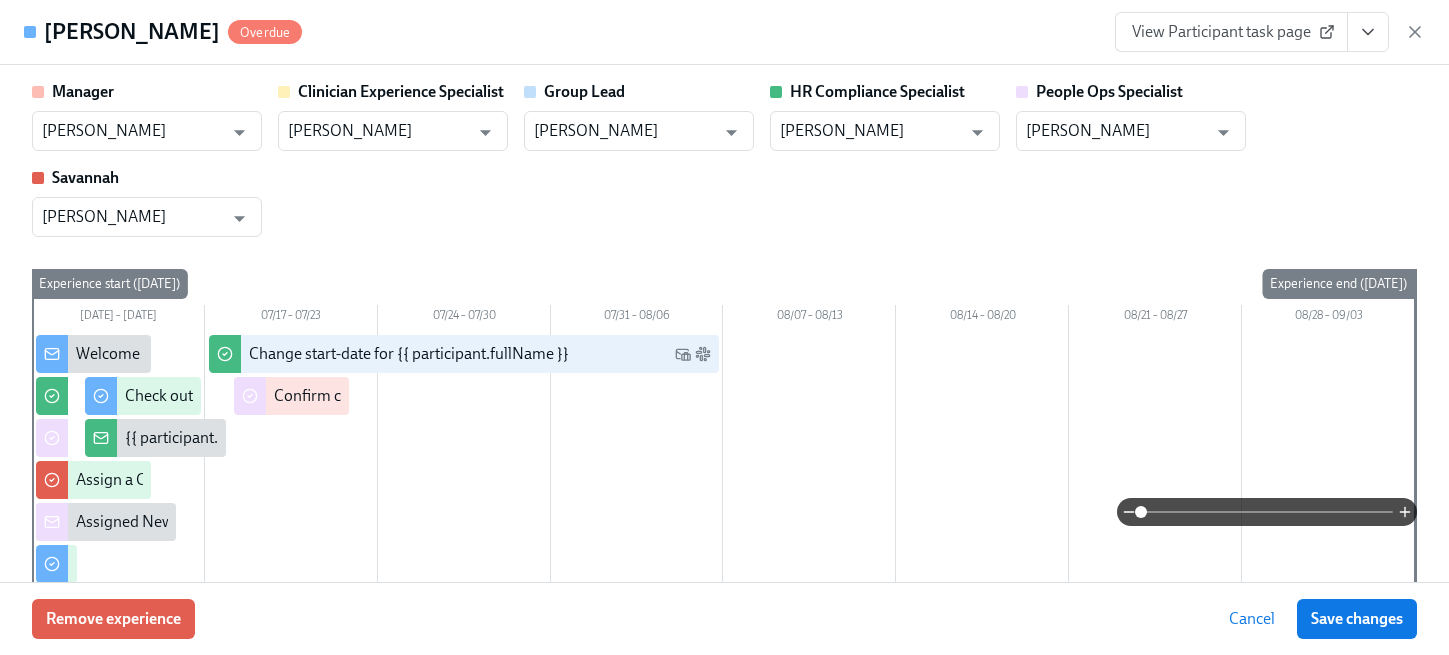 click 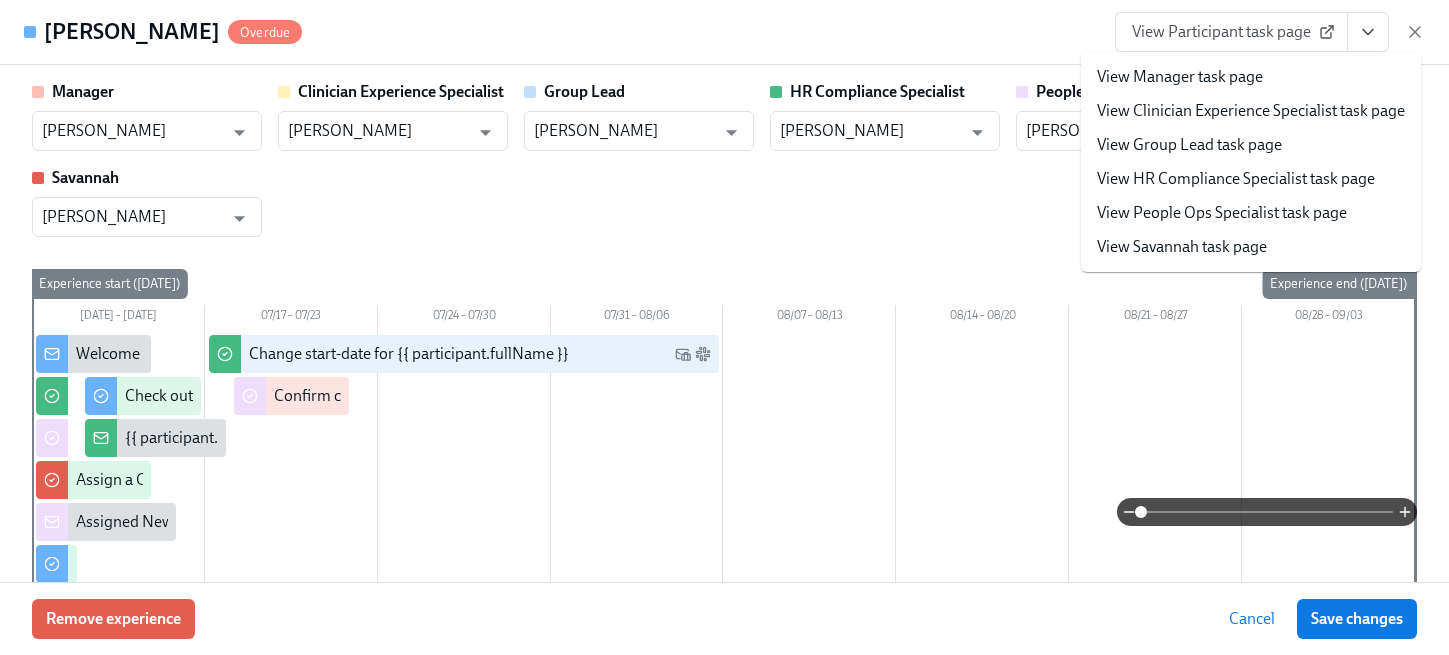 click on "View People Ops Specialist task page" at bounding box center [1222, 213] 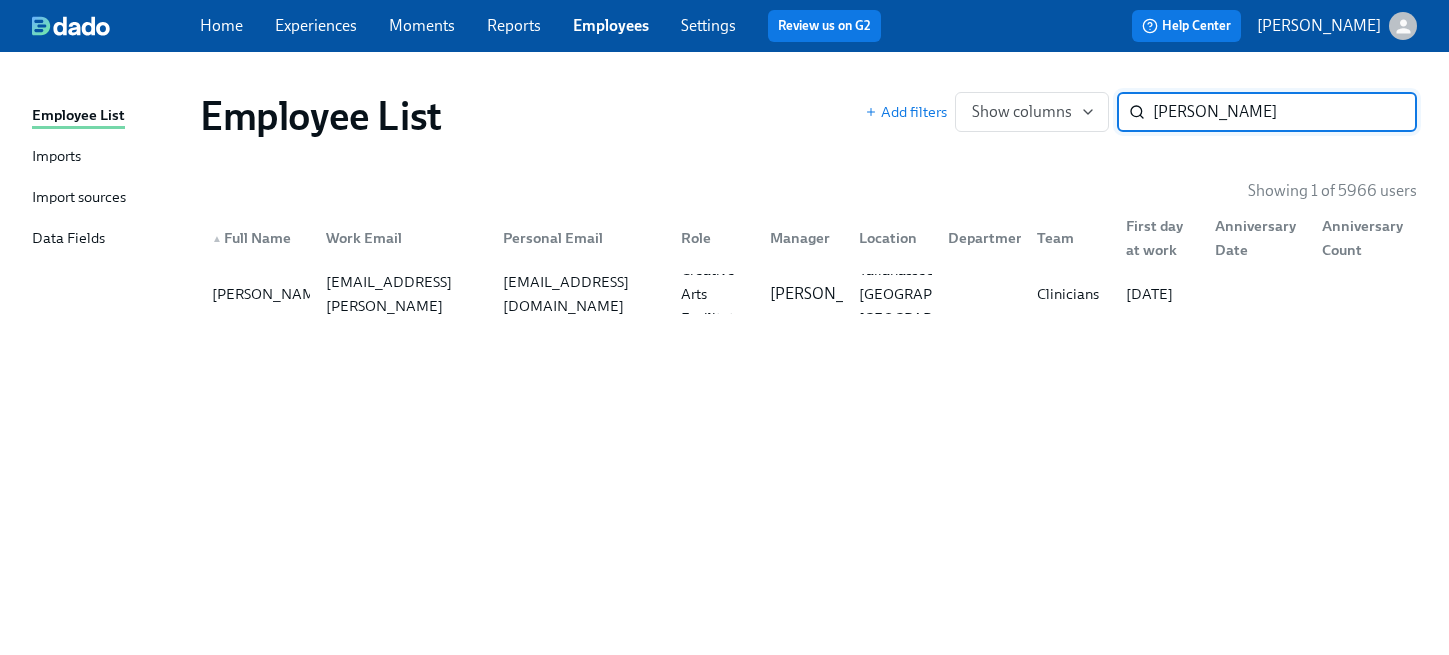 scroll, scrollTop: 0, scrollLeft: 0, axis: both 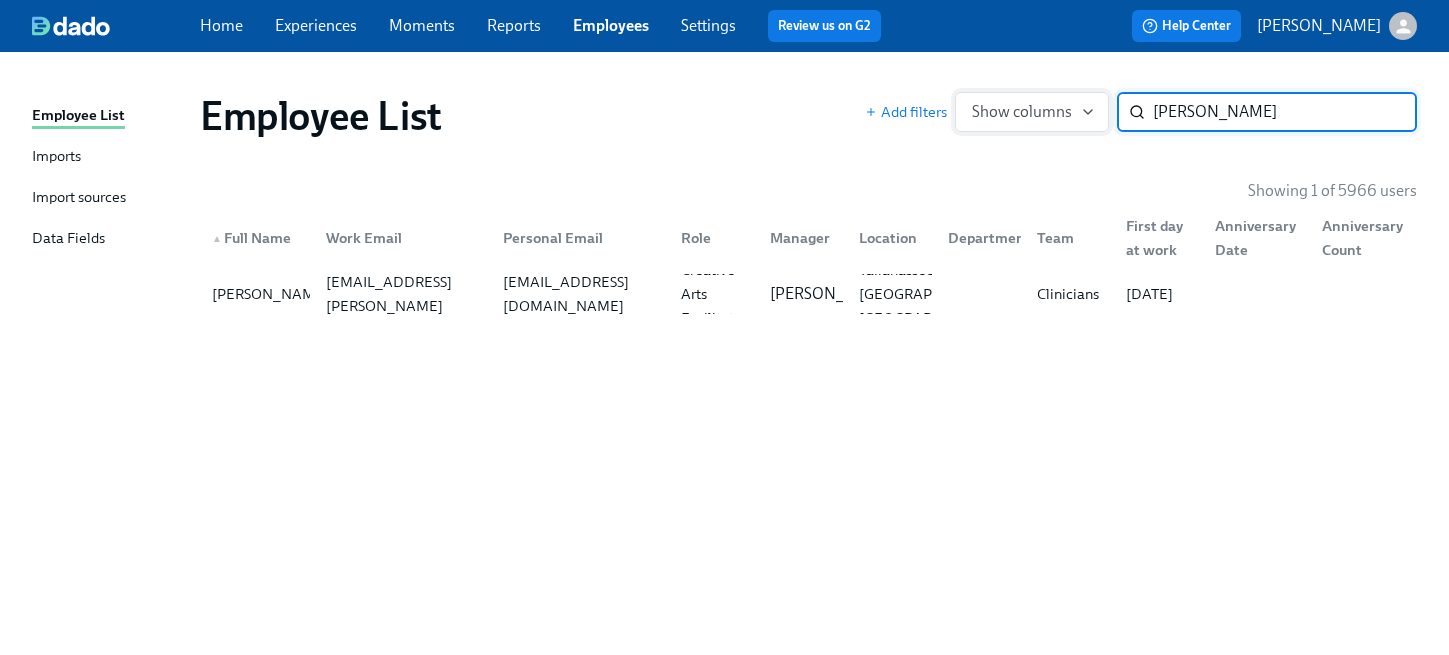 drag, startPoint x: 1245, startPoint y: 110, endPoint x: 969, endPoint y: 95, distance: 276.40732 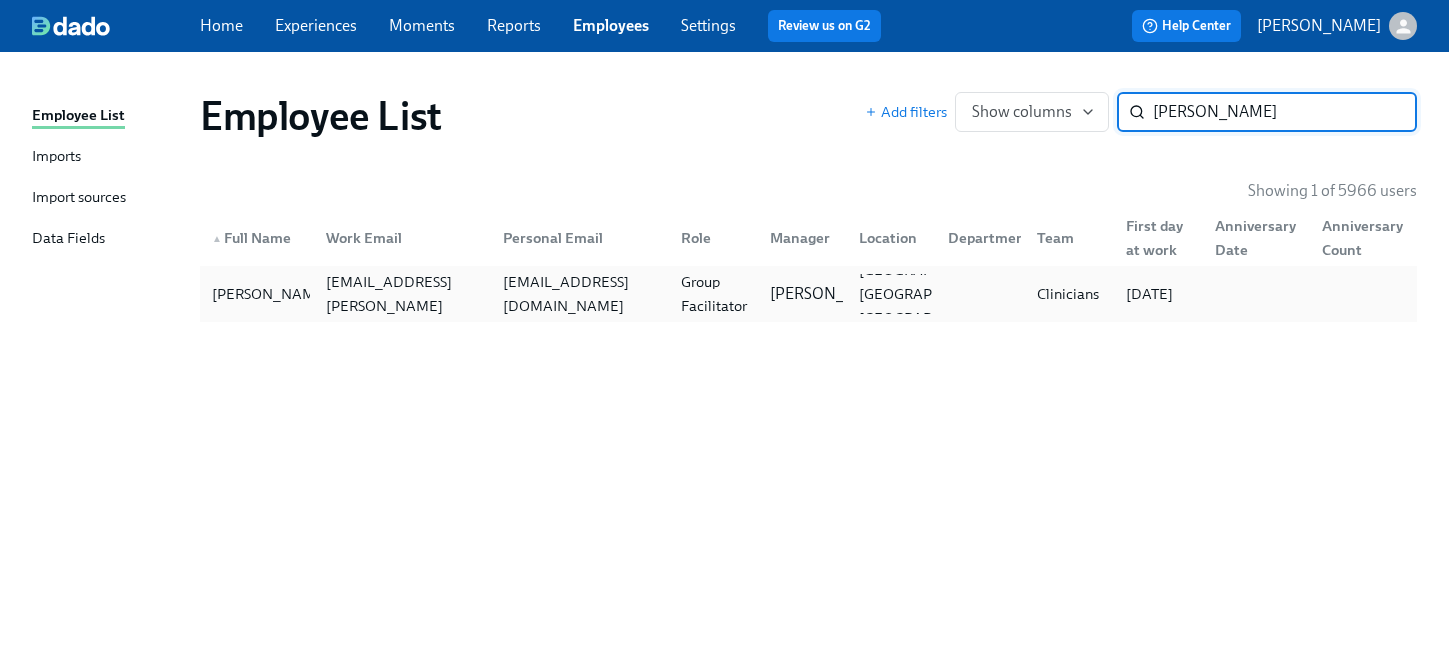click on "mhlicitra@gmail.com" at bounding box center [579, 294] 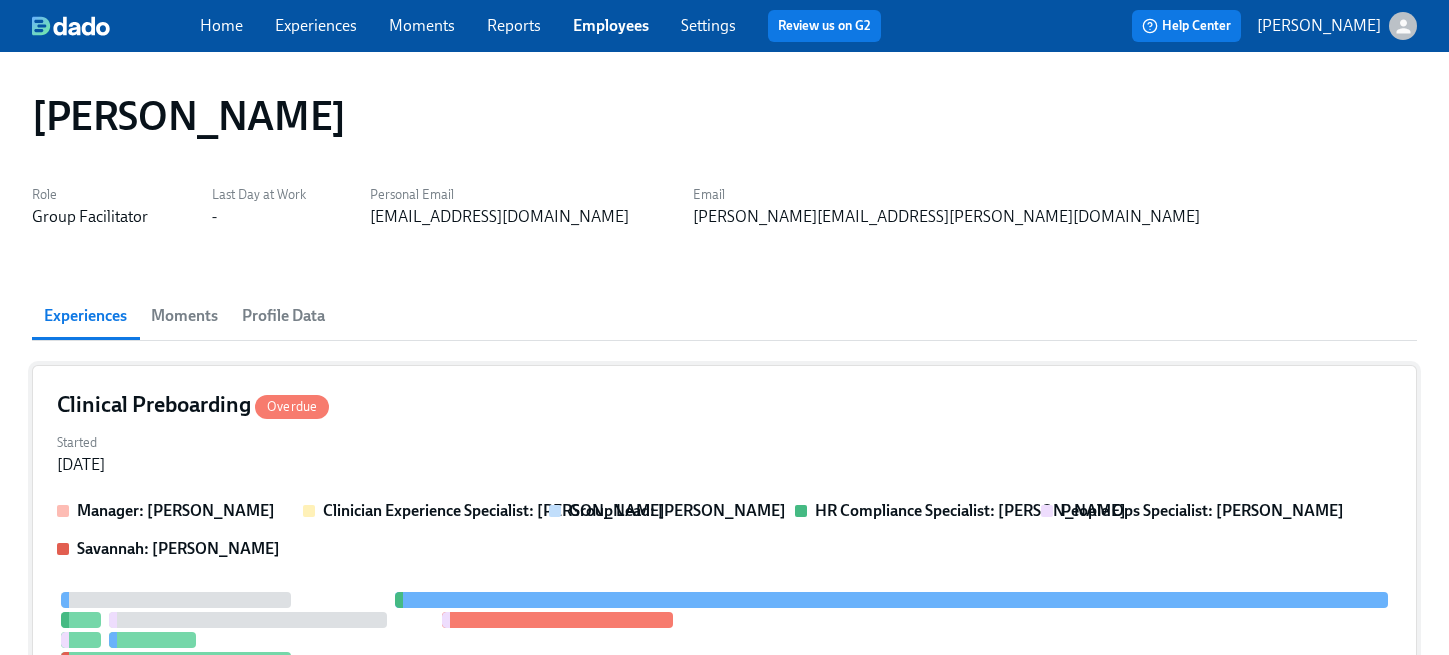 click on "Started Jul 10, 2025" at bounding box center (724, 452) 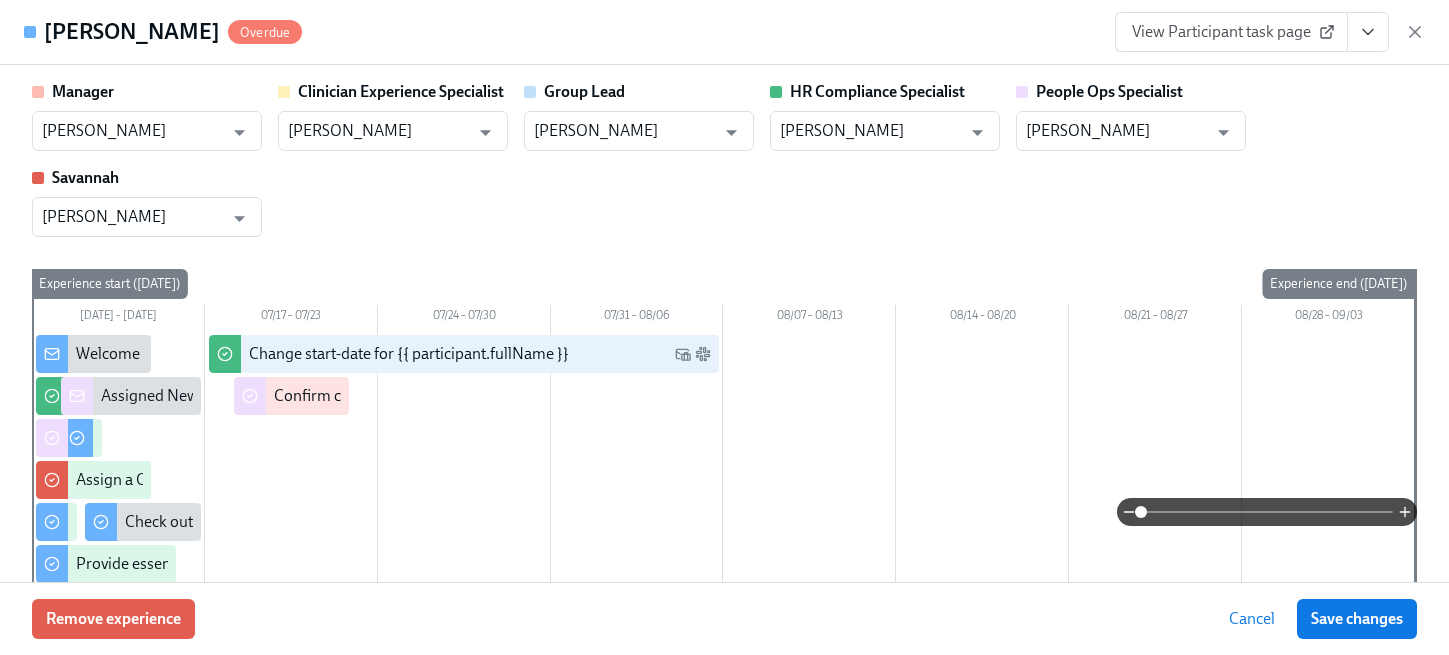 click 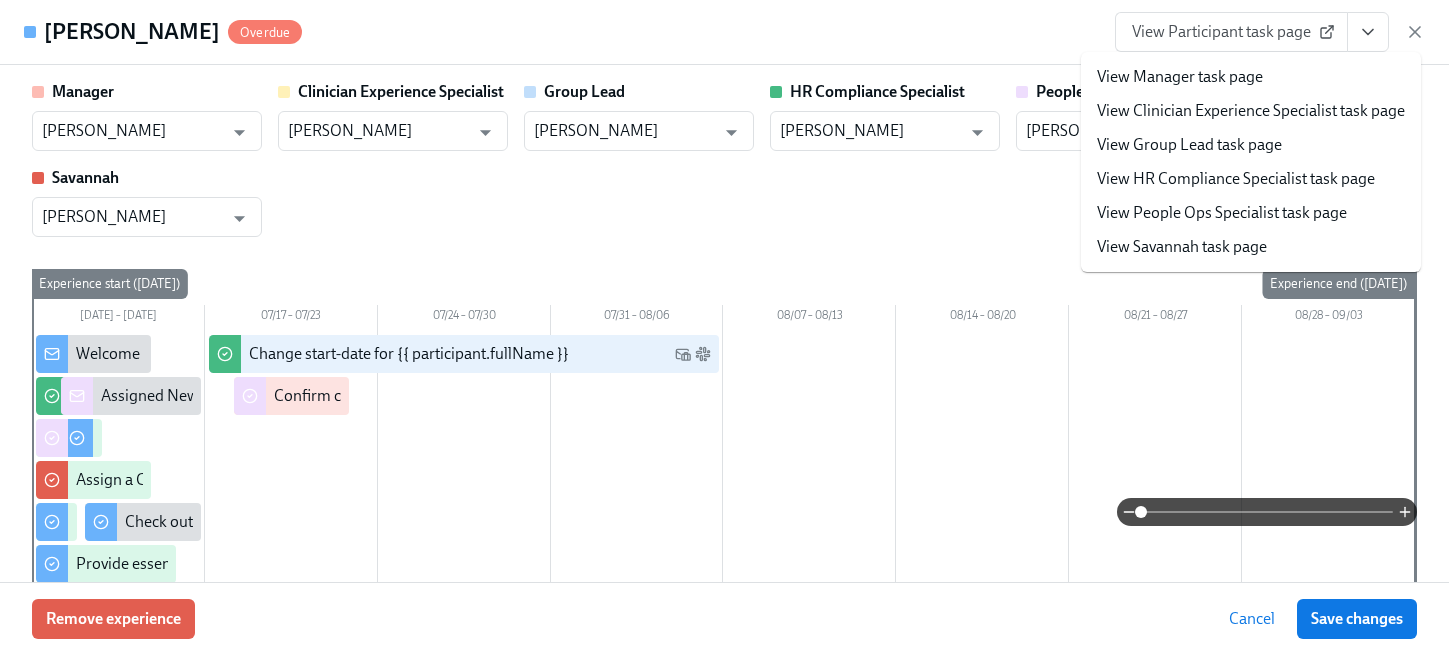 click on "View People Ops Specialist task page" at bounding box center (1222, 213) 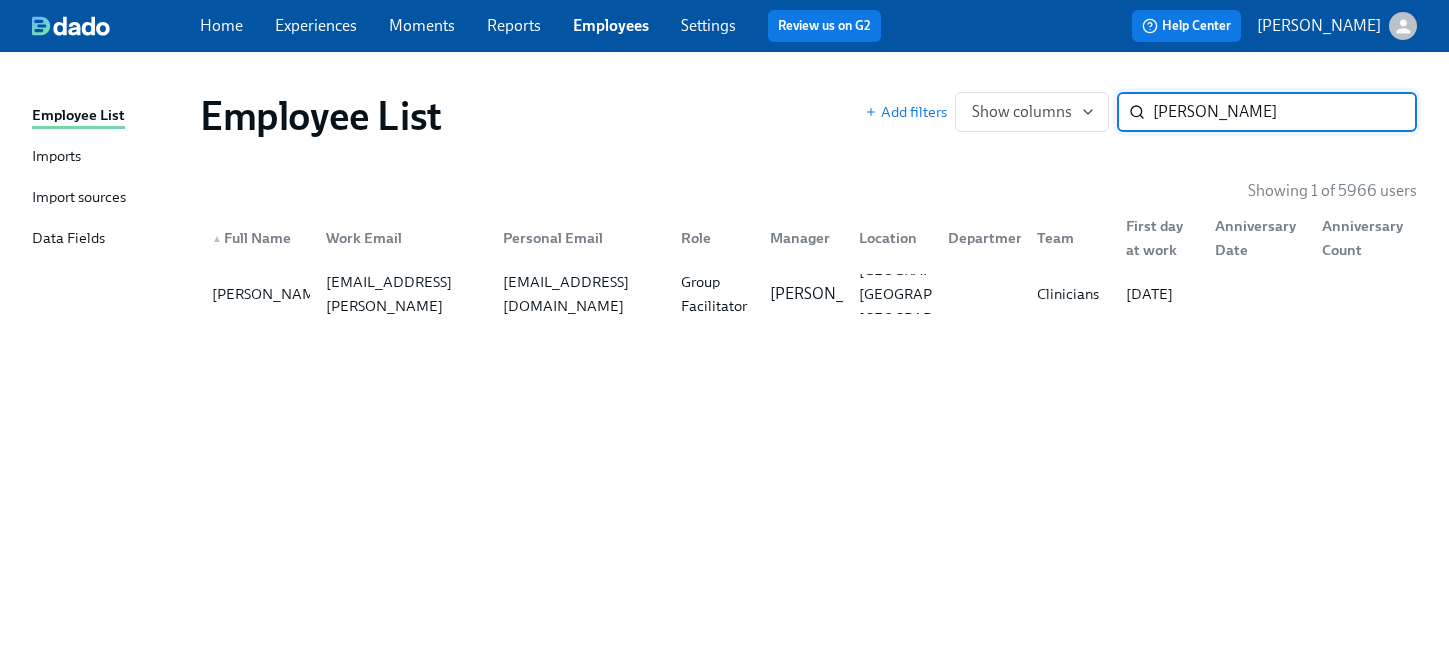 drag, startPoint x: 1226, startPoint y: 120, endPoint x: 937, endPoint y: 80, distance: 291.75504 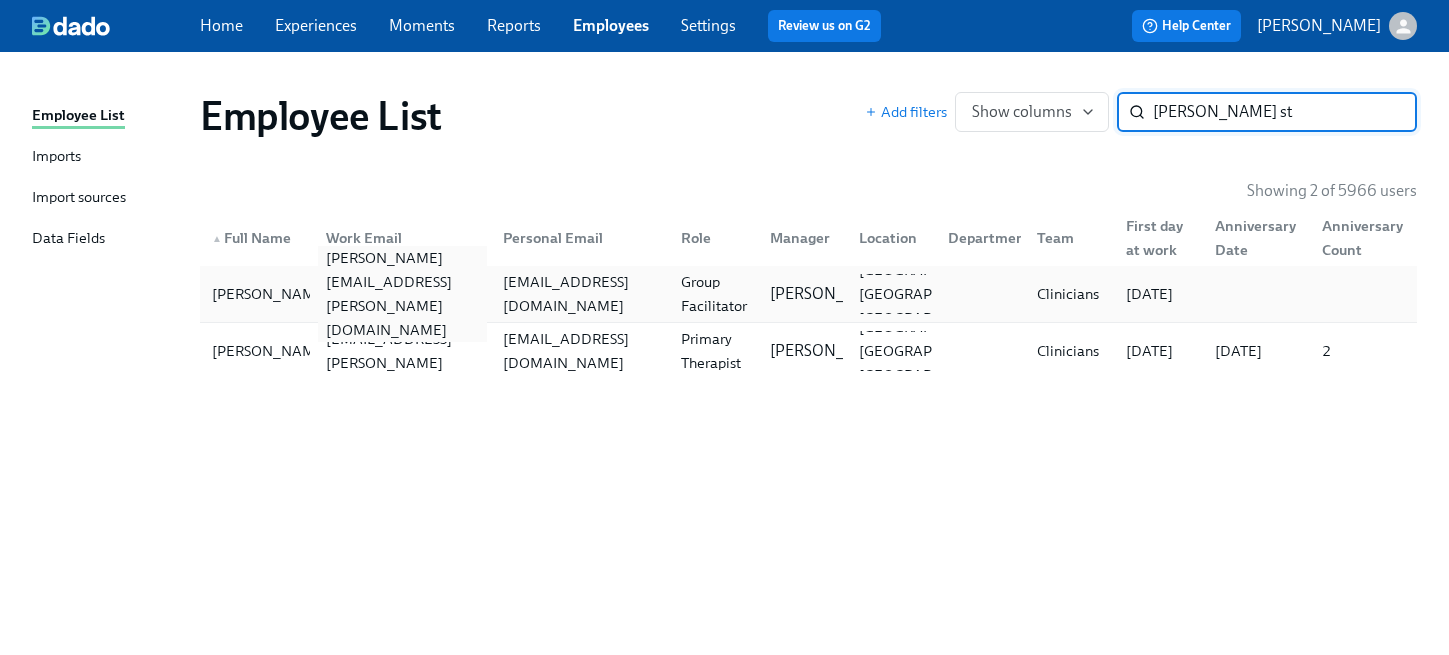 type on "ana st" 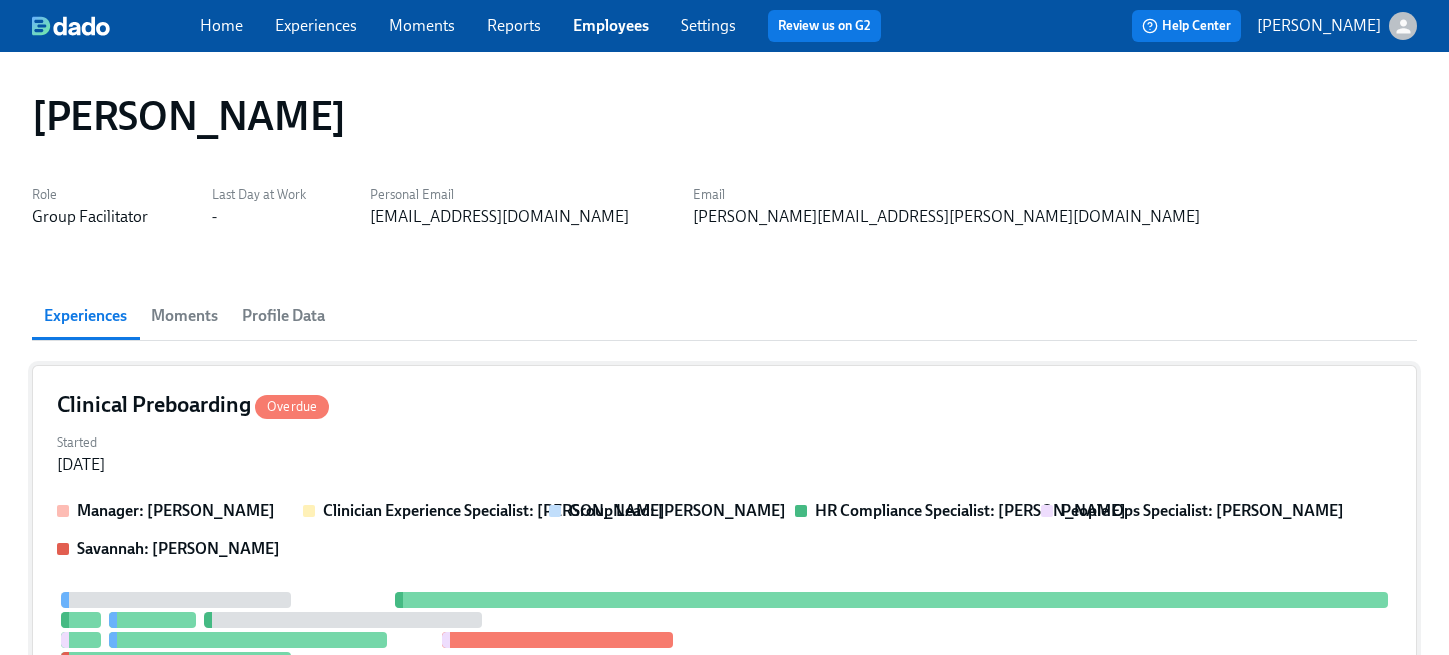 scroll, scrollTop: 14, scrollLeft: 0, axis: vertical 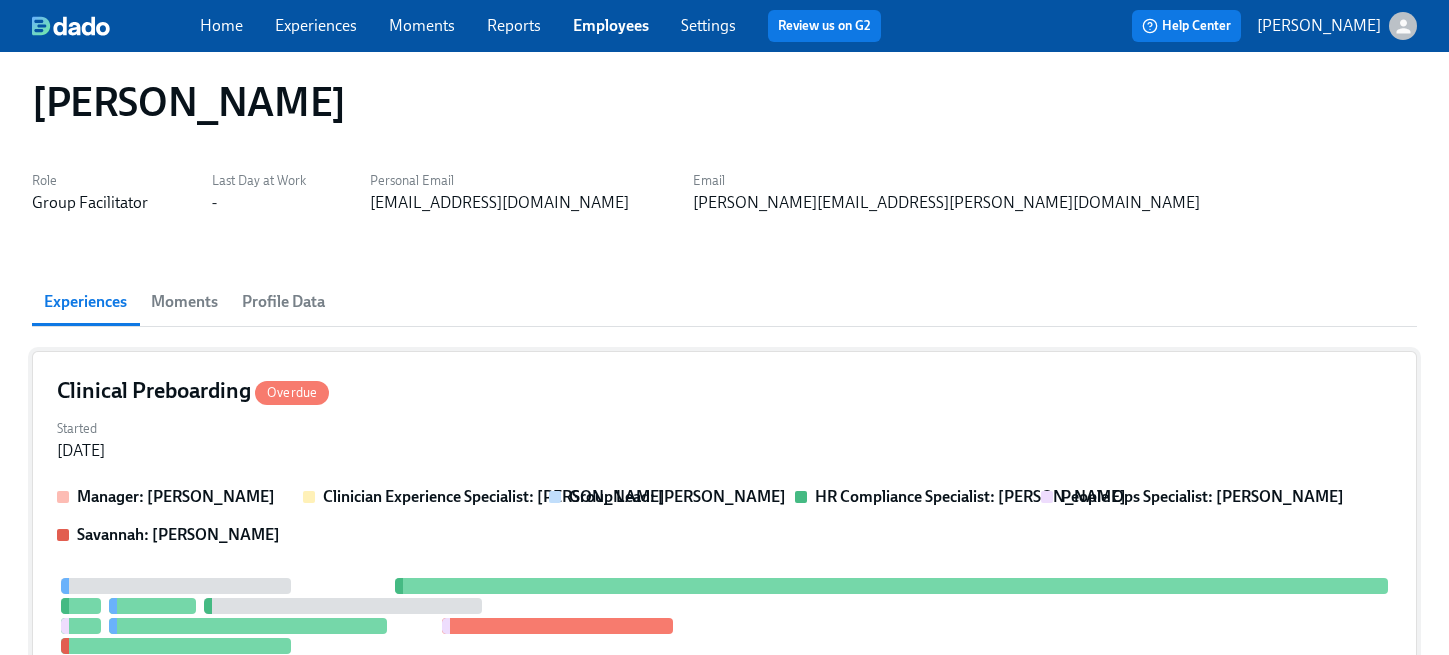 click on "Clinical Preboarding   Overdue" at bounding box center [724, 391] 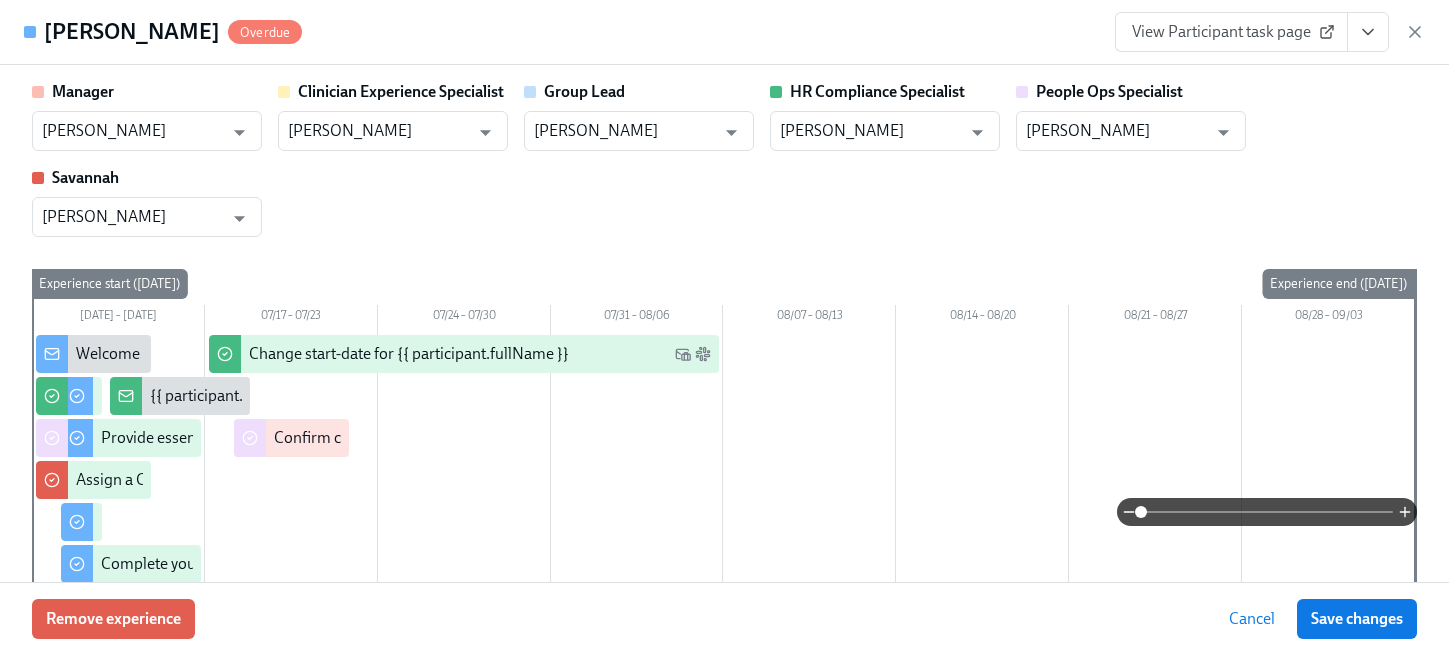 click at bounding box center [1368, 32] 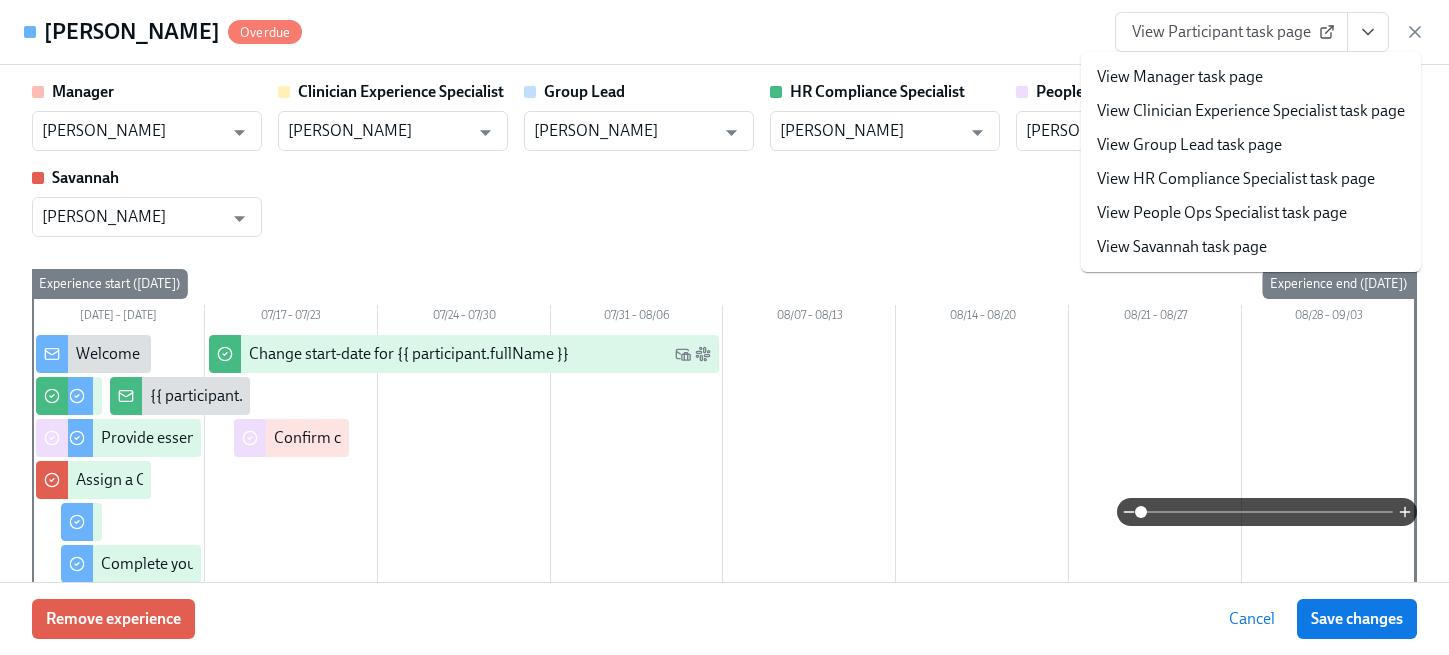 click on "View People Ops Specialist task page" at bounding box center (1222, 213) 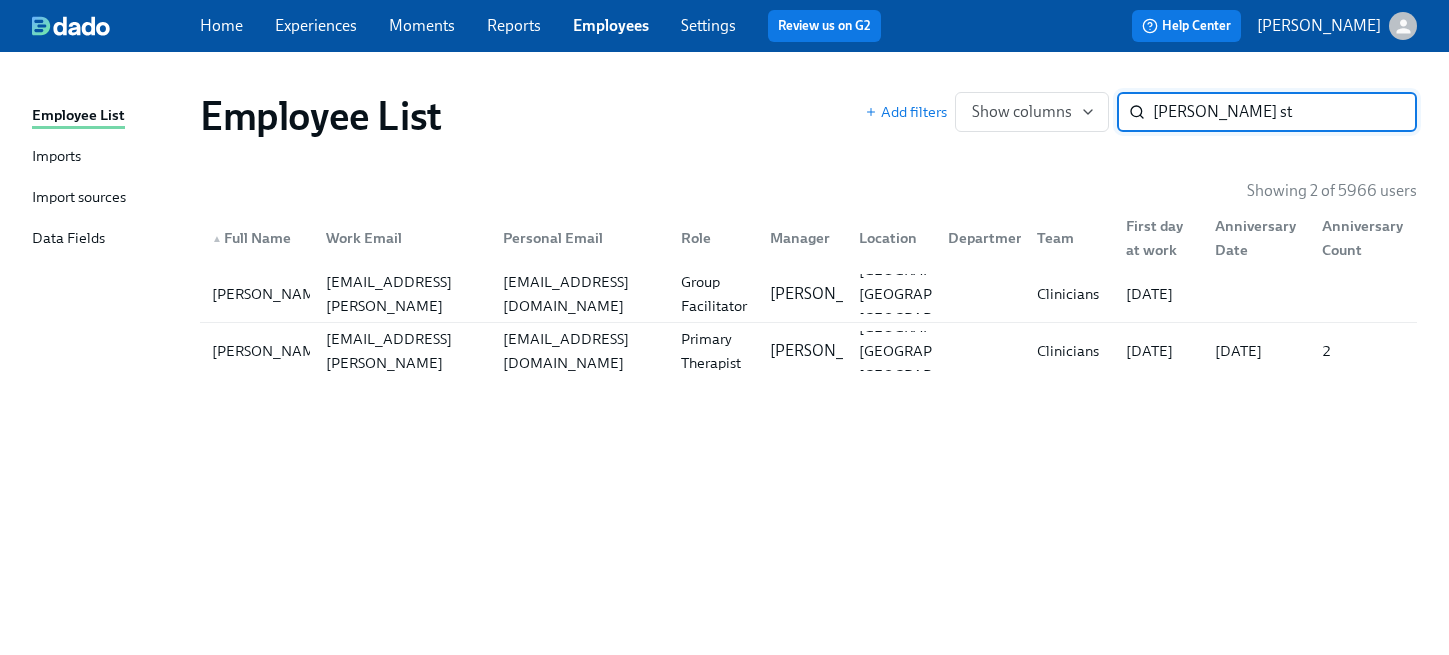 scroll, scrollTop: 0, scrollLeft: 0, axis: both 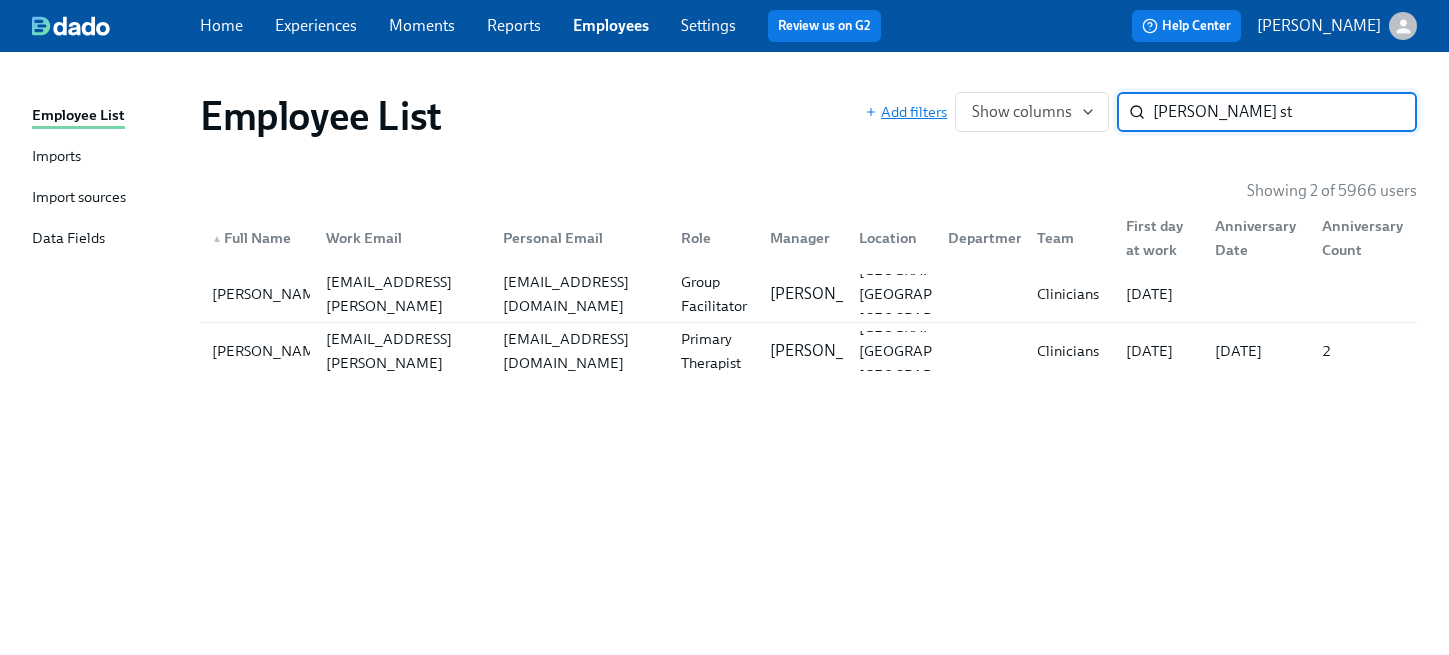 click on "Add filters Show columns ana st ​" at bounding box center (1141, 112) 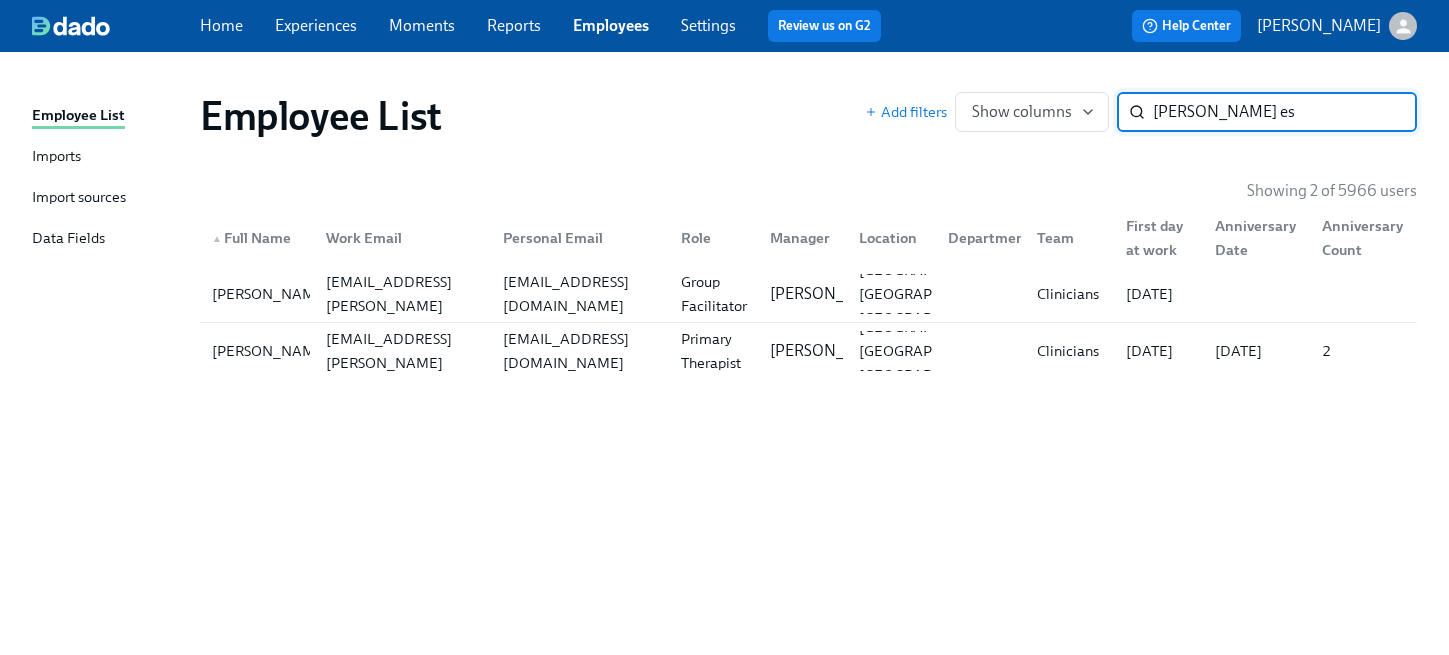 type on "eva es" 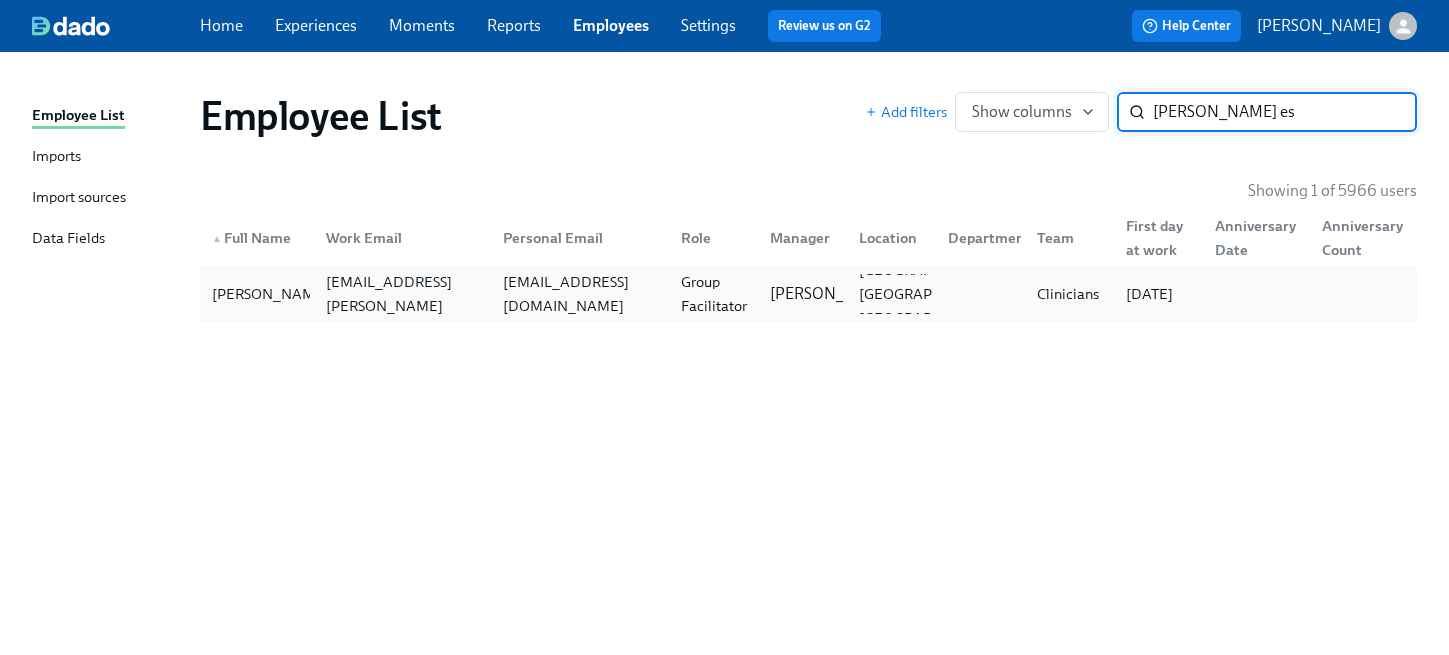 click on "Eva Eskow eva.eskow@charliehealth.com eva.eskow@gmail.com Group Facilitator Mandee McKelvey East Hanover NJ US Clinicians 07/28/2025" at bounding box center [808, 294] 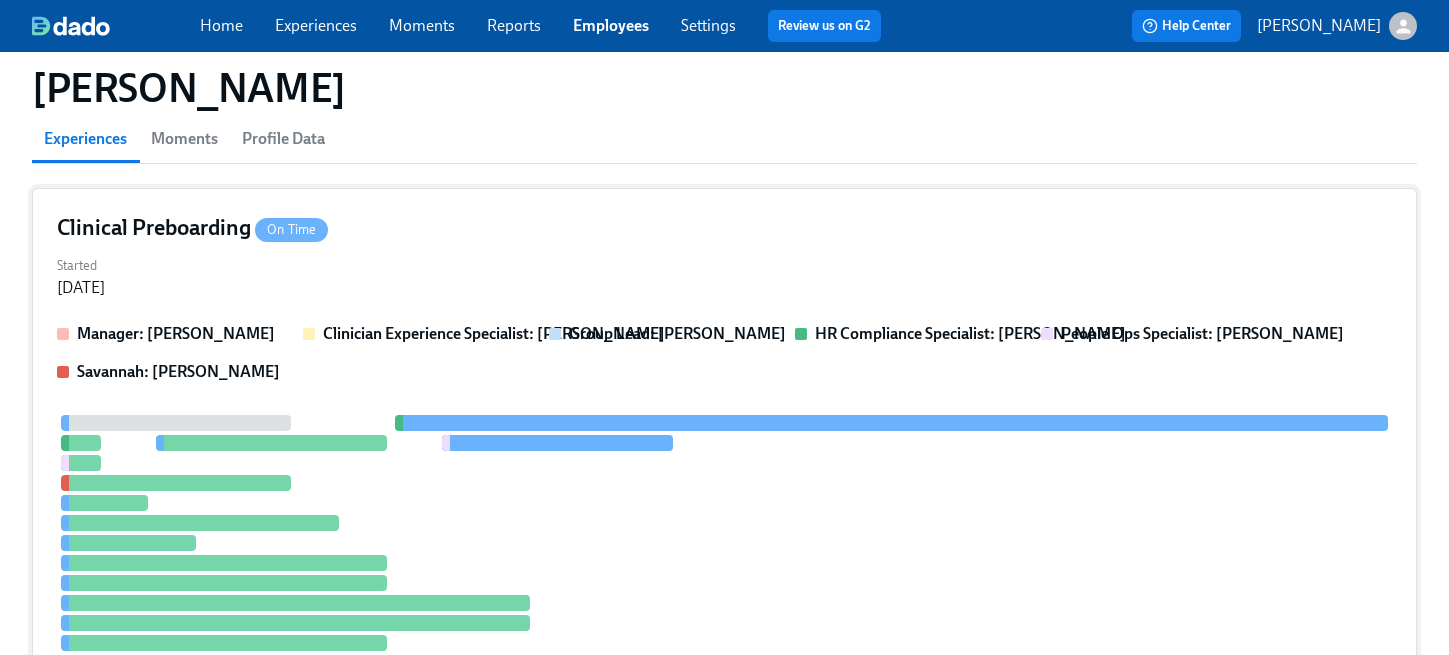scroll, scrollTop: 207, scrollLeft: 0, axis: vertical 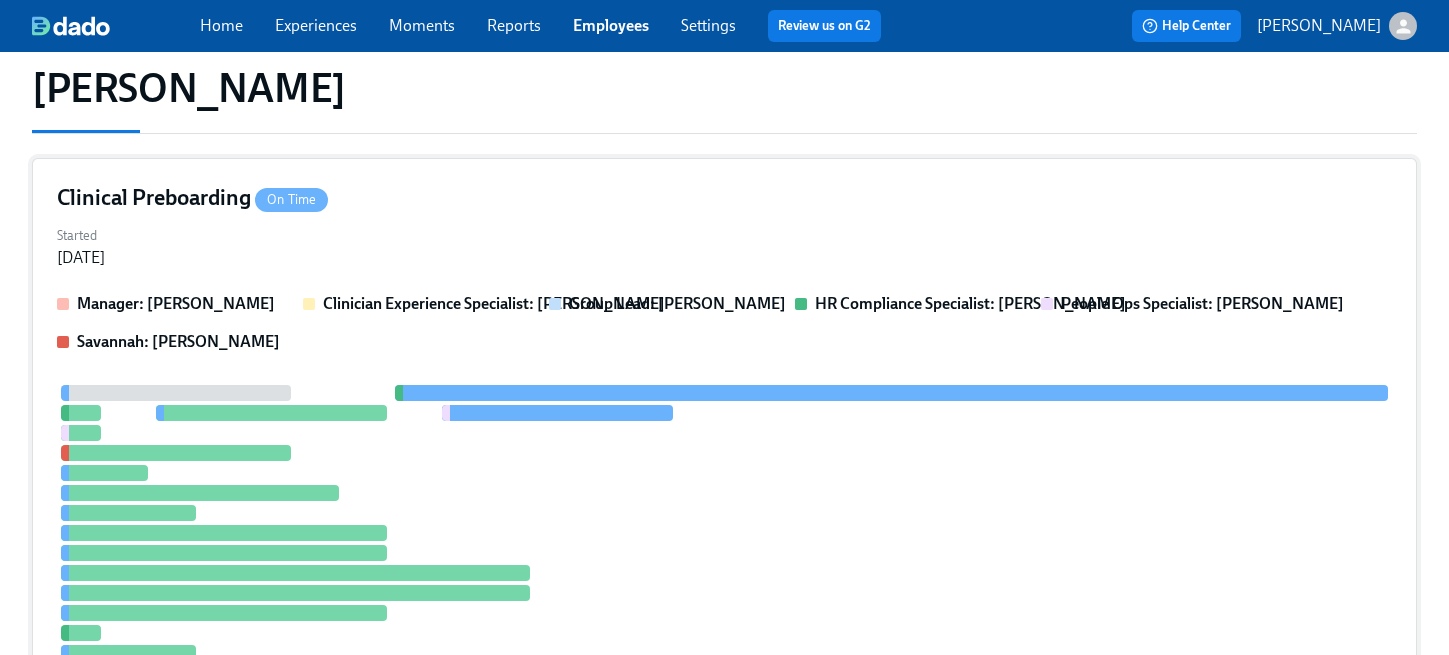 click on "Clinical Preboarding   On Time Started Jul 14, 2025 Manager: Mandee McKelvey Clinician Experience Specialist: Maggie Greenawalt Group Lead: Mandee McKelvey HR Compliance Specialist: Jessica Barrett People Ops Specialist: Brianna Keach Savannah: Savannah Doherty 1" at bounding box center (724, 467) 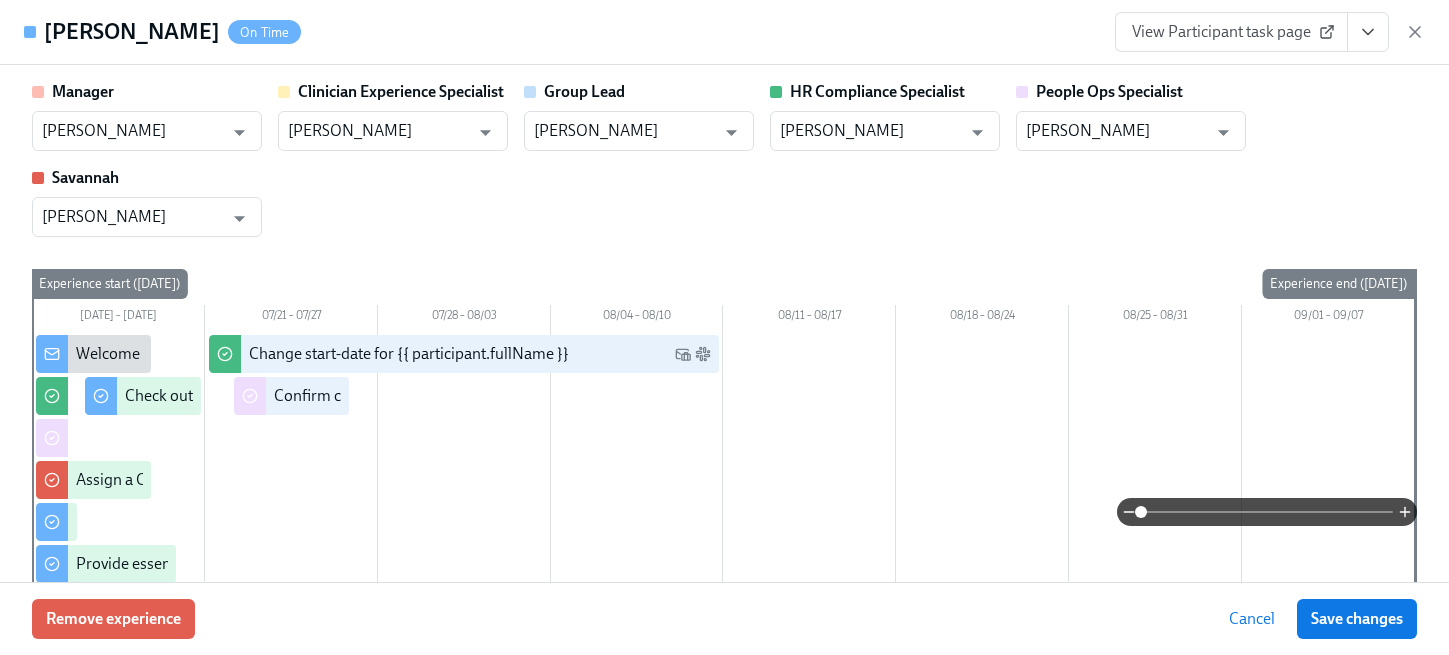 click 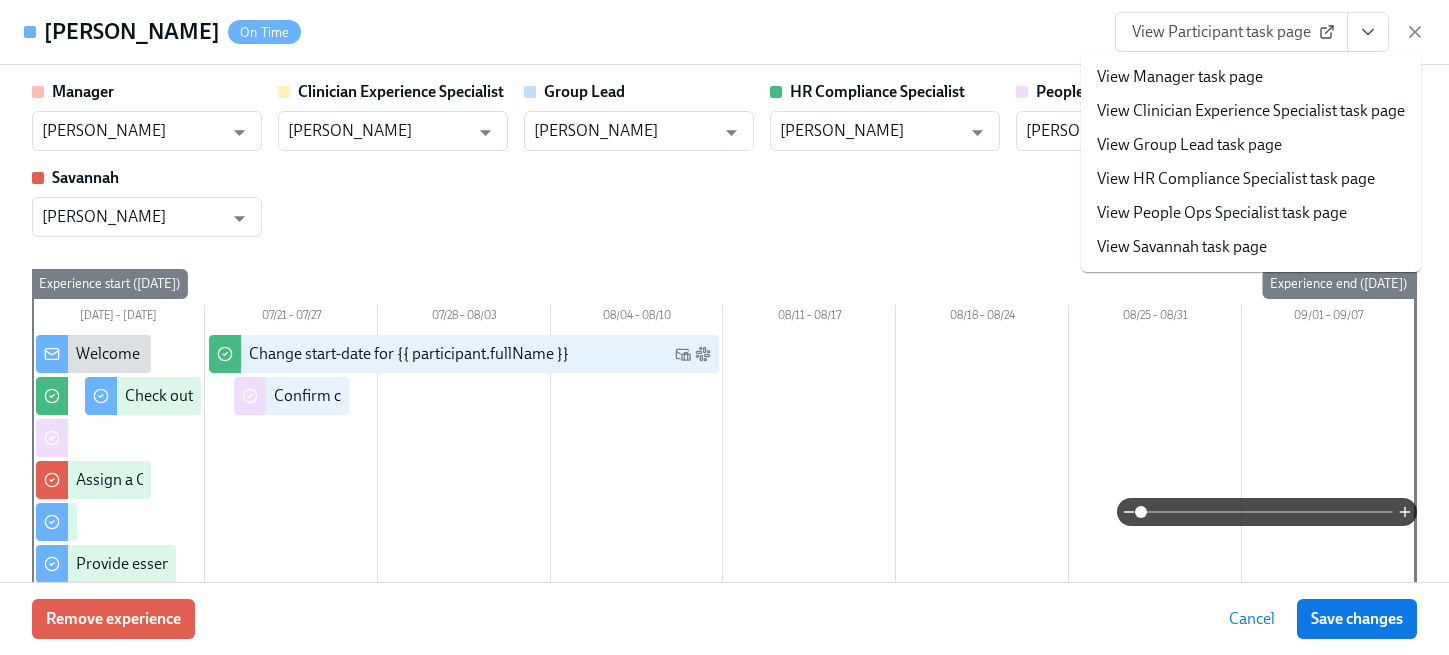 click on "View People Ops Specialist task page" at bounding box center (1222, 213) 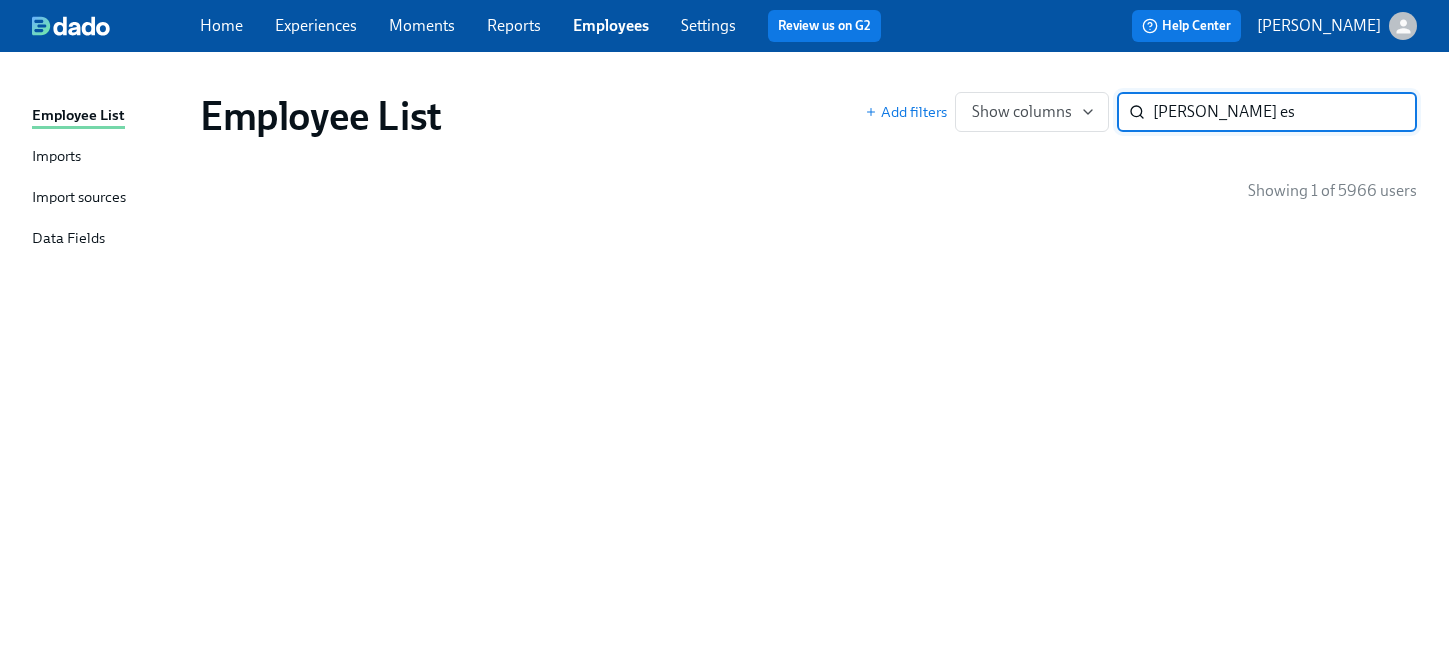 scroll, scrollTop: 0, scrollLeft: 0, axis: both 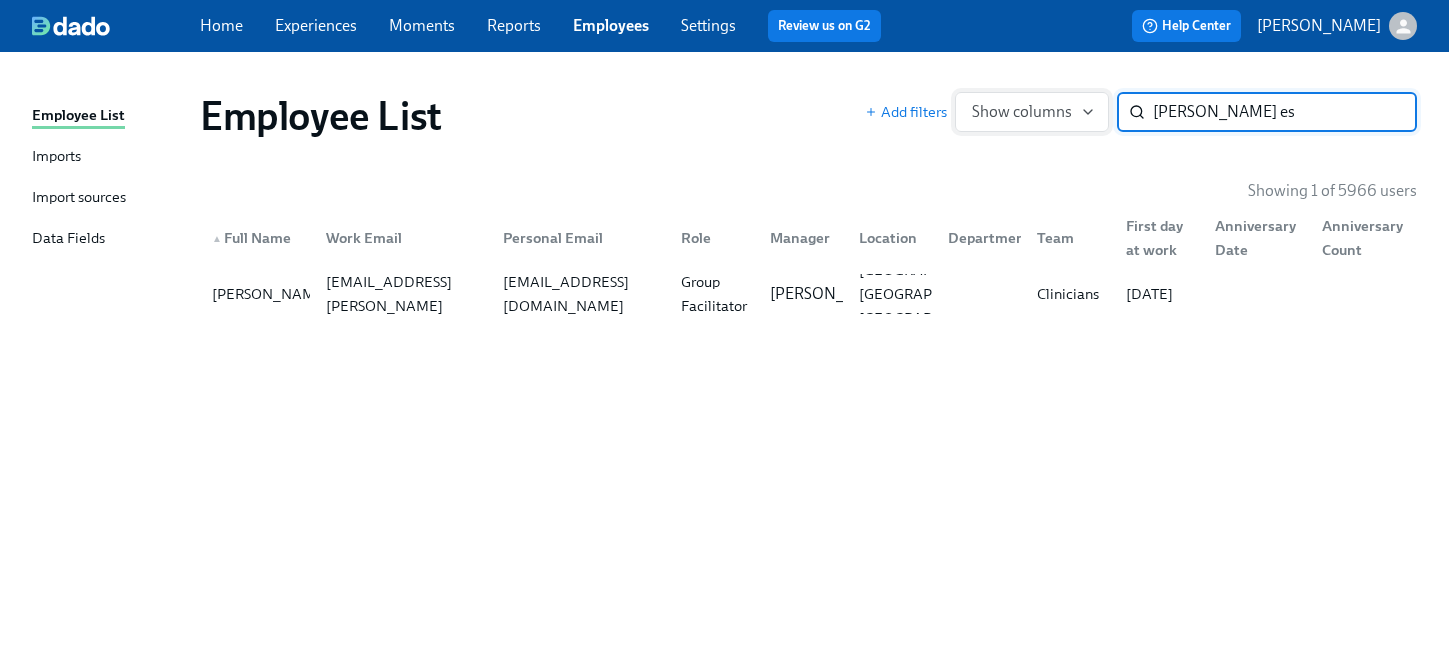 drag, startPoint x: 1254, startPoint y: 122, endPoint x: 1060, endPoint y: 116, distance: 194.09276 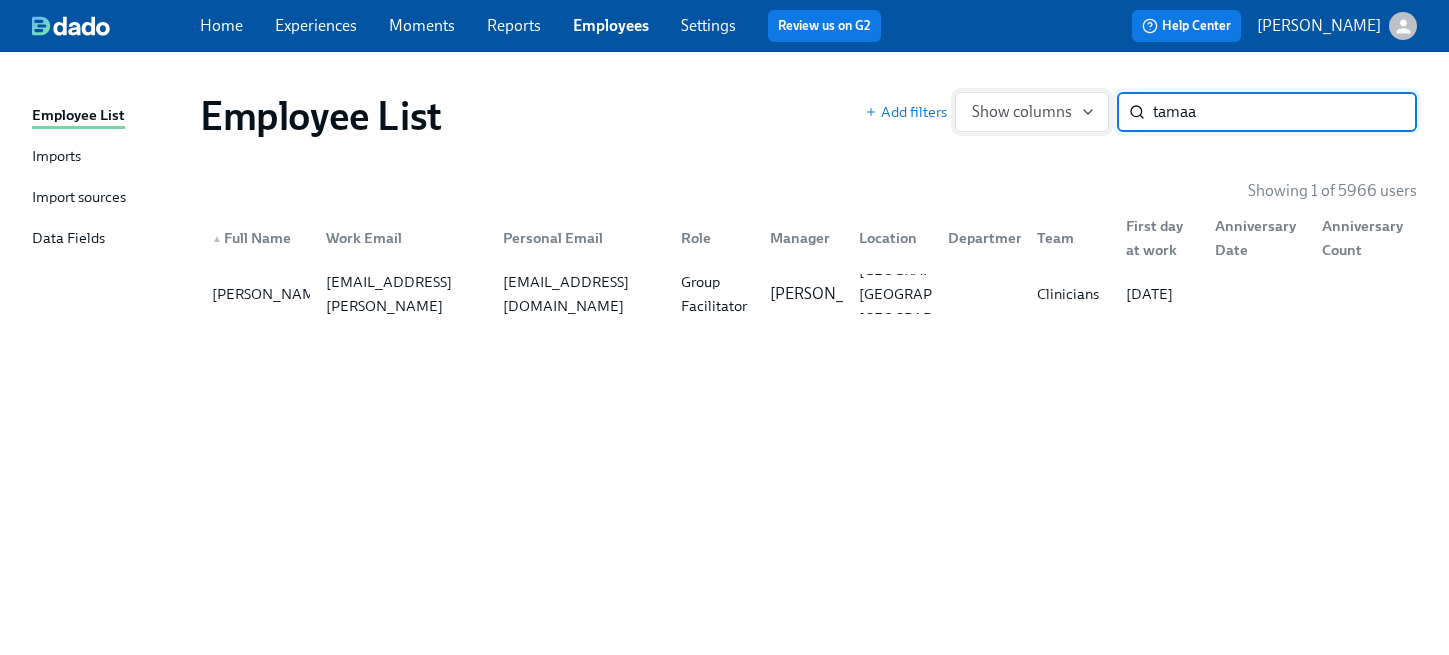 type on "tamaa" 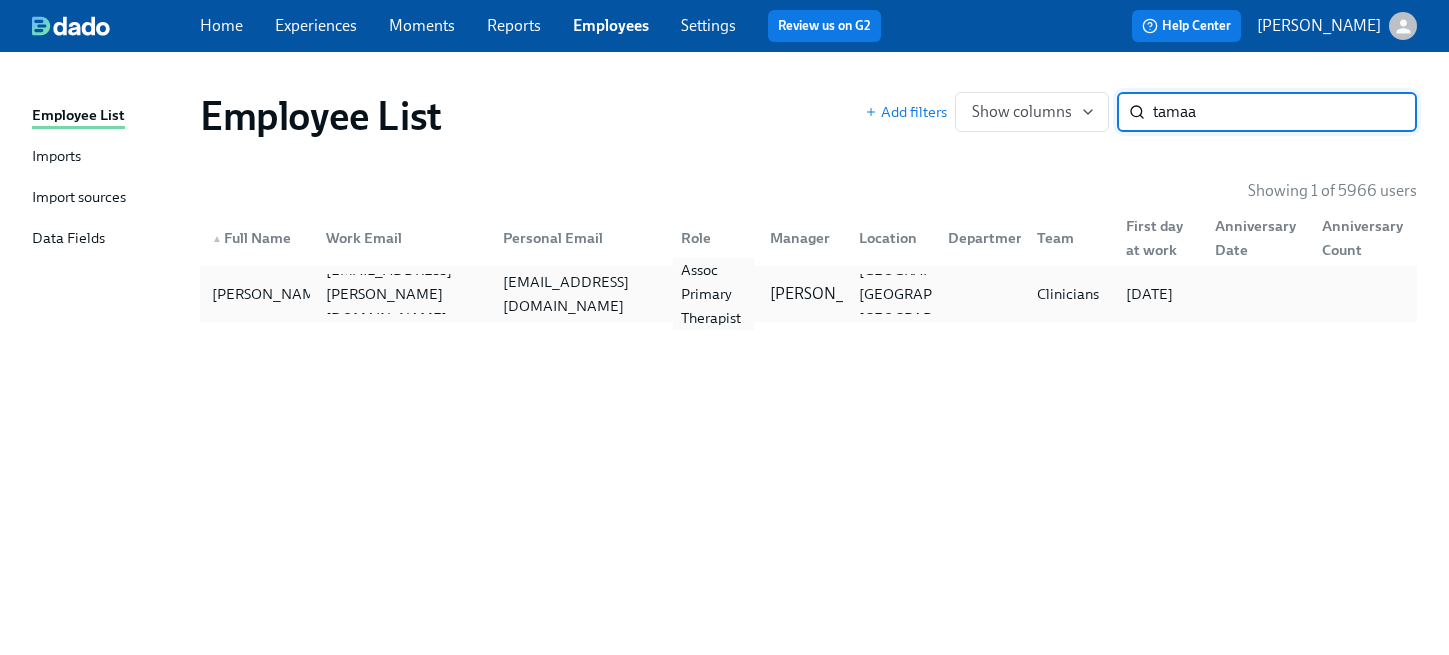 click on "Assoc Primary Therapist" at bounding box center (713, 294) 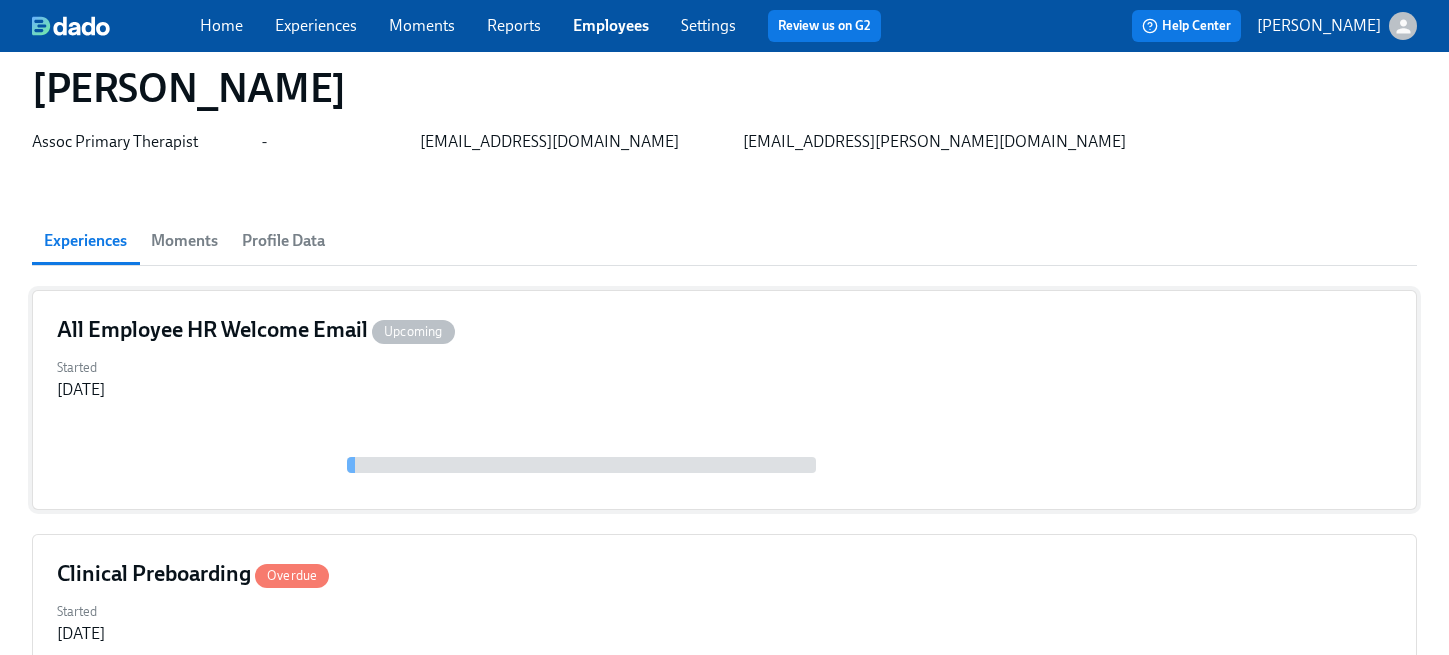 scroll, scrollTop: 138, scrollLeft: 0, axis: vertical 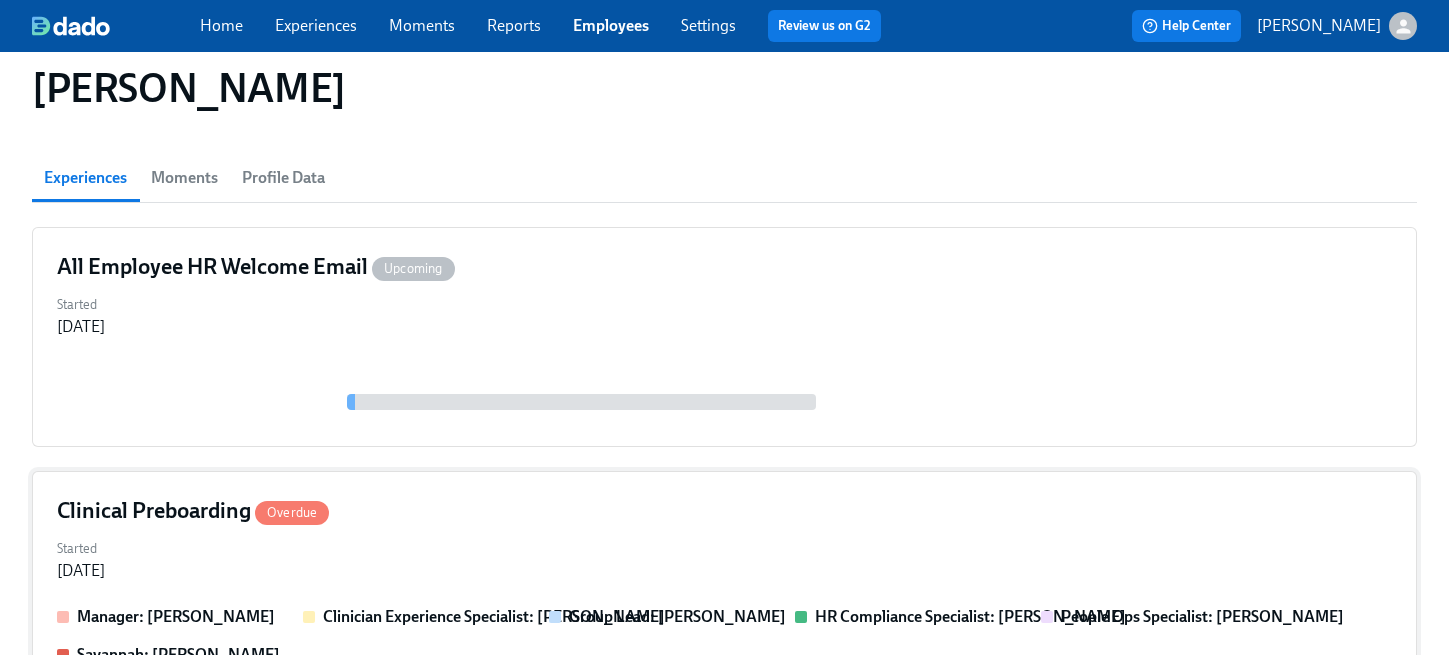 click on "Started Jul 14, 2025" at bounding box center [724, 558] 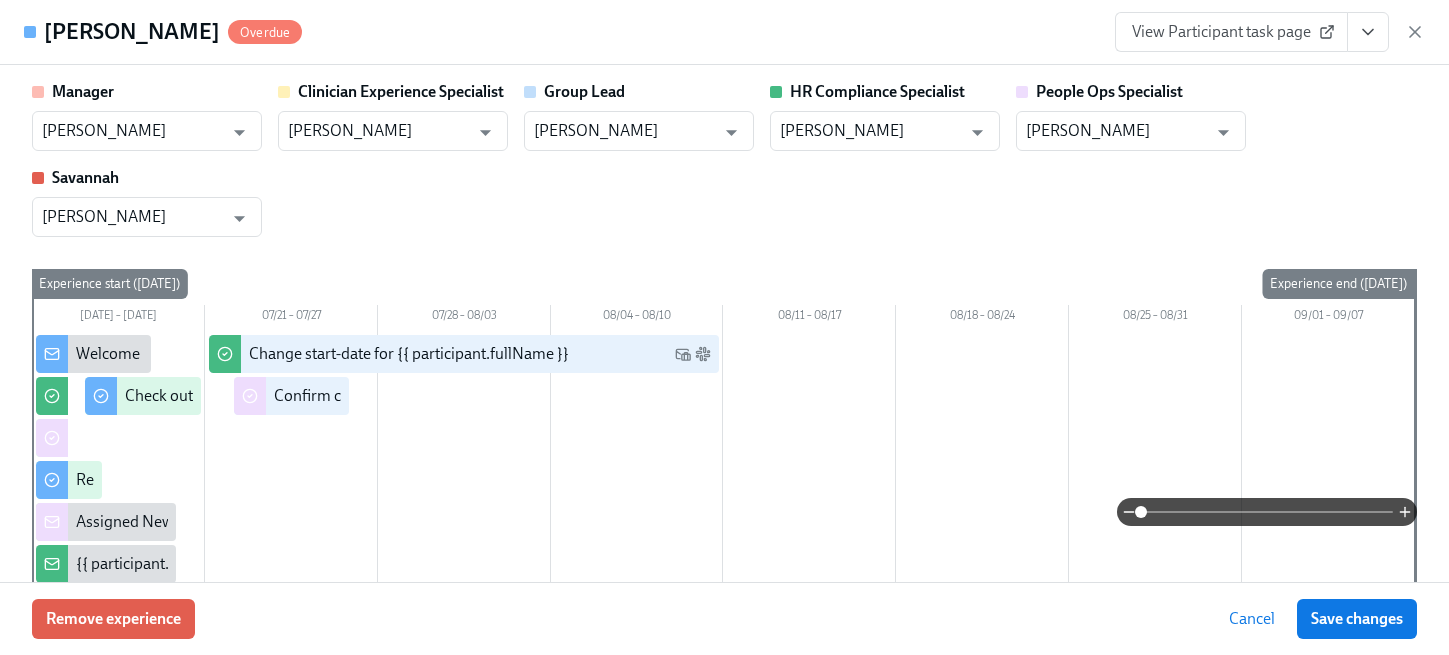 click at bounding box center [1368, 32] 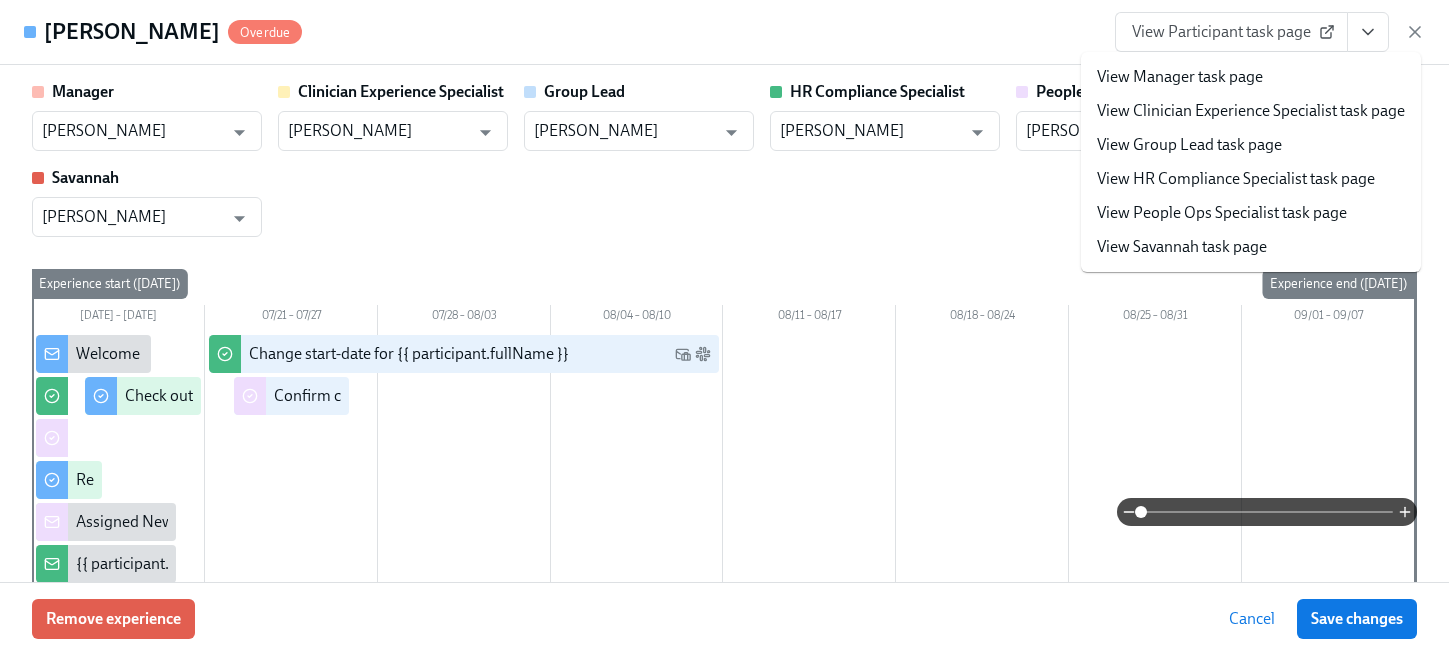 click on "View People Ops Specialist task page" at bounding box center (1222, 213) 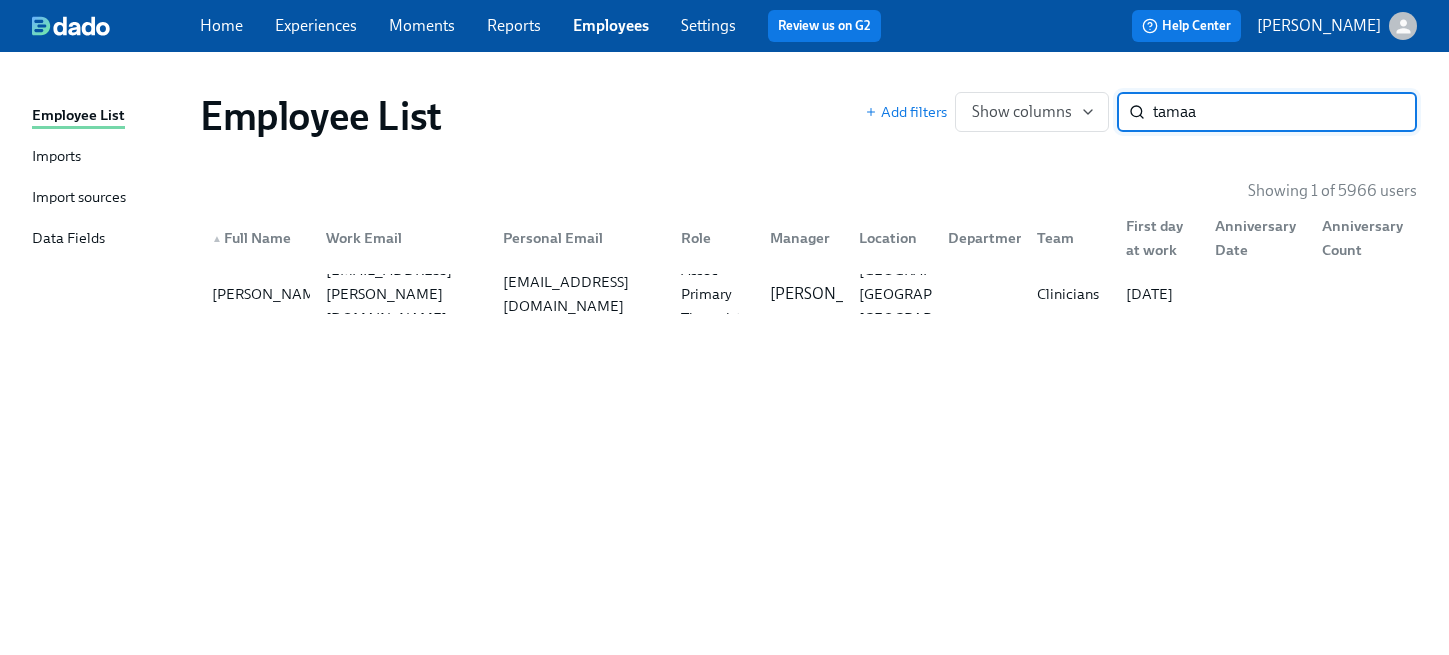 scroll, scrollTop: 0, scrollLeft: 0, axis: both 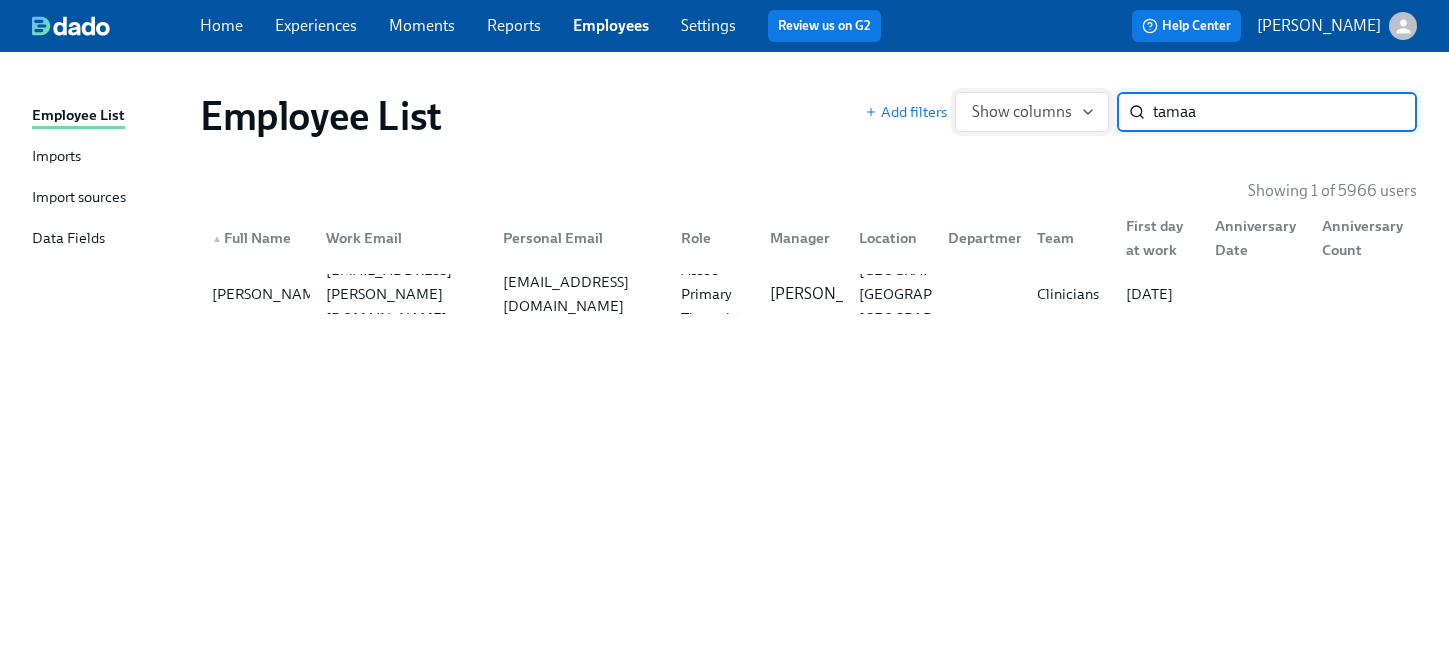 drag, startPoint x: 1222, startPoint y: 116, endPoint x: 1005, endPoint y: 105, distance: 217.27863 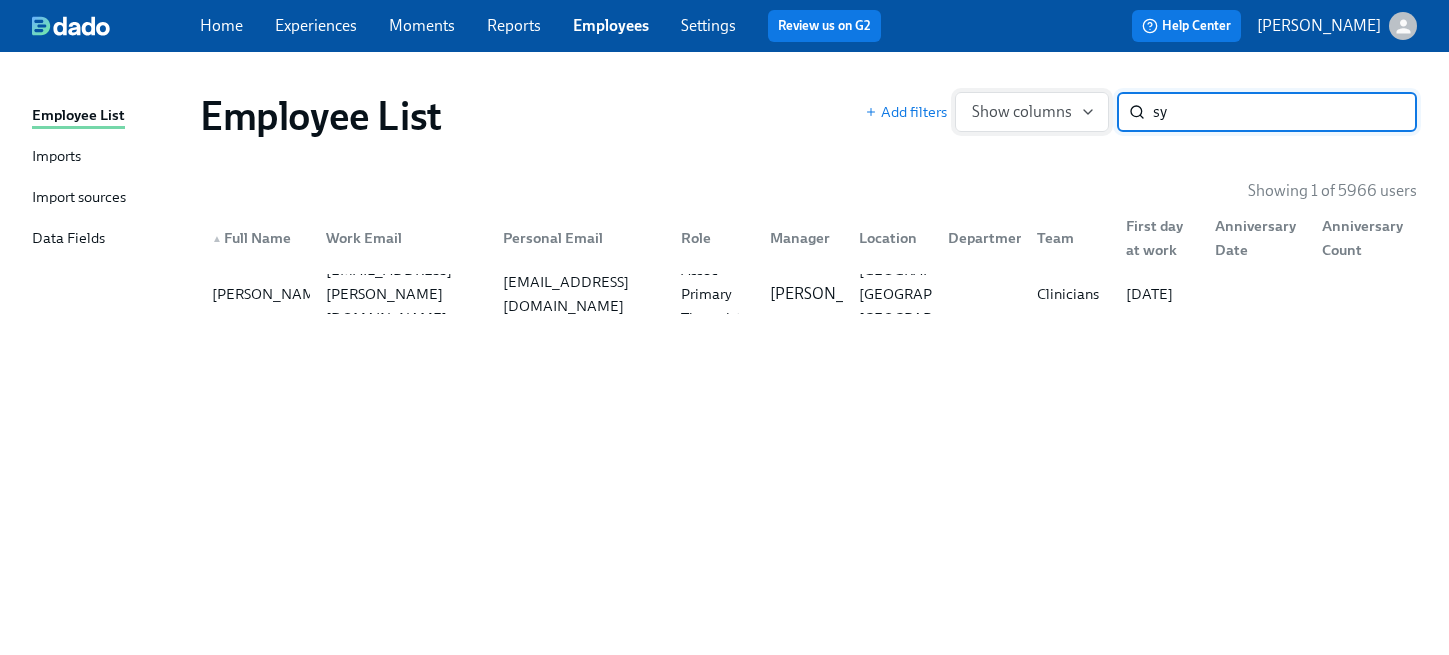 type on "s" 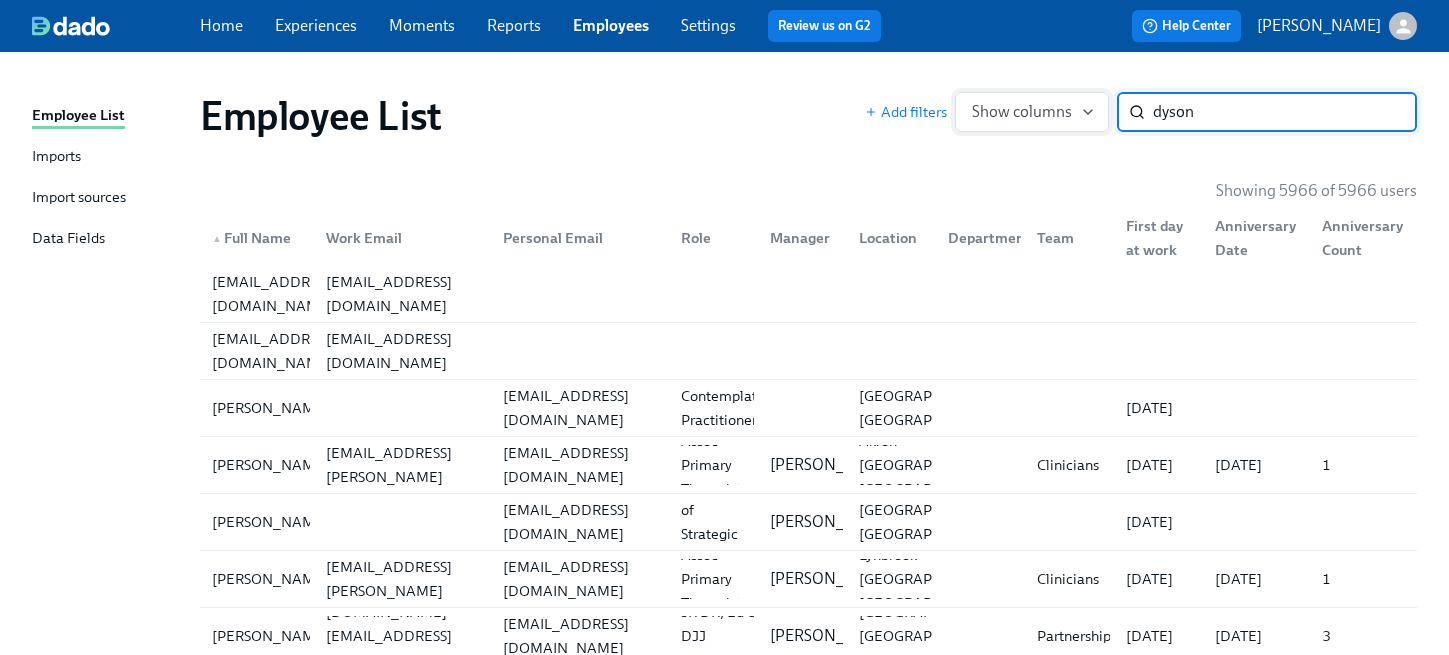 type on "dyson" 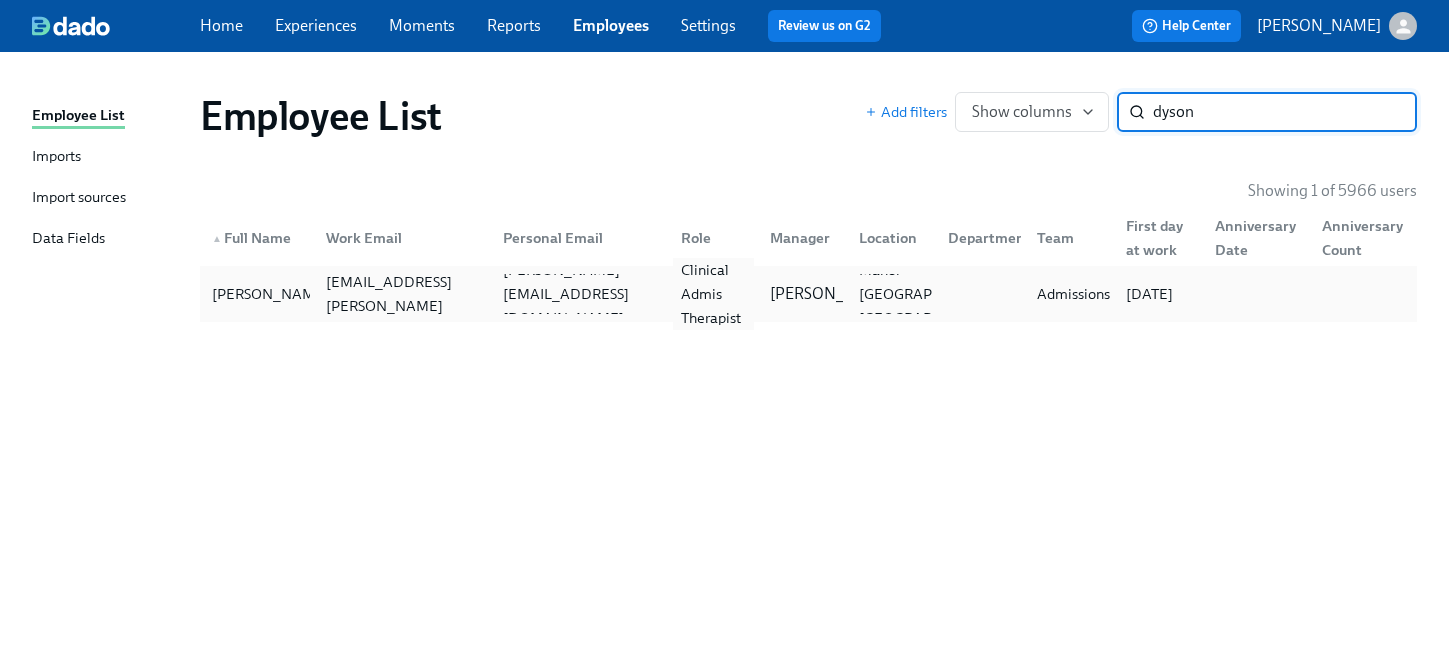 click on "Clinical Admis Therapist" at bounding box center (713, 294) 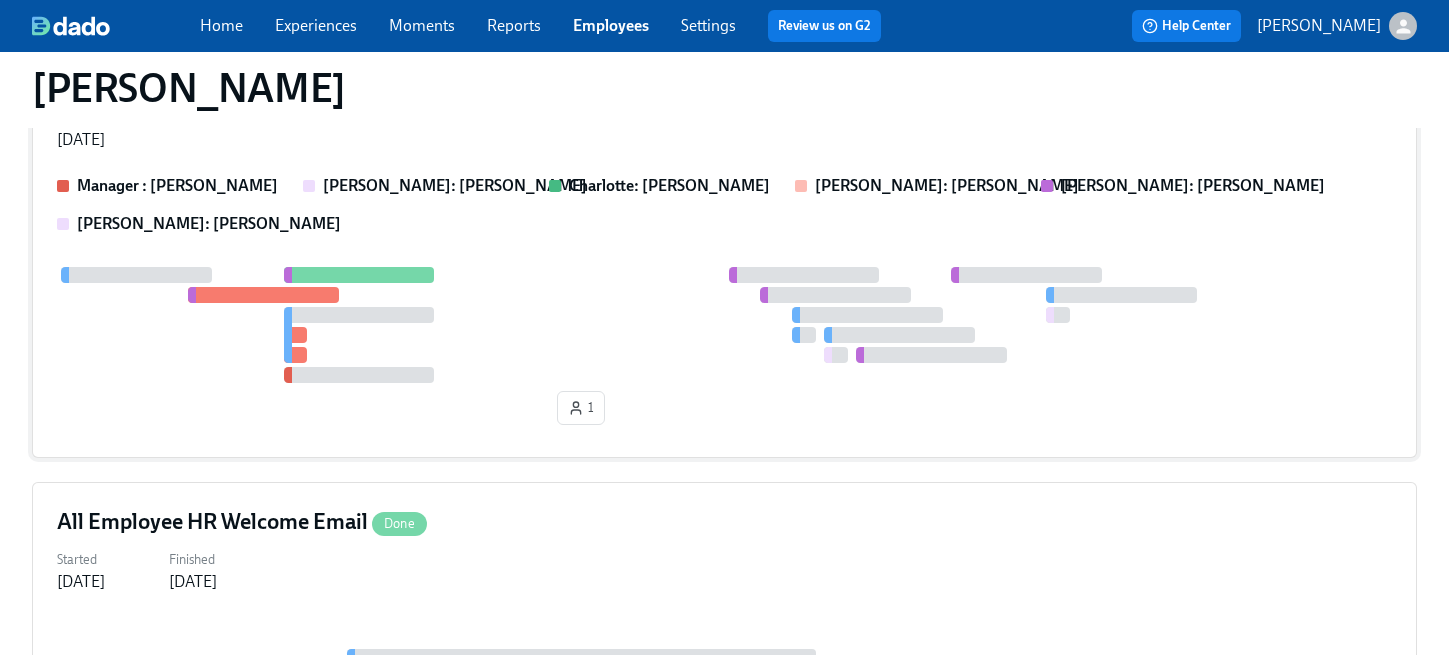 scroll, scrollTop: 42, scrollLeft: 0, axis: vertical 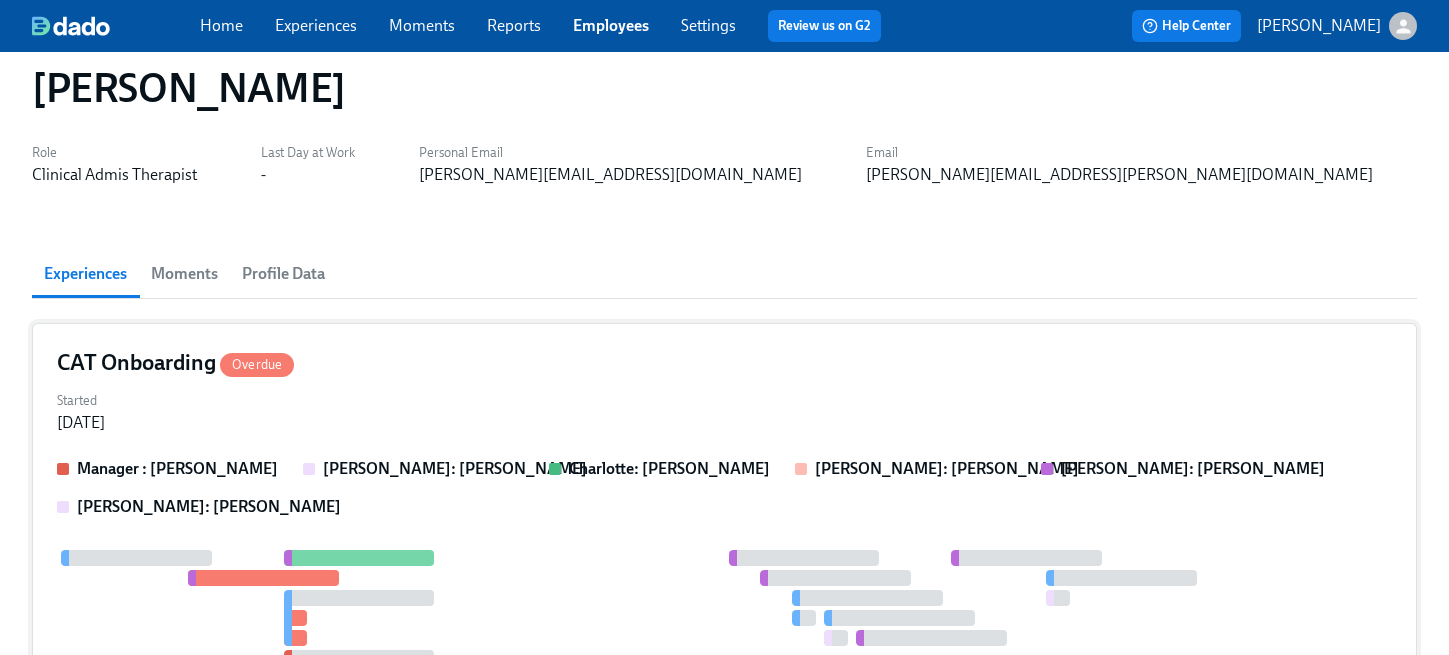 click on "CAT Onboarding    Overdue" at bounding box center (724, 363) 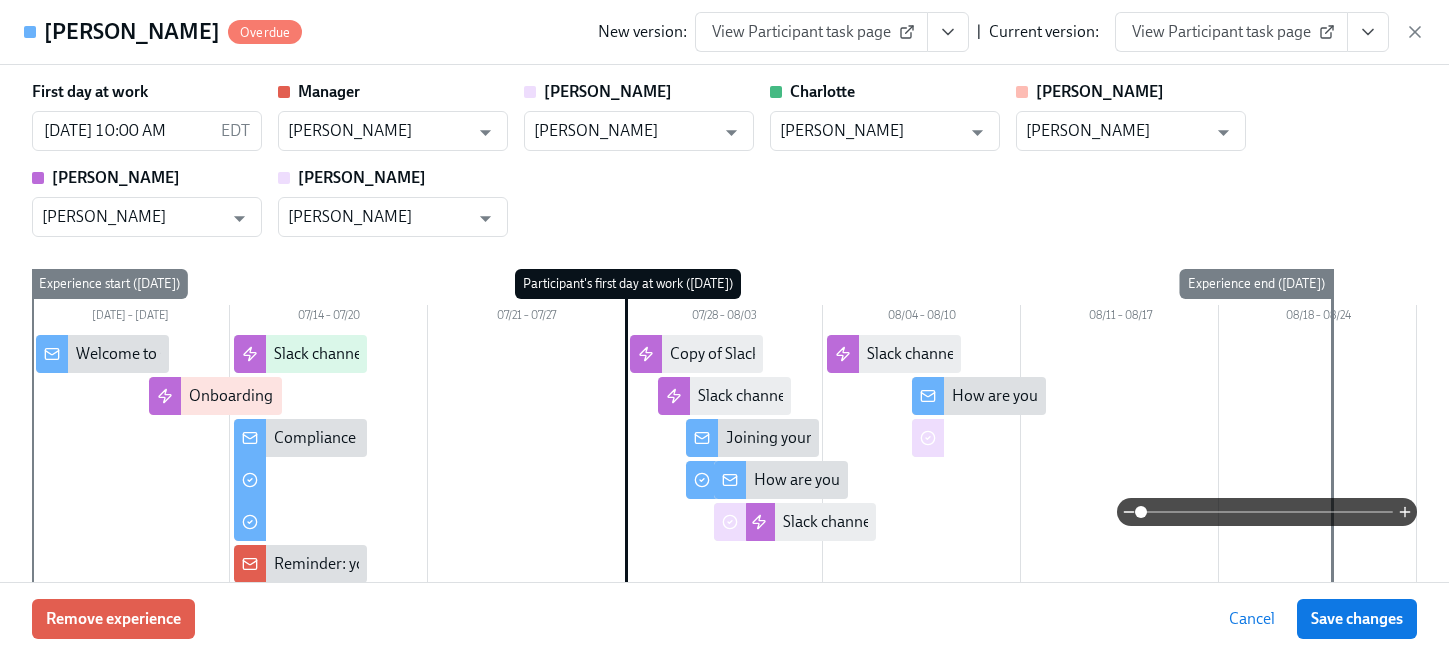 click at bounding box center [1368, 32] 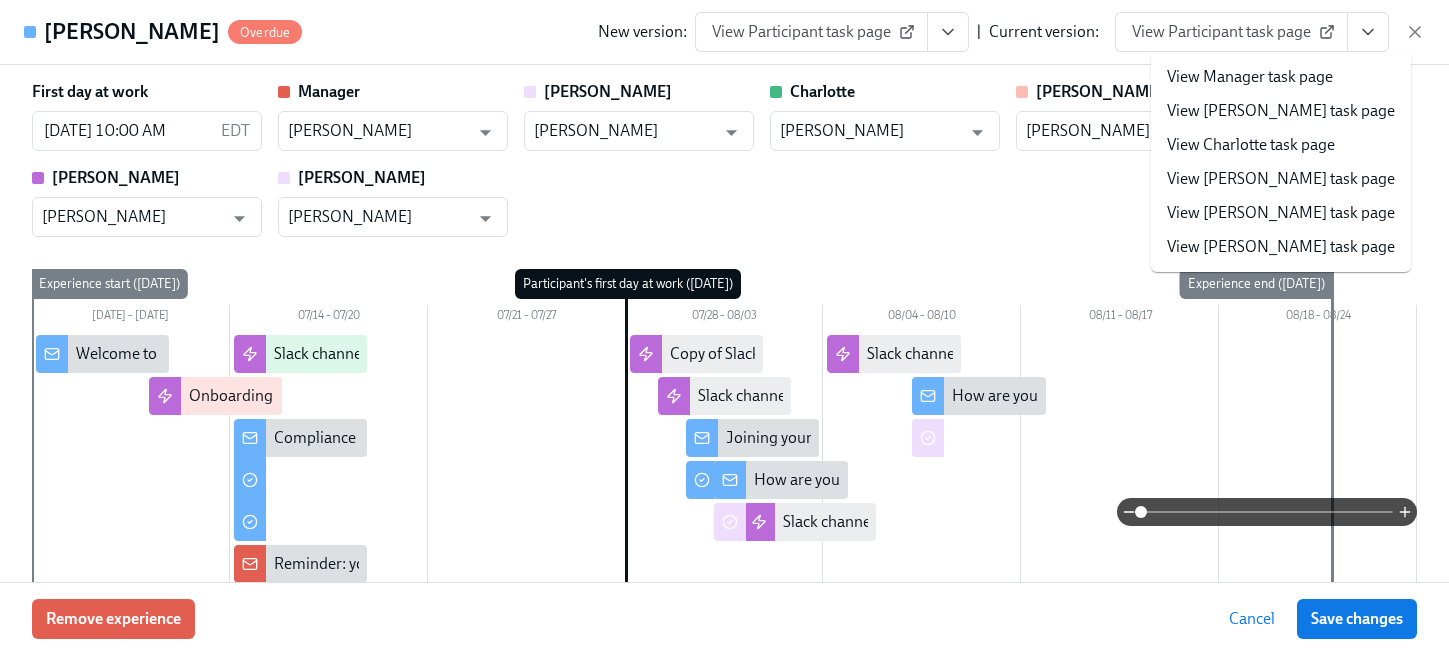scroll, scrollTop: 0, scrollLeft: 0, axis: both 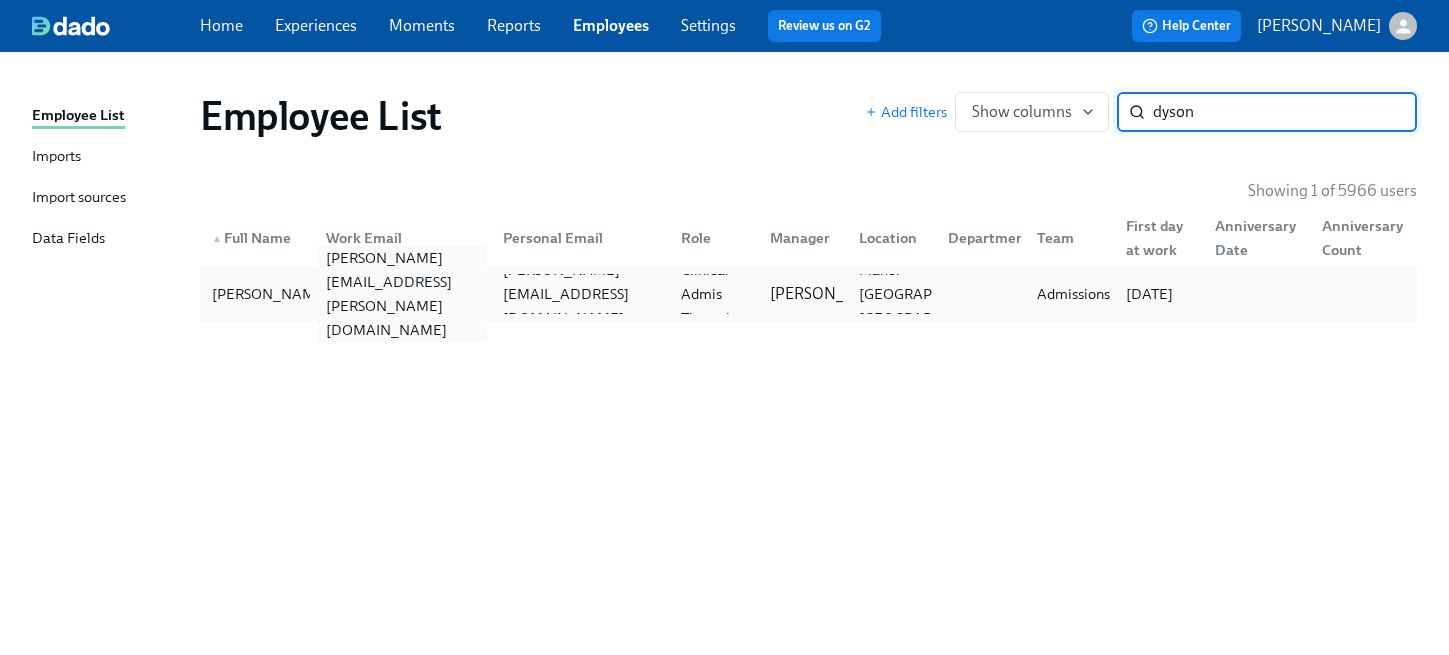 click on "elizabeth.dyson@charliehealth.com" at bounding box center (398, 294) 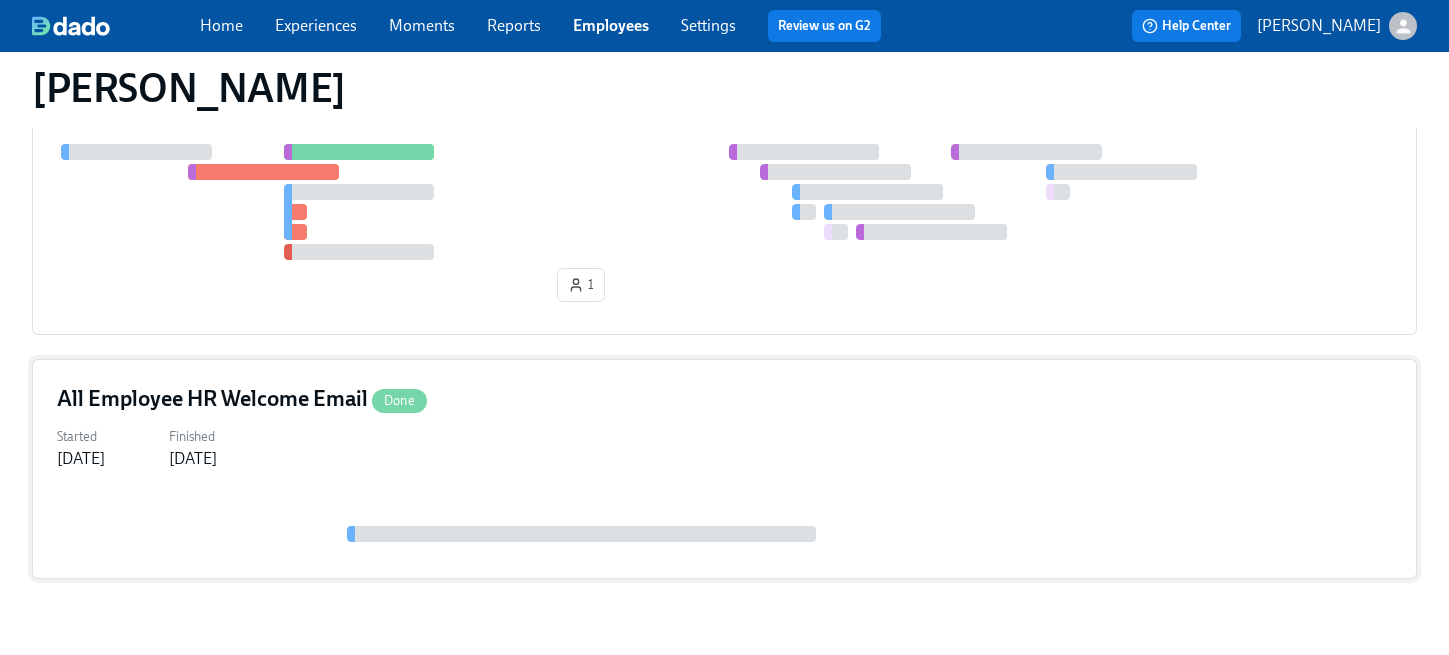 scroll, scrollTop: 508, scrollLeft: 0, axis: vertical 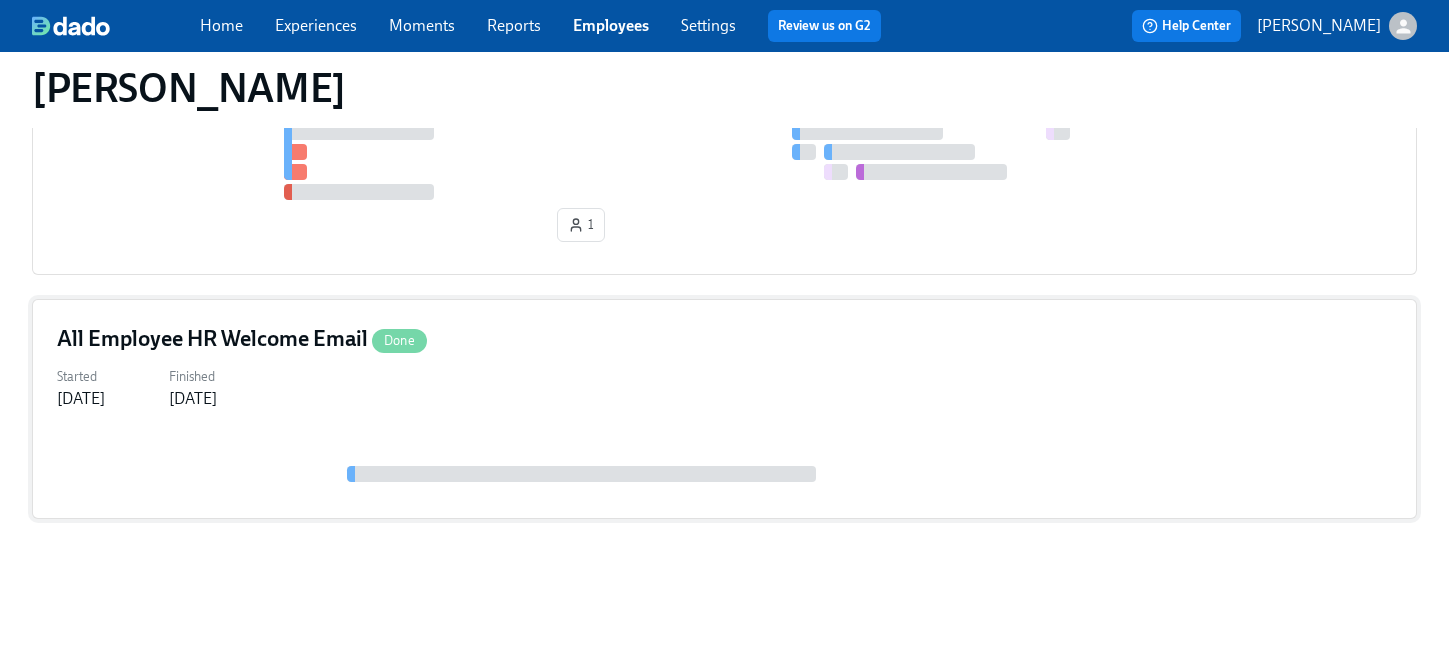 click on "Started Jul 14, 2025 Finished Jul 14, 2025" at bounding box center (724, 386) 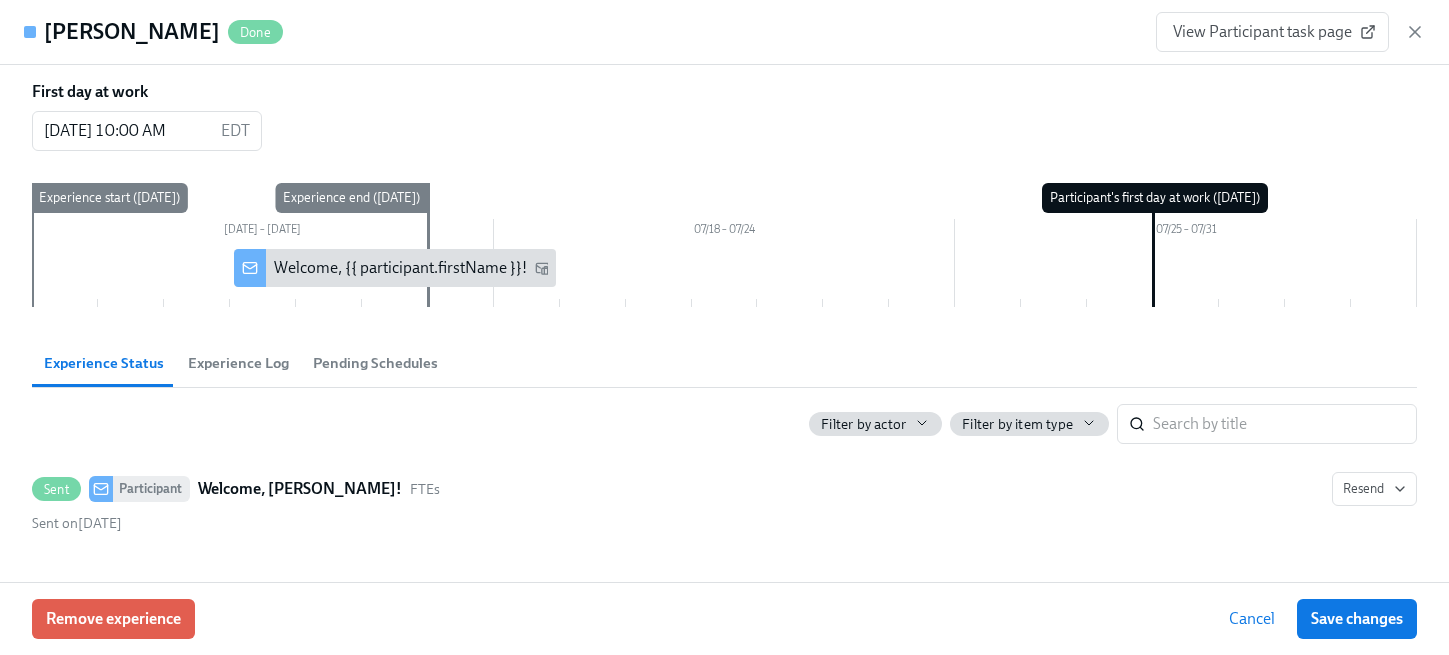 scroll, scrollTop: 0, scrollLeft: 0, axis: both 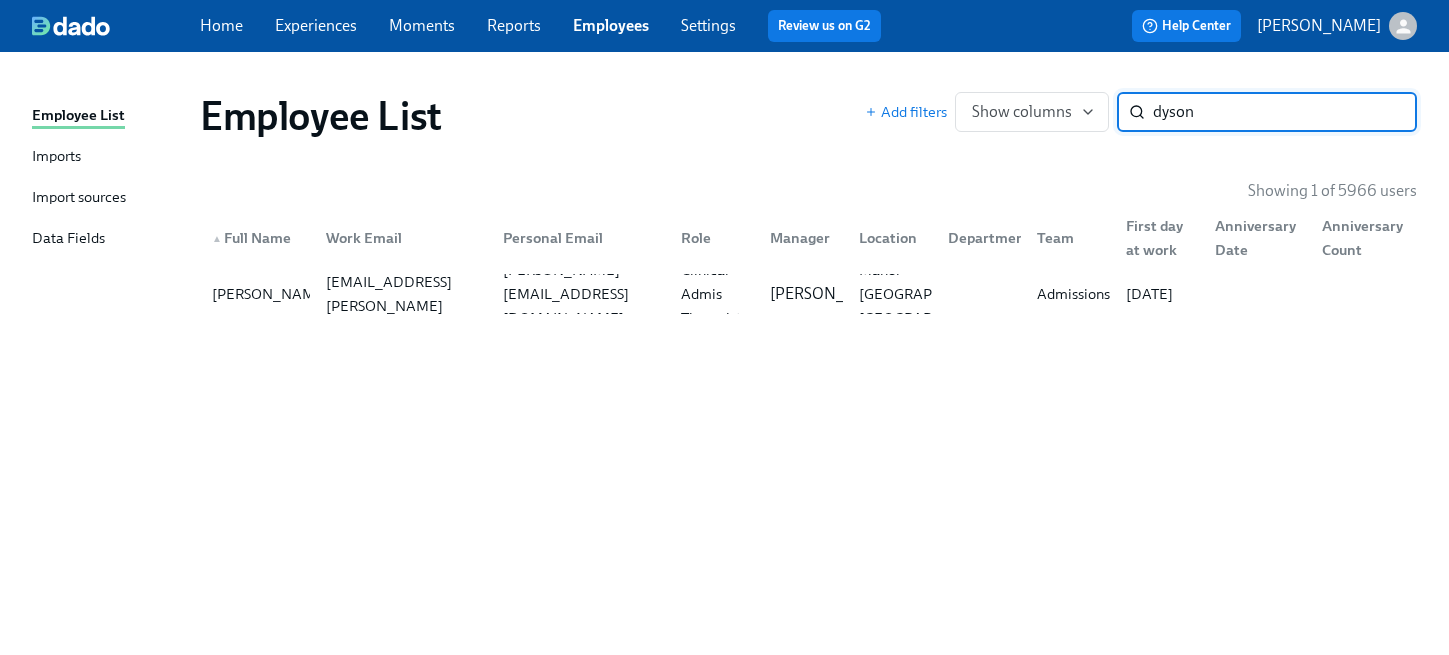 drag, startPoint x: 1204, startPoint y: 103, endPoint x: 966, endPoint y: 88, distance: 238.47221 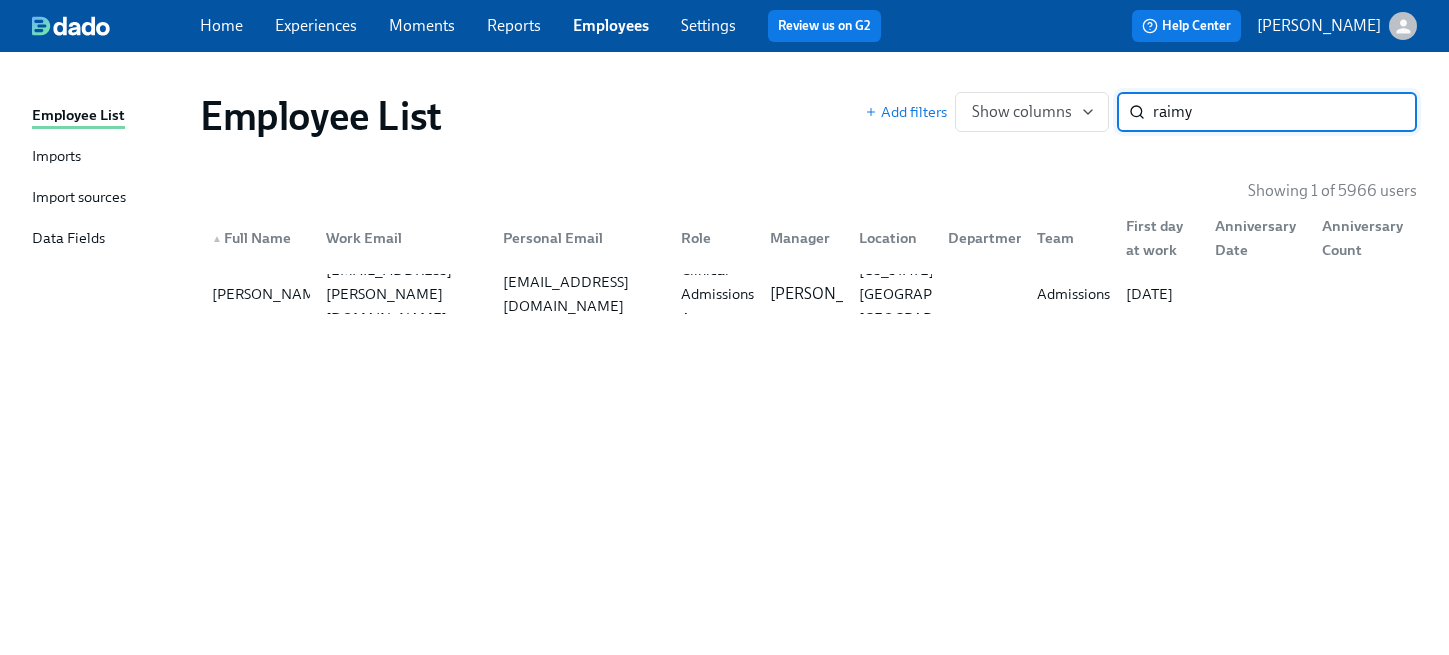 type on "raimy" 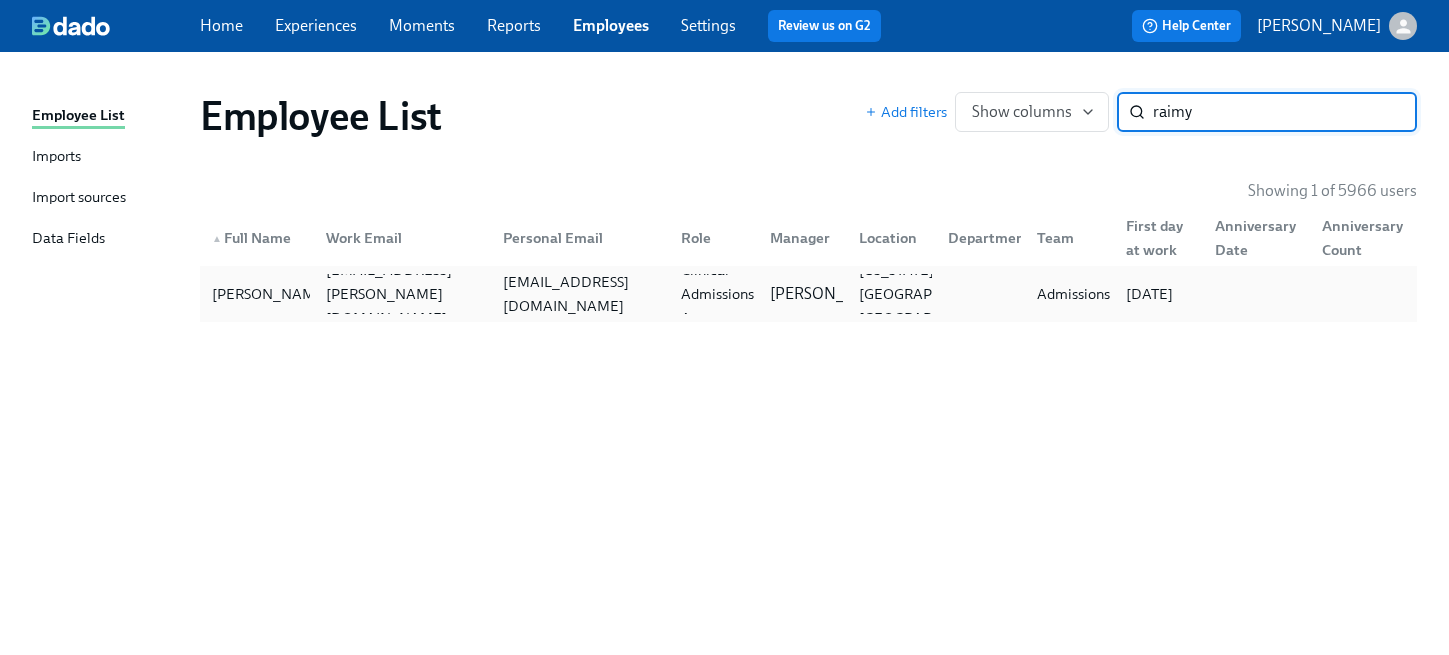click on "Raimy Davis raimy.davis@charliehealth.com rai4me.rdd@gmail.com Clinical Admissions Assoc Jackie LeBlanc MISSOURI CITY TX US Admissions 07/28/2025" at bounding box center [808, 294] 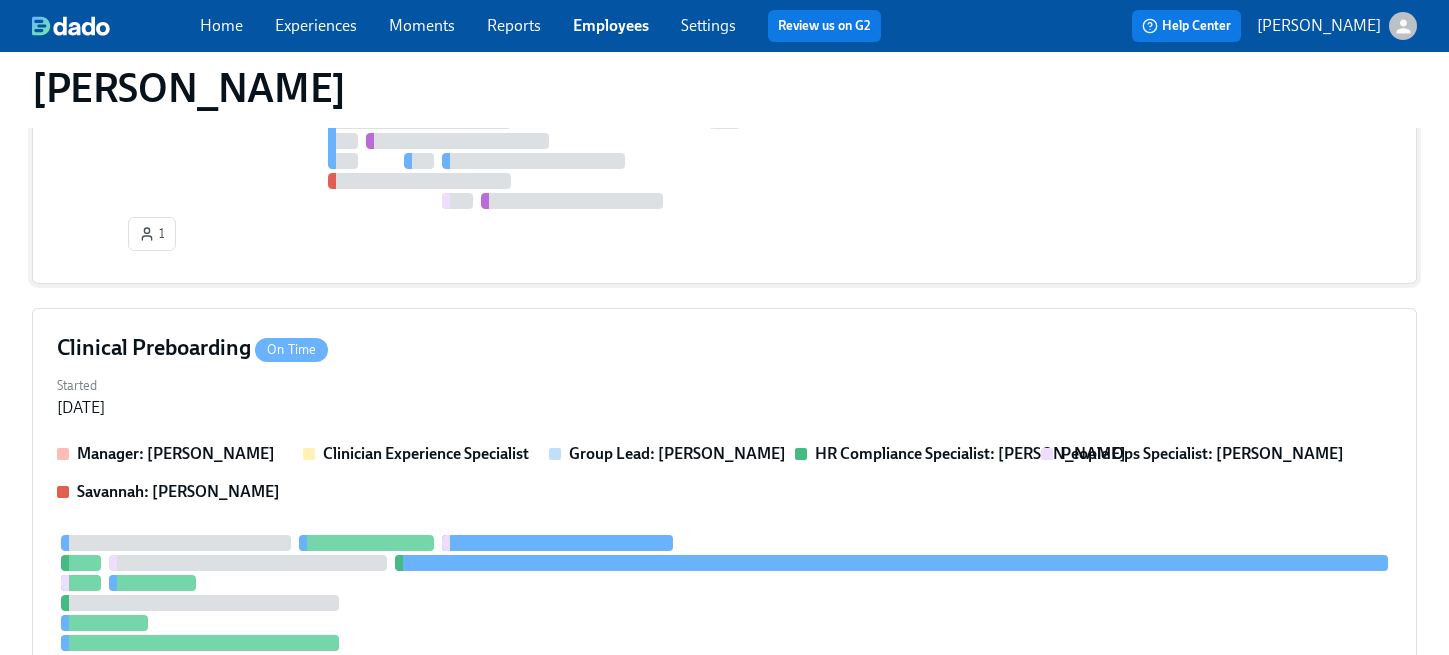 scroll, scrollTop: 787, scrollLeft: 0, axis: vertical 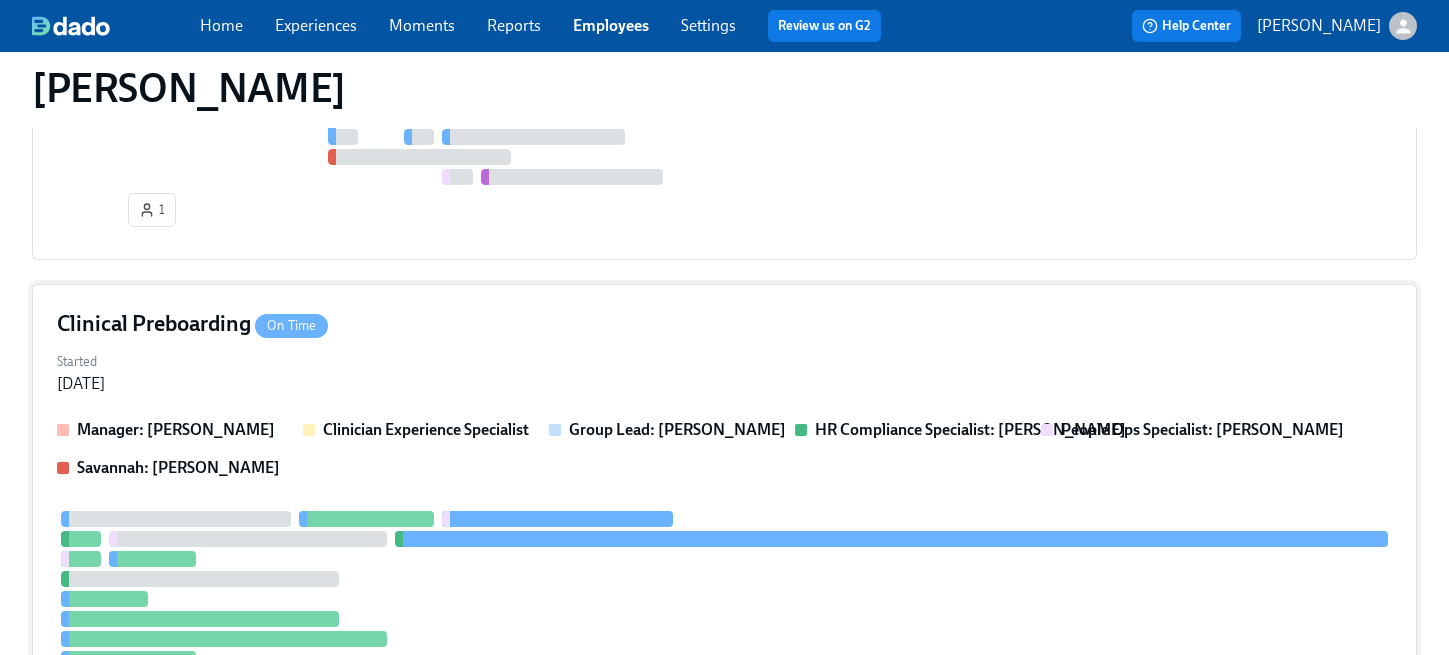 click on "Started Jul 15, 2025" at bounding box center (724, 371) 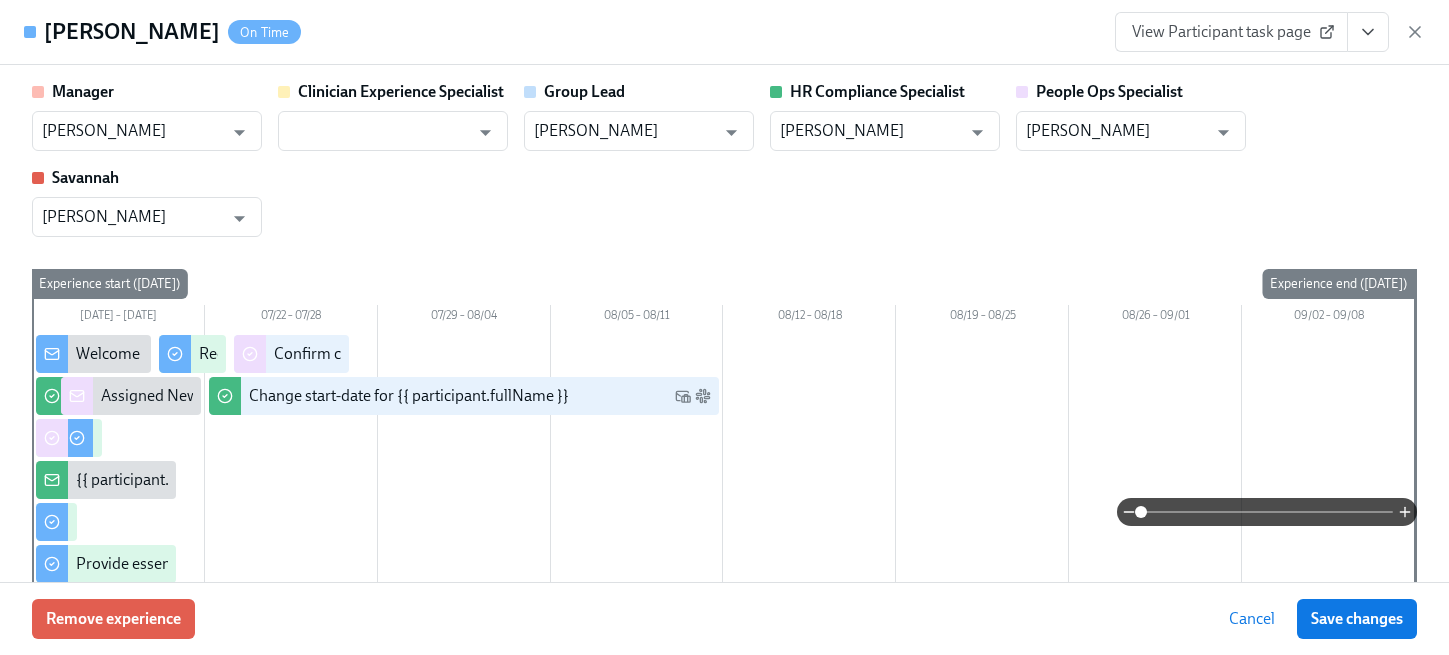 click at bounding box center (1368, 32) 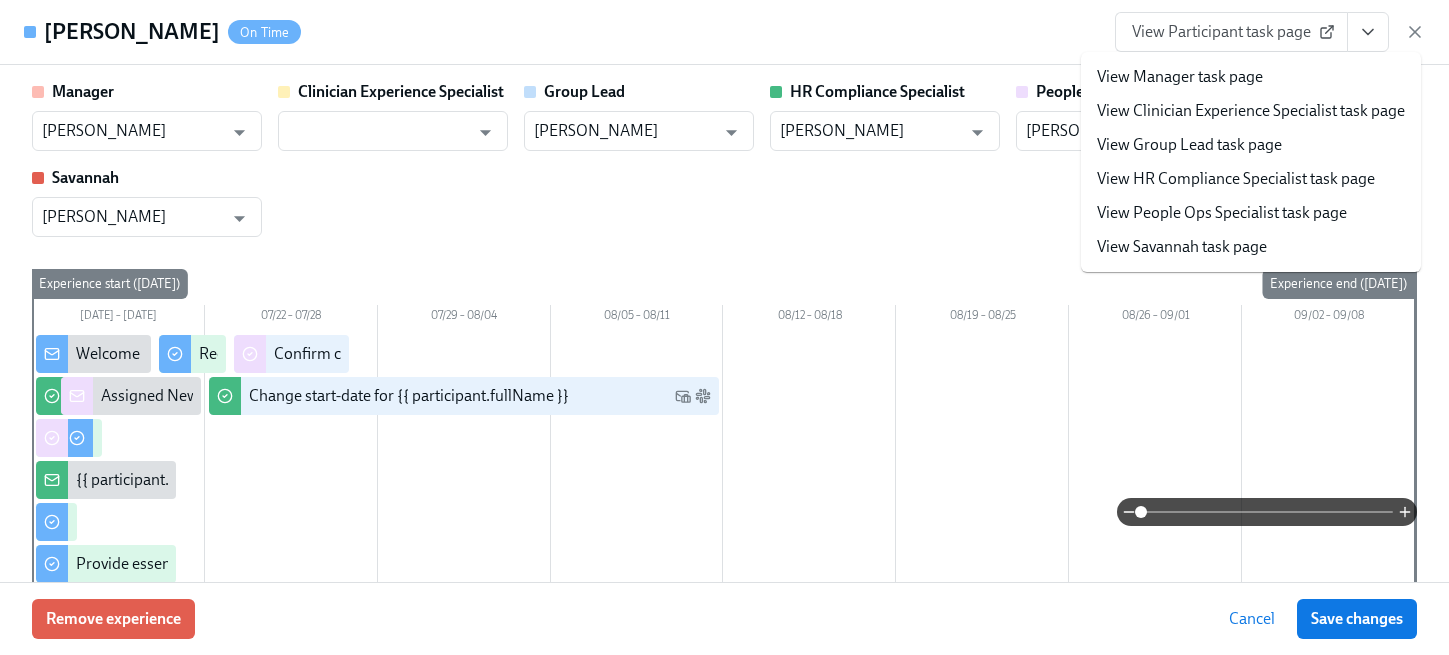 click on "View People Ops Specialist task page" at bounding box center (1222, 213) 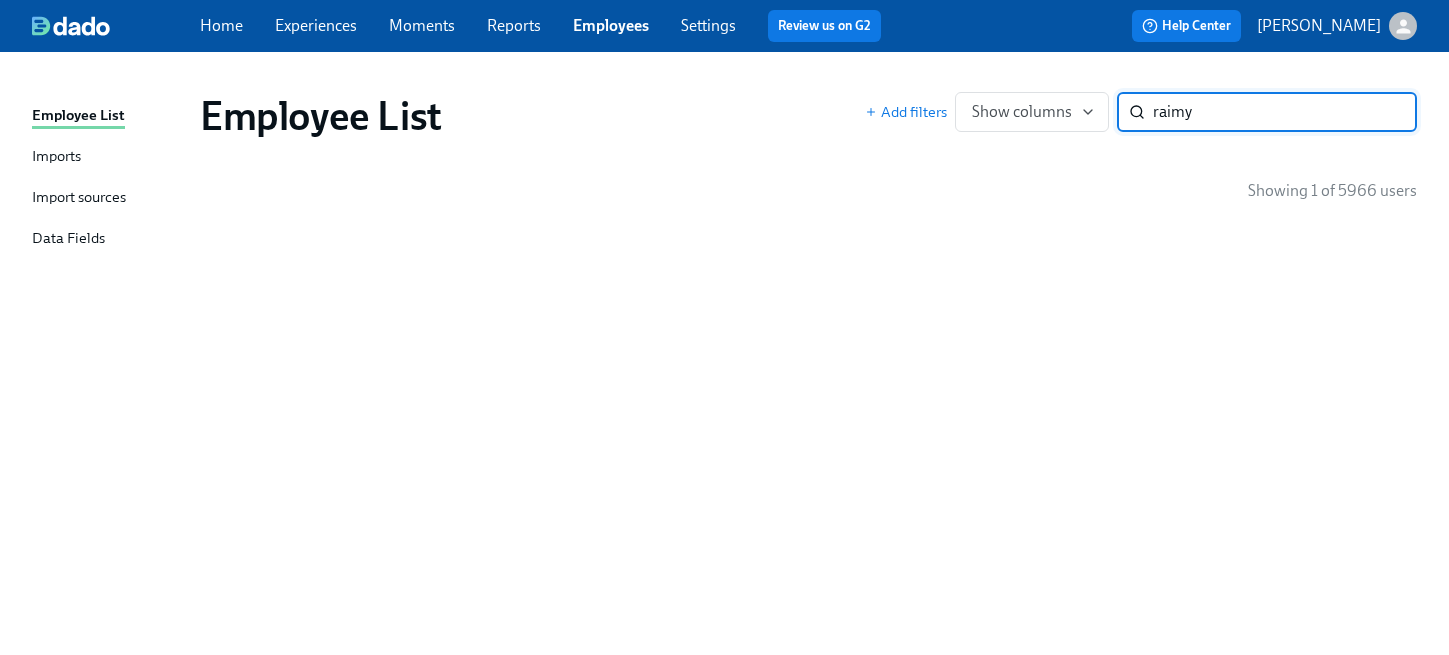 scroll, scrollTop: 0, scrollLeft: 0, axis: both 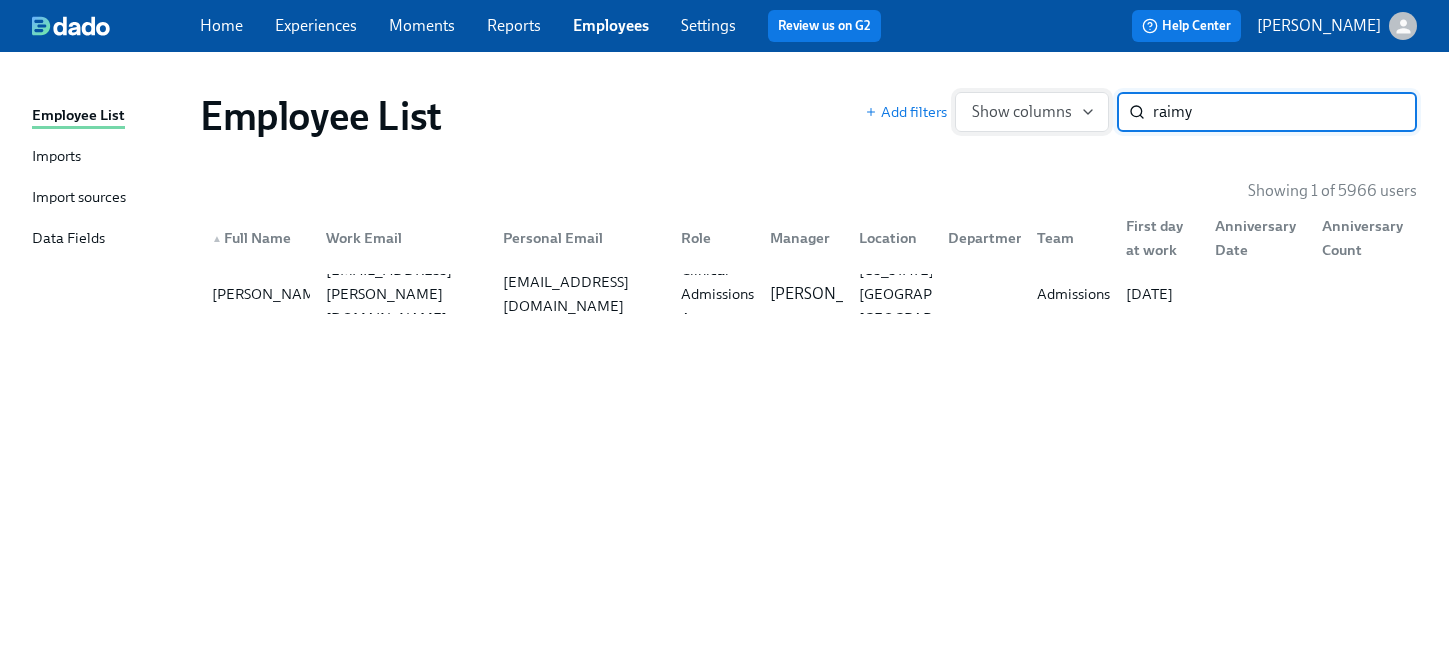 drag, startPoint x: 1184, startPoint y: 117, endPoint x: 1080, endPoint y: 117, distance: 104 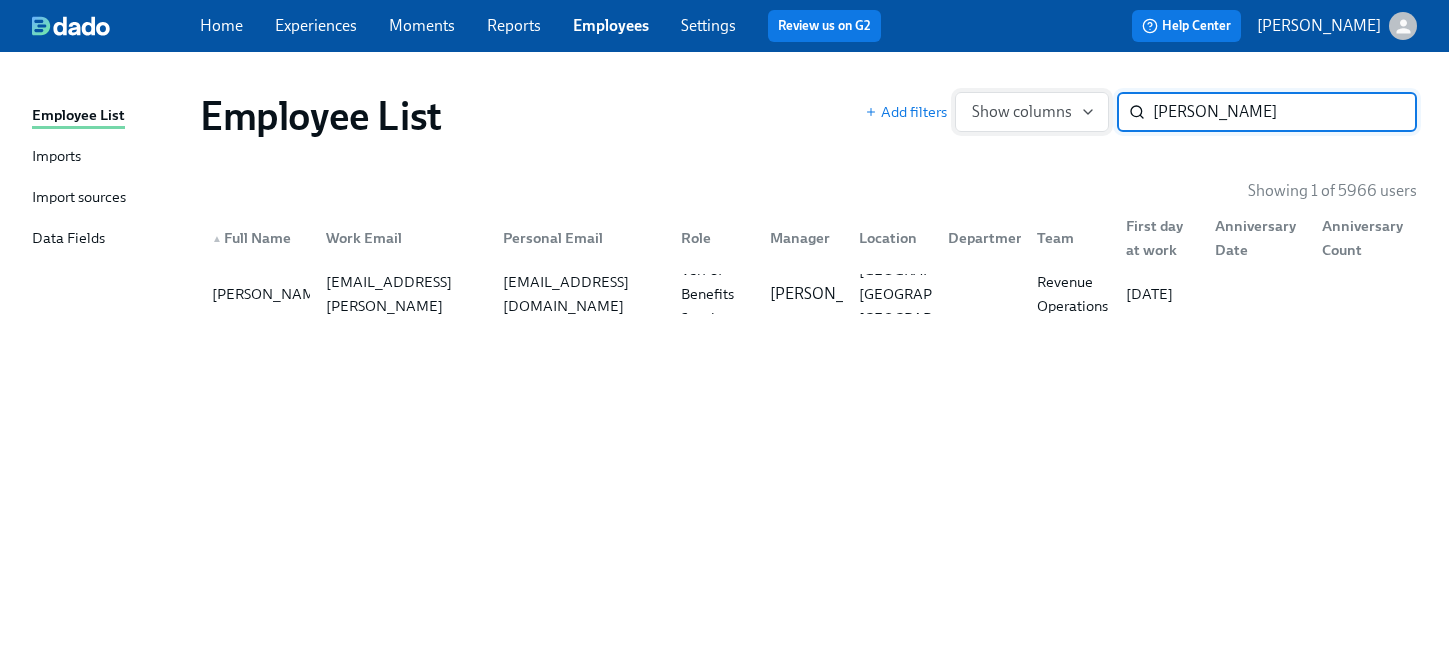 type on "lori g" 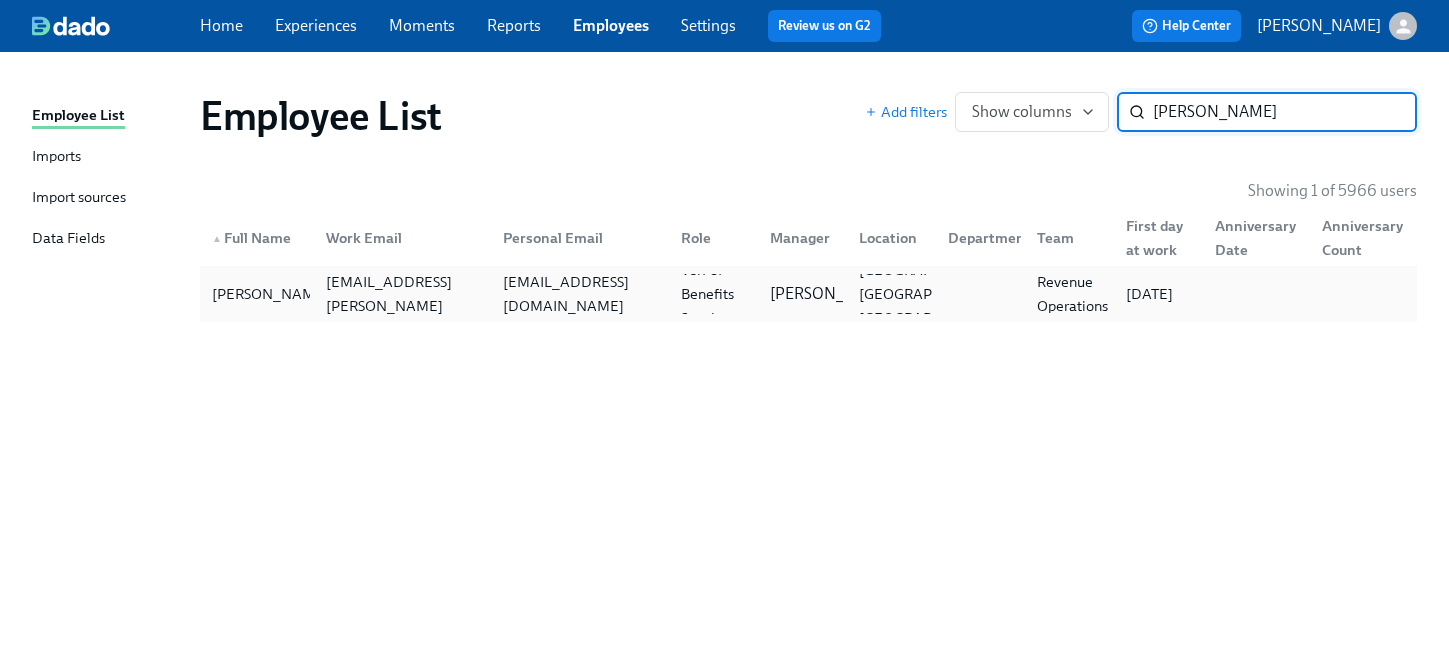 click on "Lori Gabrielski lori.gabrielski@charliehealth.com lorijbar@gmail.com Verf of Benefits Speci Paige Betts Ashland City TN US Revenue Operations 07/28/2025" at bounding box center [808, 294] 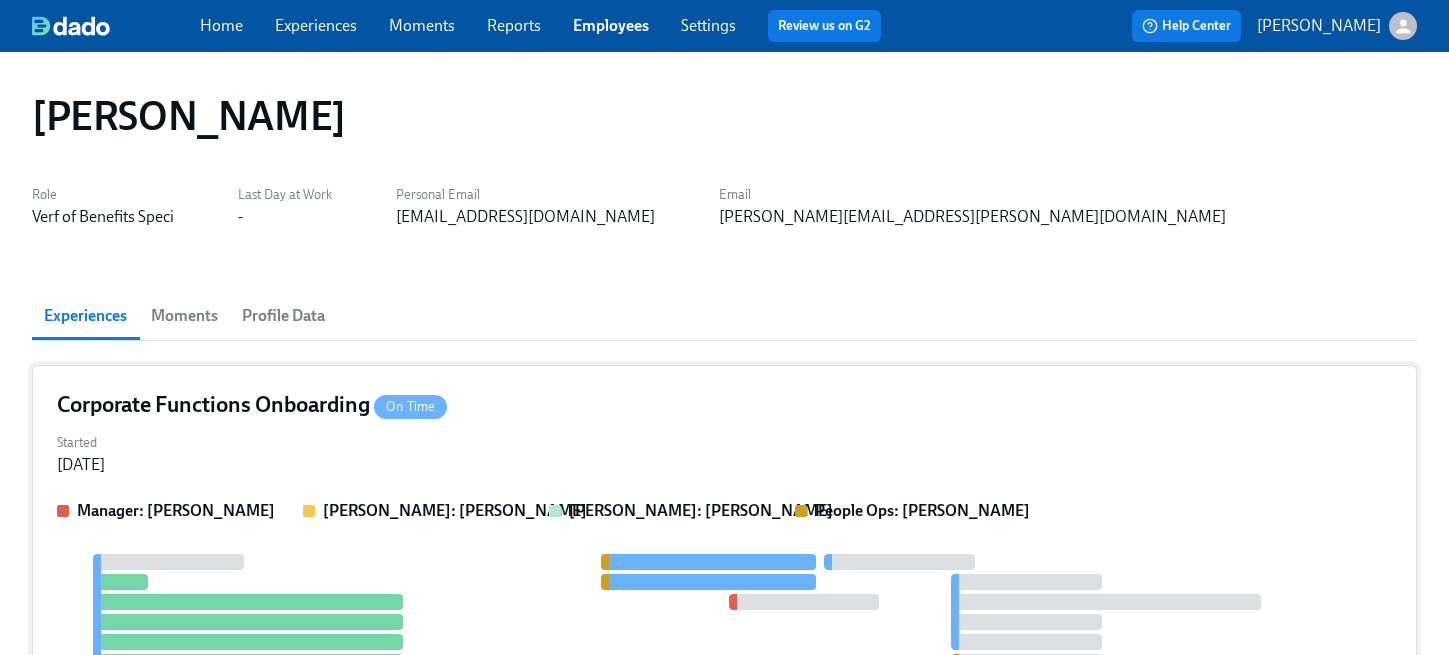 click on "Started Jul 15, 2025" at bounding box center (724, 452) 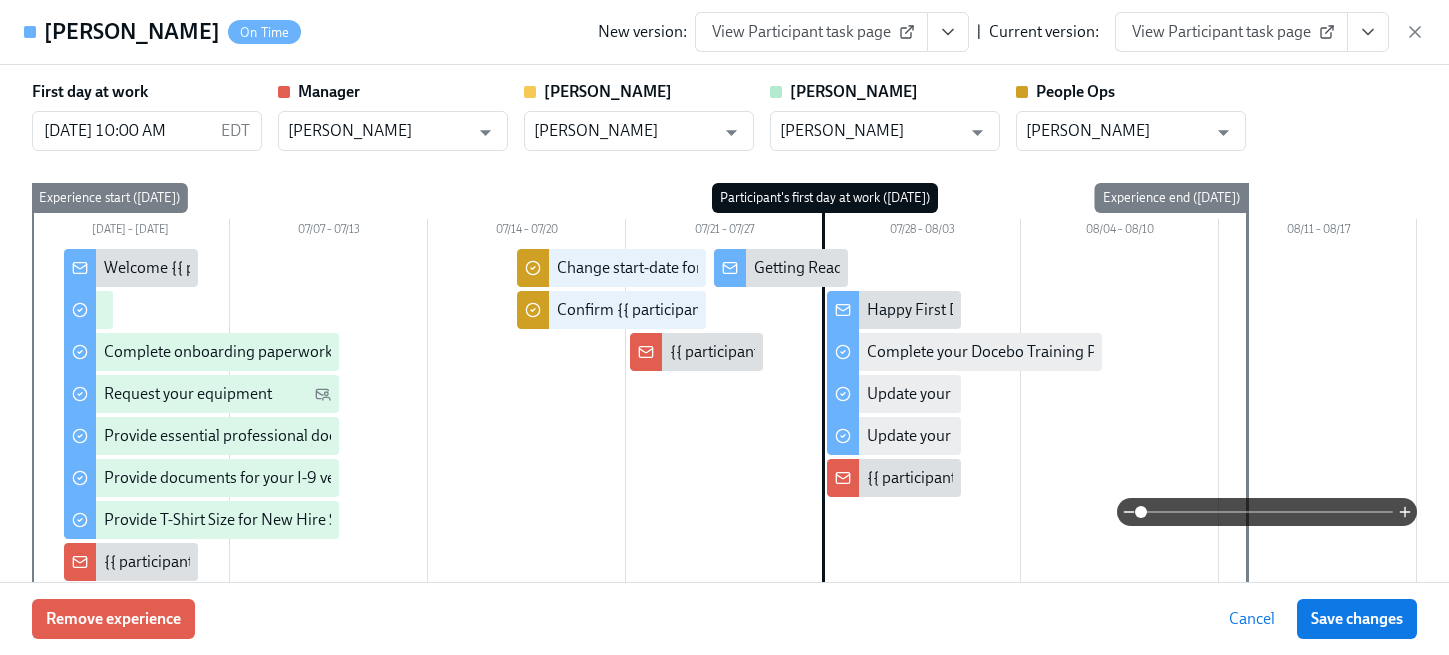 click at bounding box center (1368, 32) 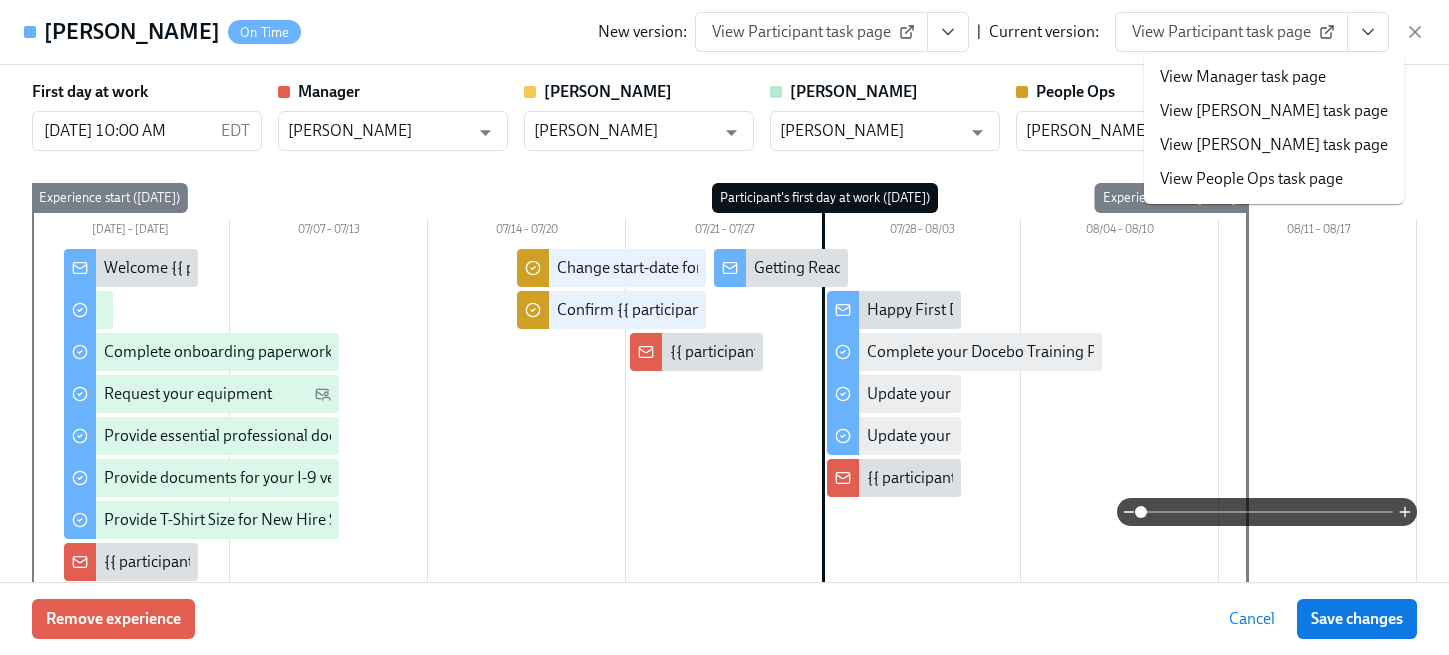 click on "View People Ops task page" at bounding box center [1251, 179] 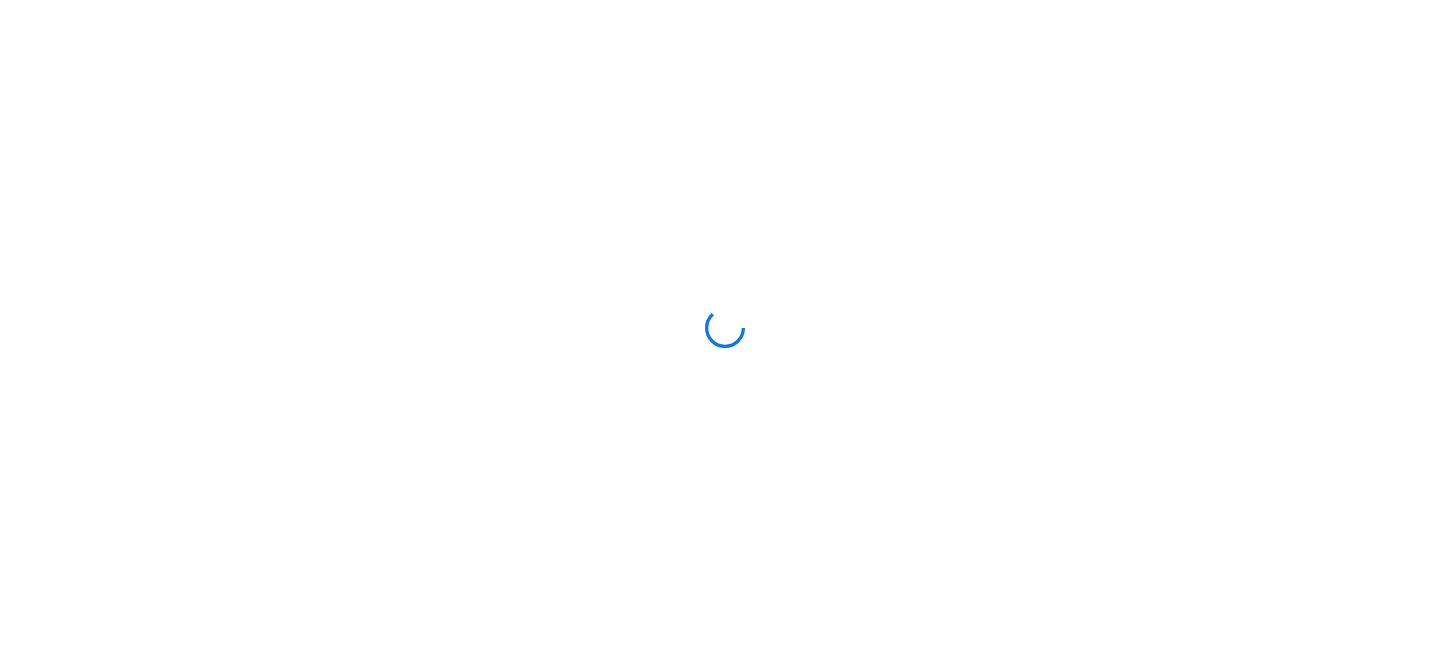 scroll, scrollTop: 0, scrollLeft: 0, axis: both 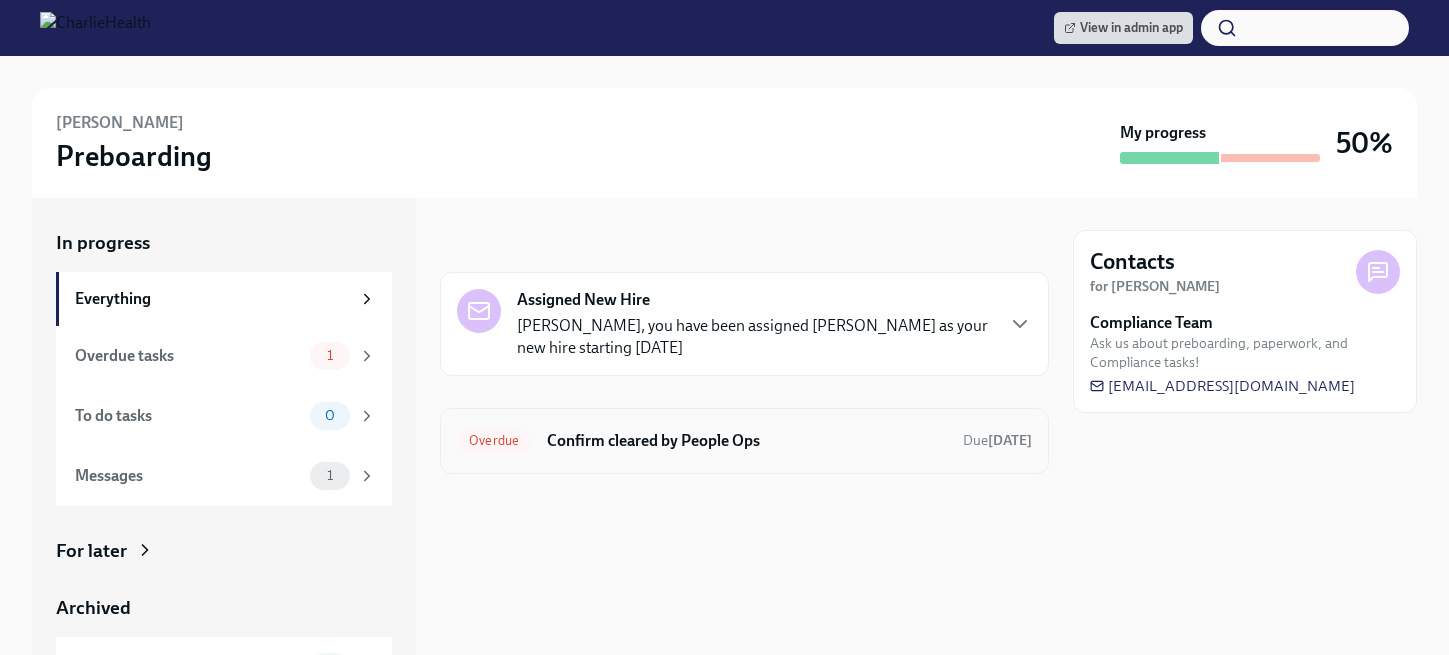 click on "Overdue Confirm cleared by People Ops Due  Jun 9th" at bounding box center [744, 441] 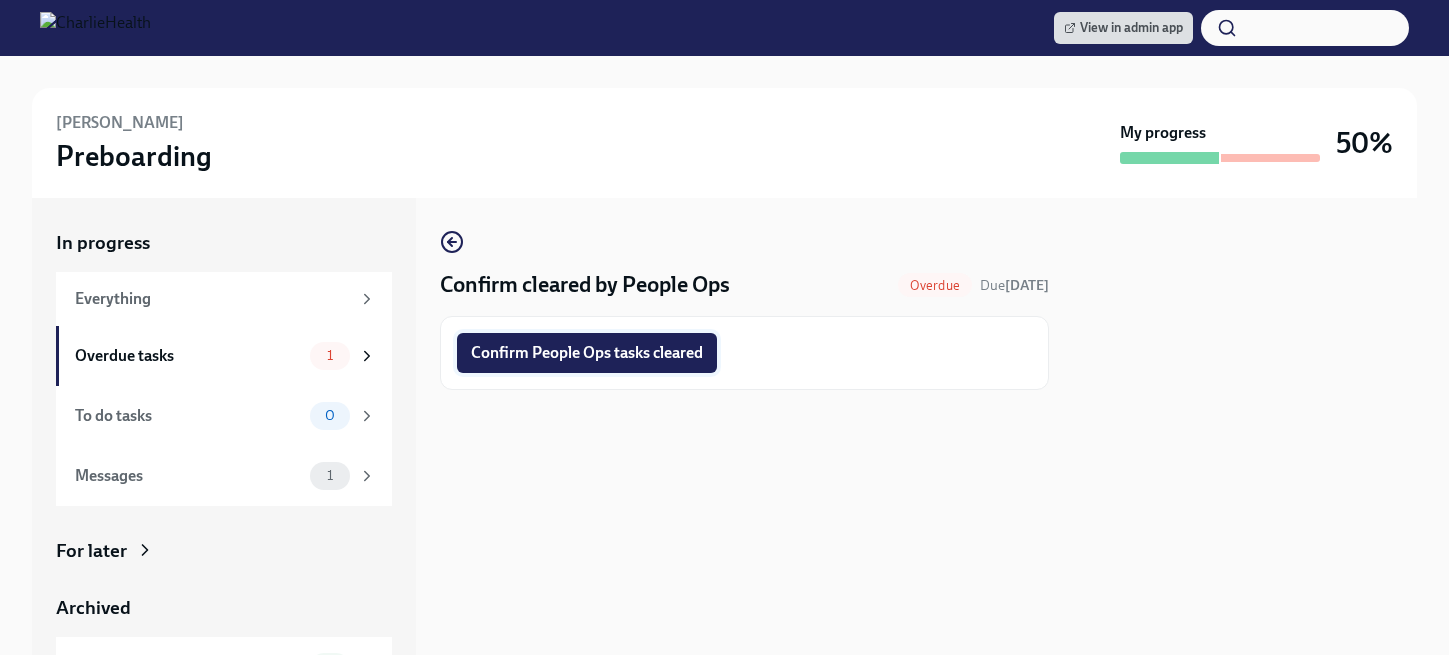 click on "Confirm People Ops tasks cleared" at bounding box center [587, 353] 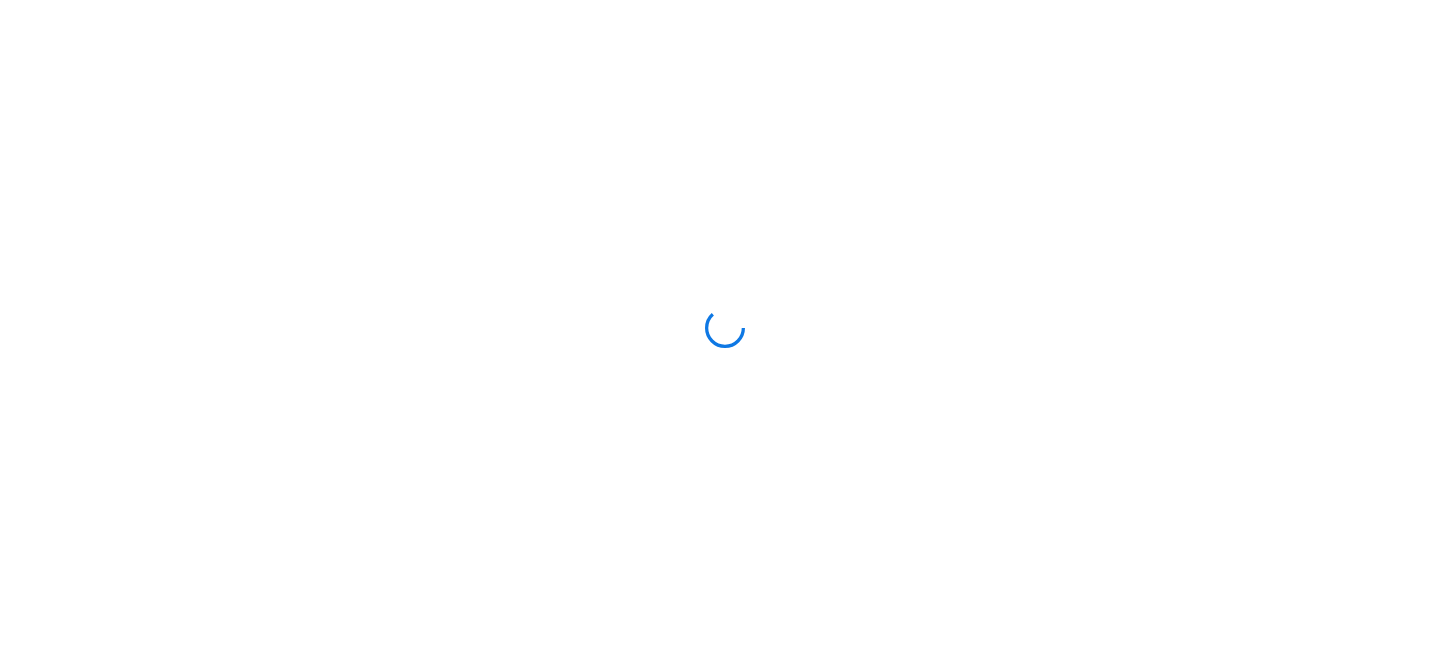 scroll, scrollTop: 0, scrollLeft: 0, axis: both 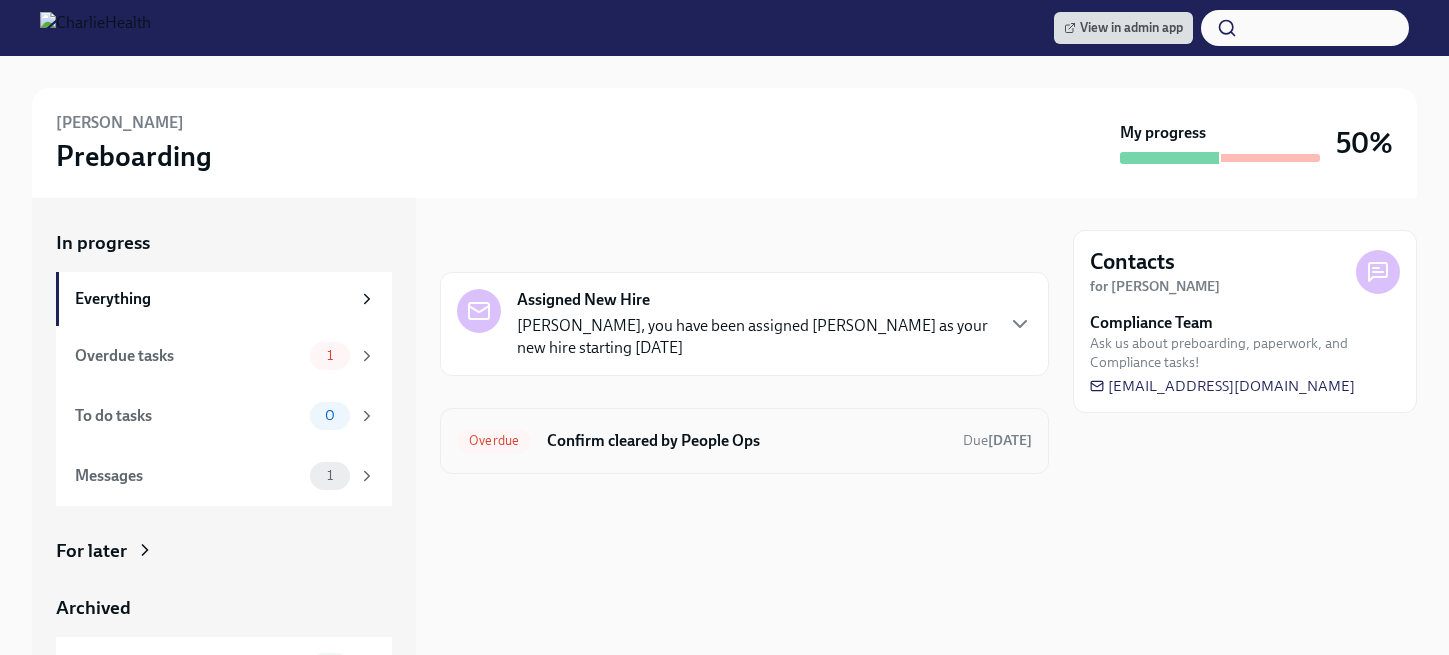 click on "Confirm cleared by People Ops" at bounding box center [747, 441] 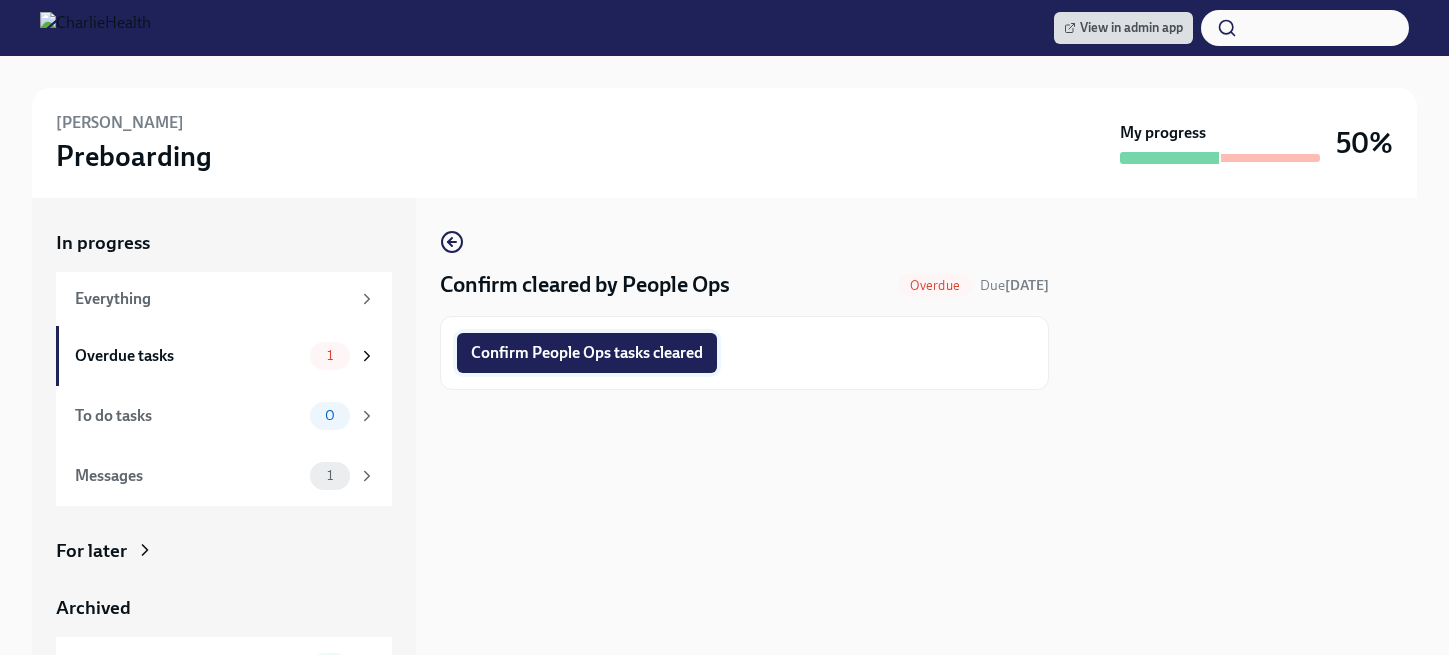 click on "Confirm People Ops tasks cleared" at bounding box center (587, 353) 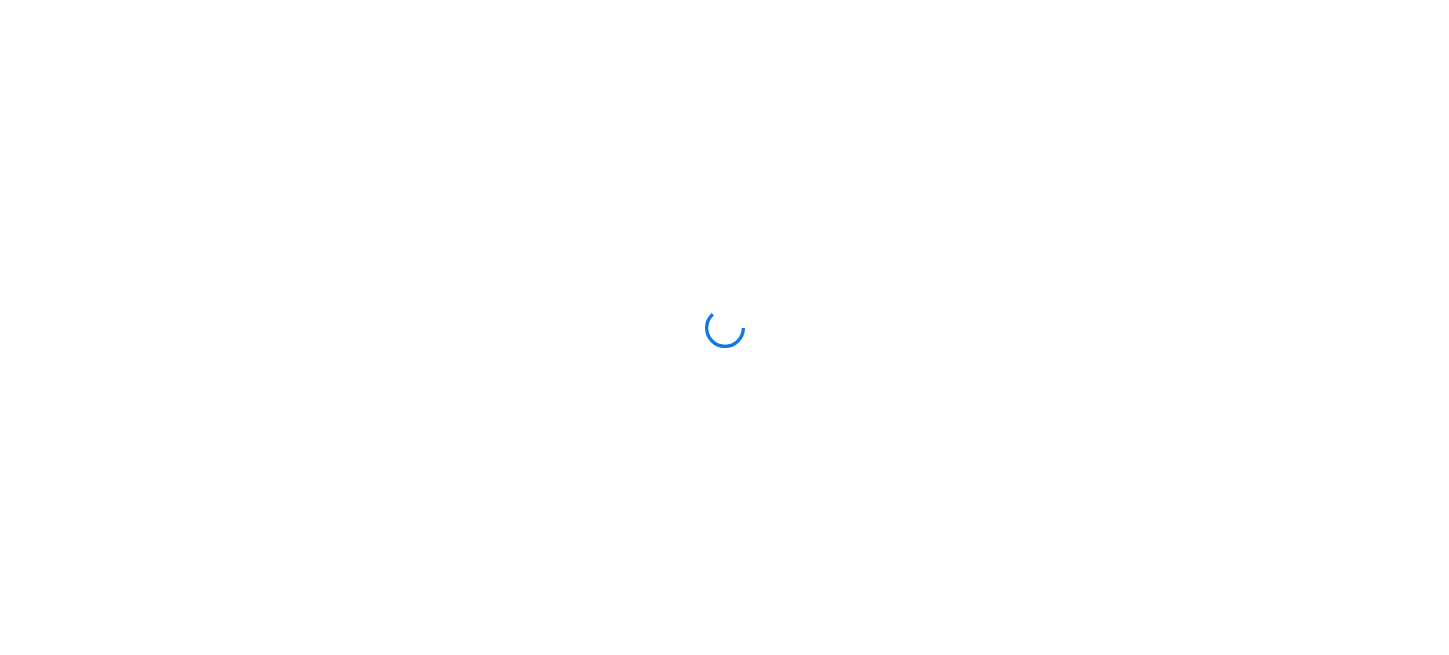 scroll, scrollTop: 0, scrollLeft: 0, axis: both 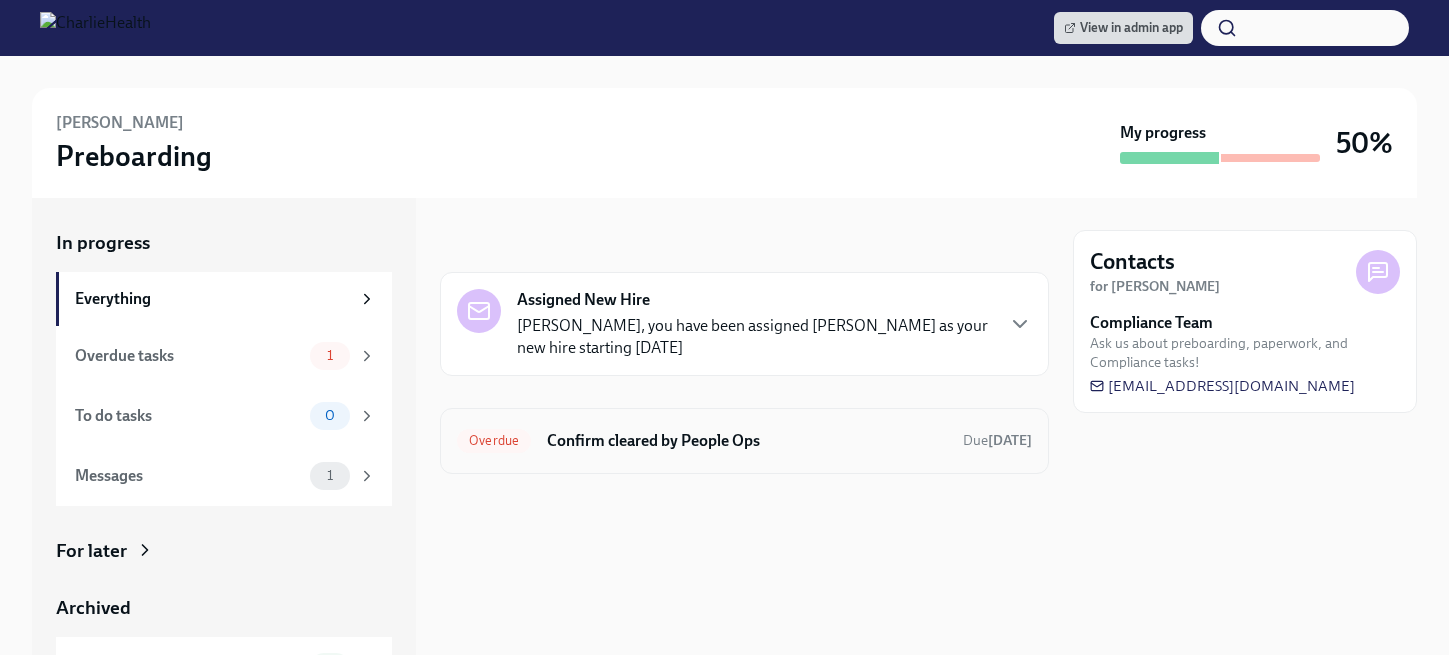 click on "Confirm cleared by People Ops" at bounding box center [747, 441] 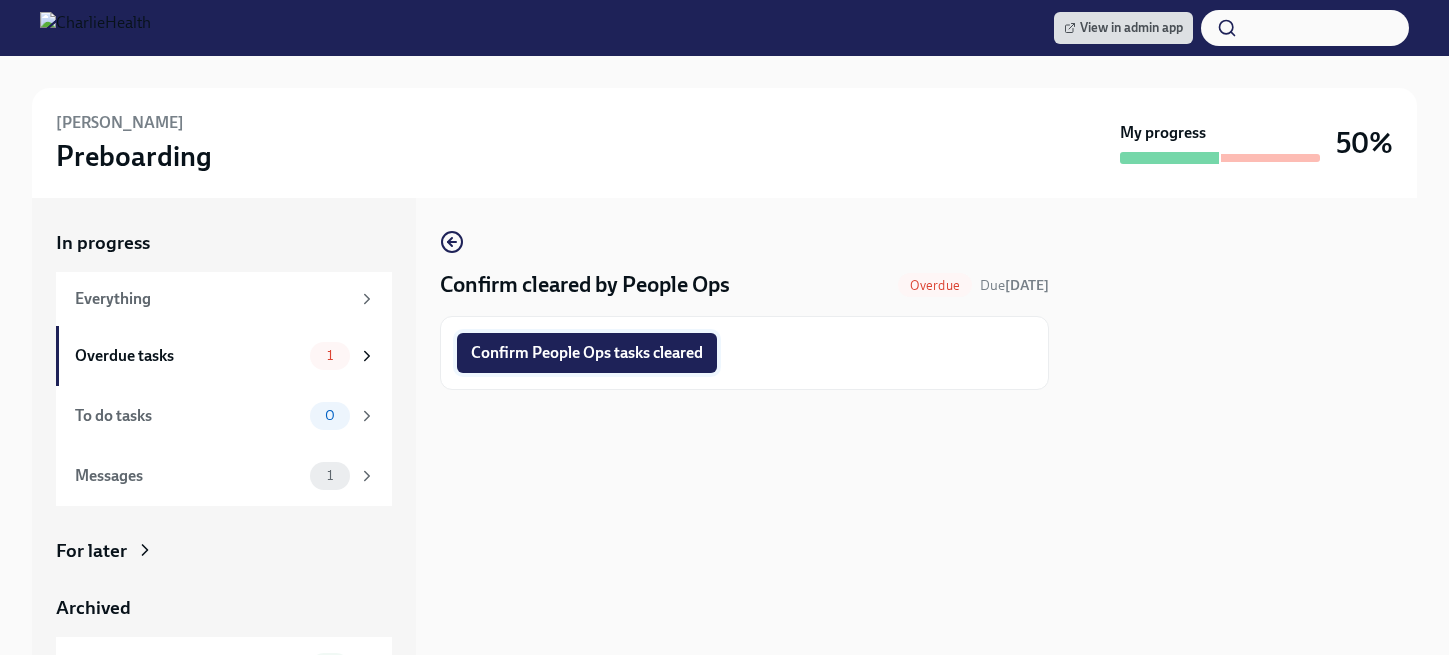 click on "Confirm People Ops tasks cleared" at bounding box center [587, 353] 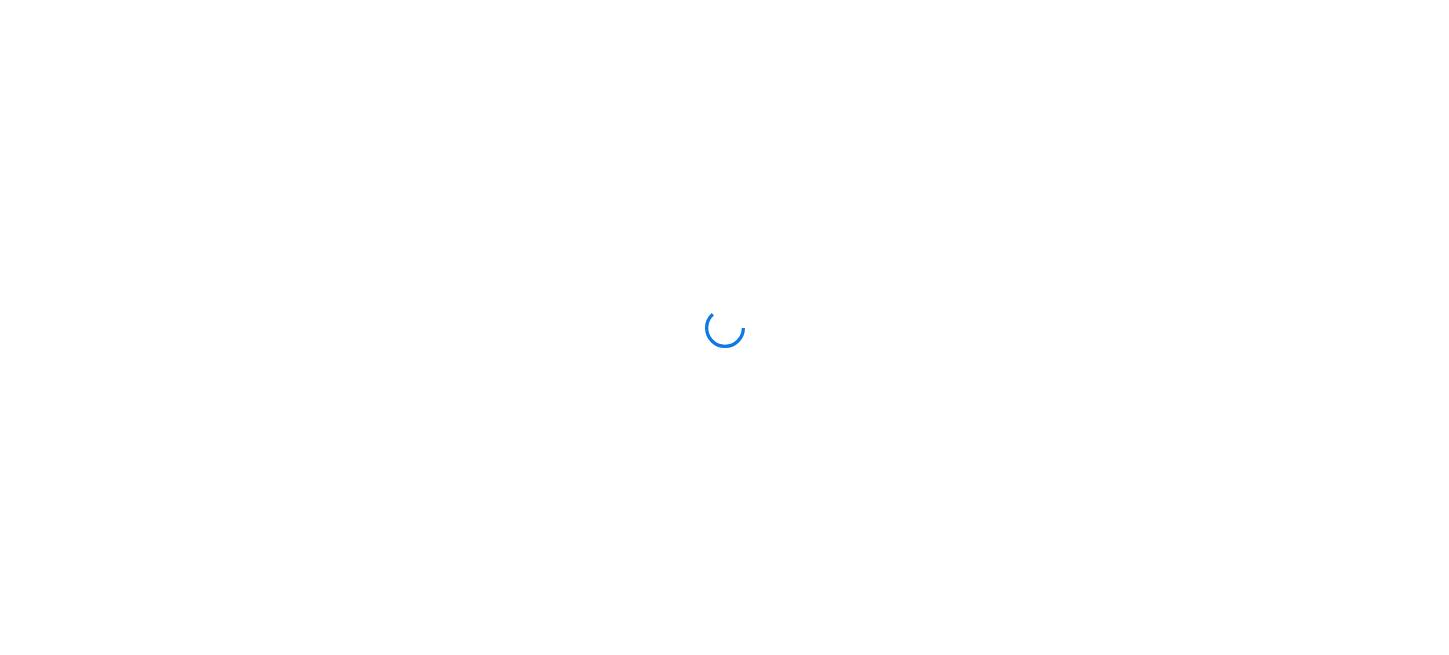 scroll, scrollTop: 0, scrollLeft: 0, axis: both 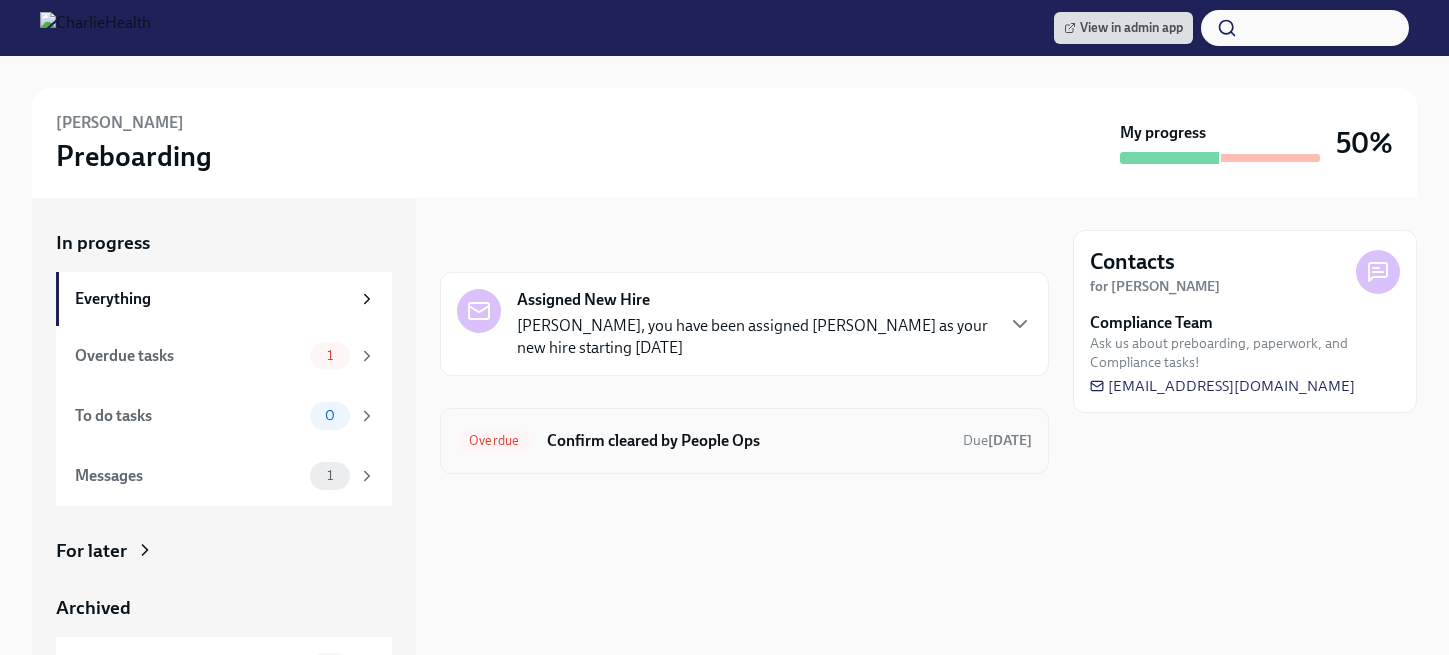 click on "Confirm cleared by People Ops" at bounding box center (747, 441) 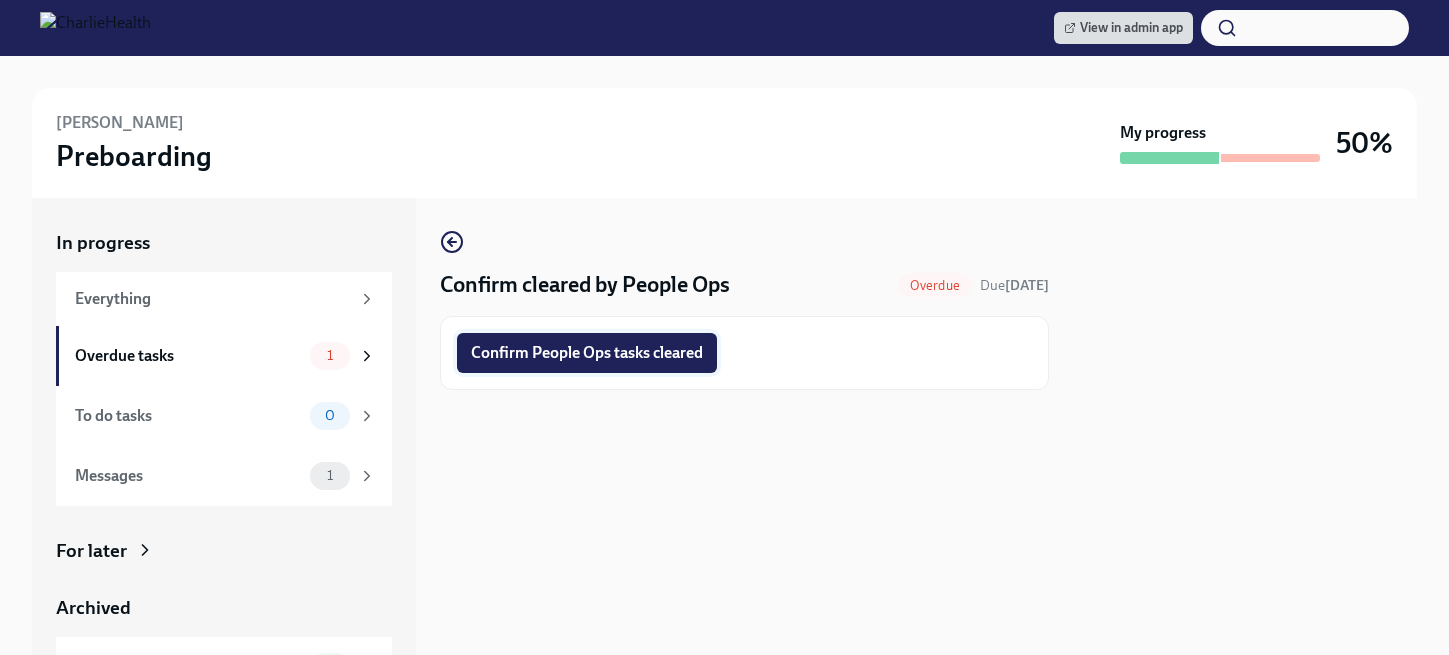click on "Confirm People Ops tasks cleared" at bounding box center [587, 353] 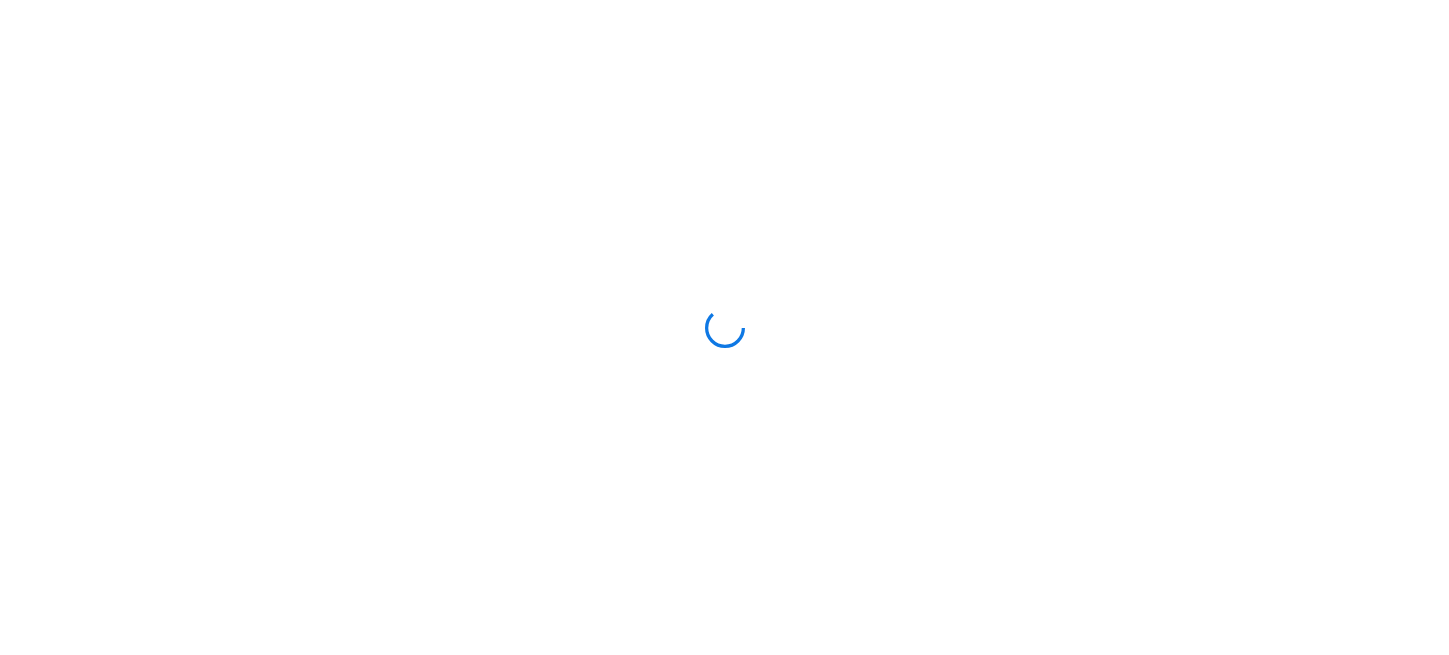 scroll, scrollTop: 0, scrollLeft: 0, axis: both 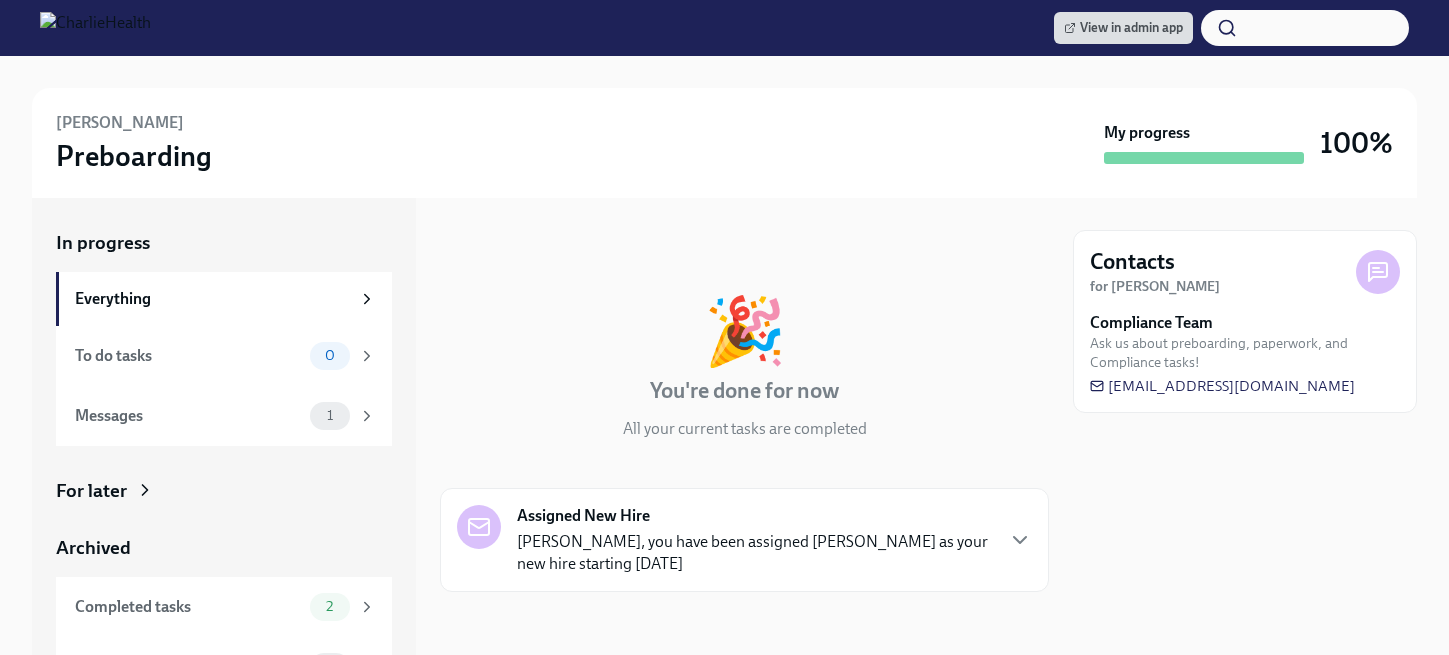 click on "2" at bounding box center [329, 606] 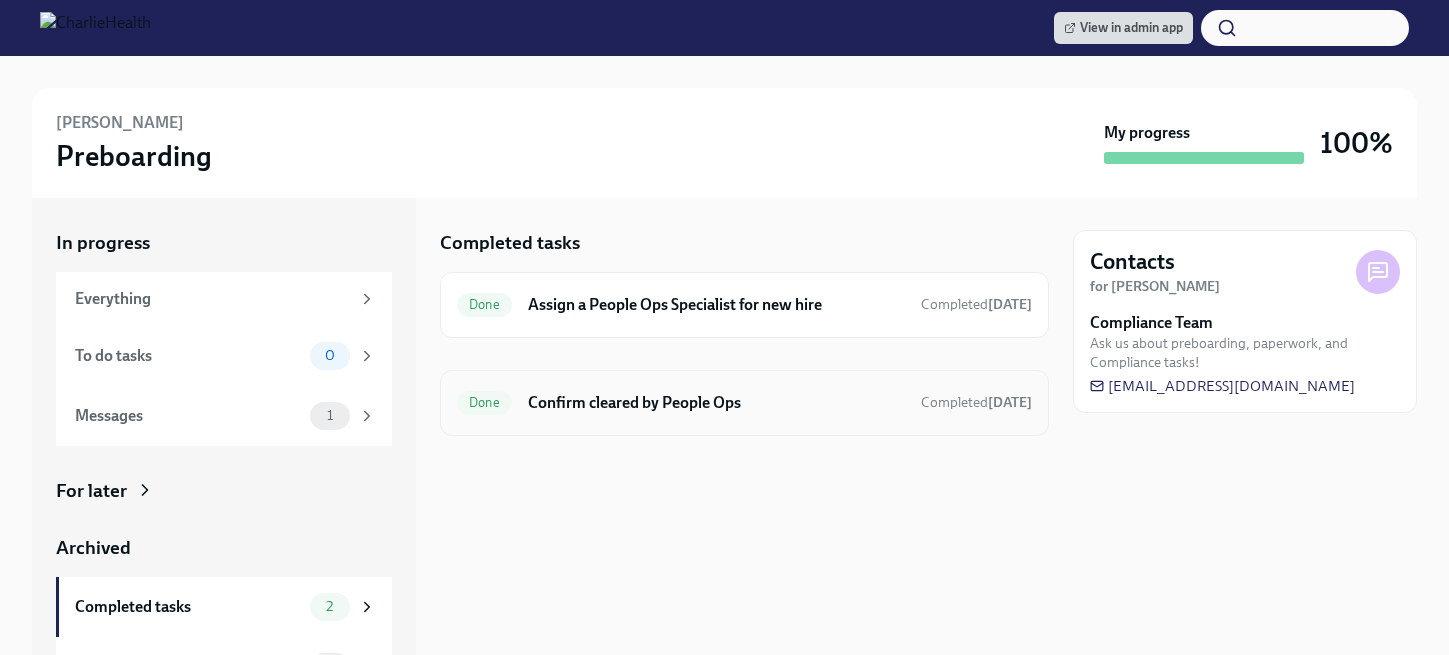 click on "Done Confirm cleared by People Ops Completed  12 days ago" at bounding box center [744, 403] 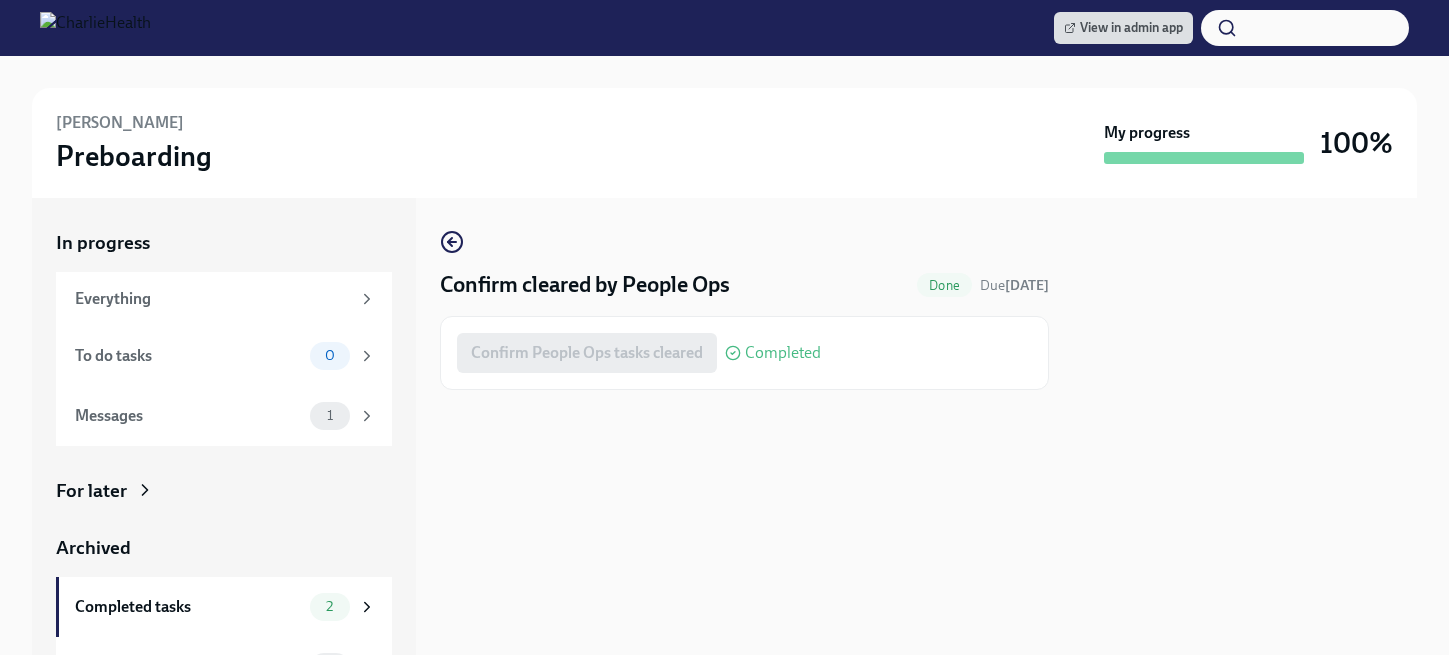 click on "Confirm People Ops tasks cleared Completed" at bounding box center (639, 353) 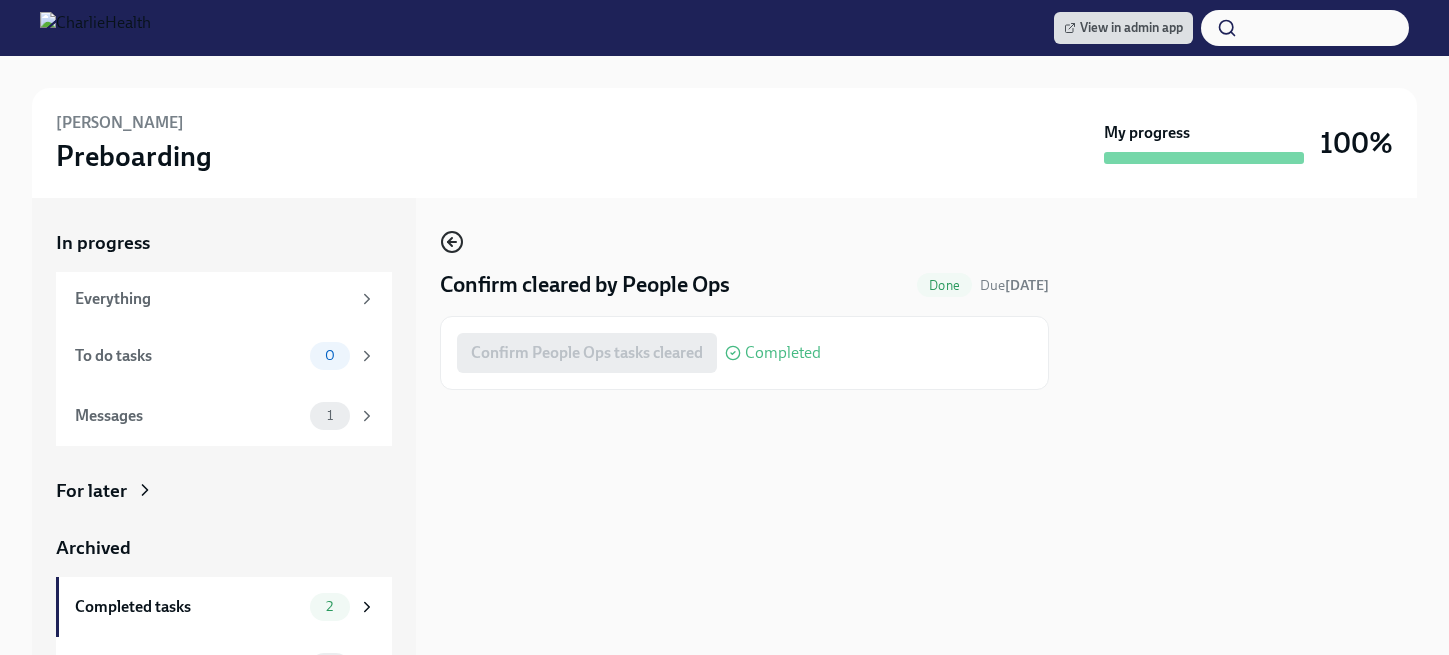 click 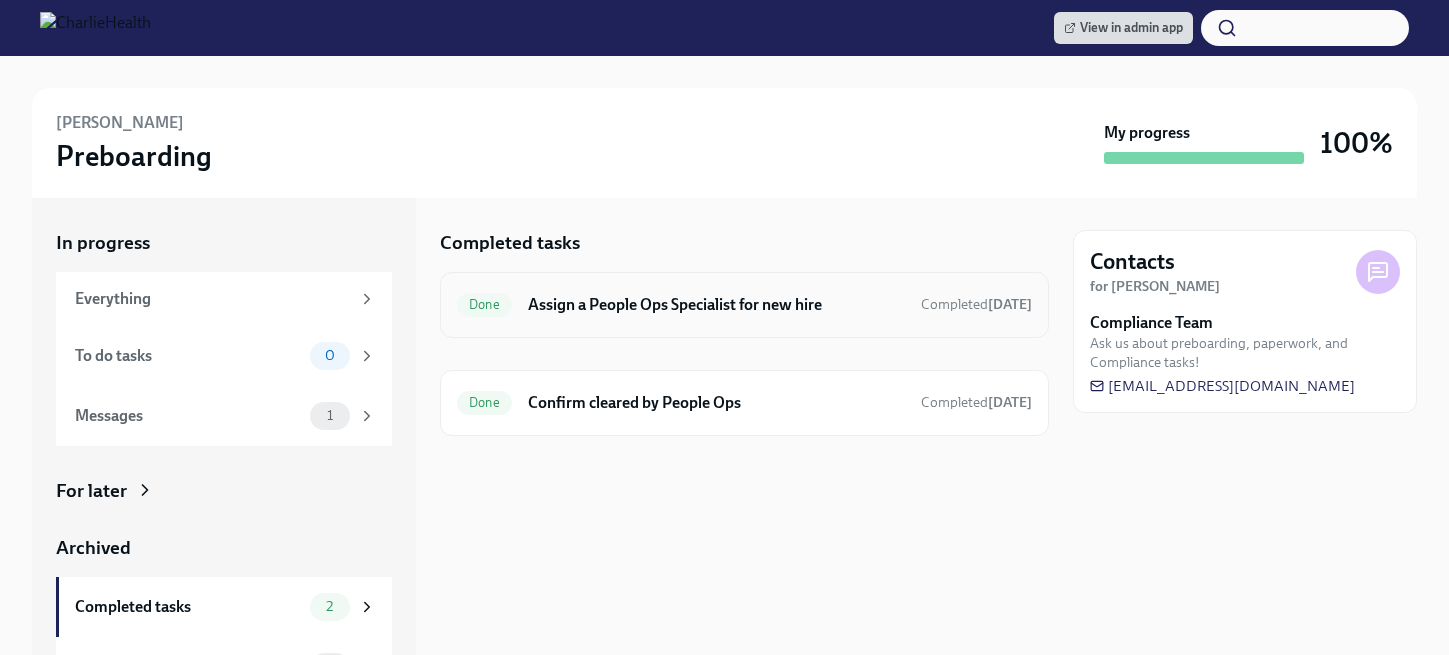 click on "Done Assign a People Ops Specialist for new hire Completed  Jul 1st" at bounding box center (744, 305) 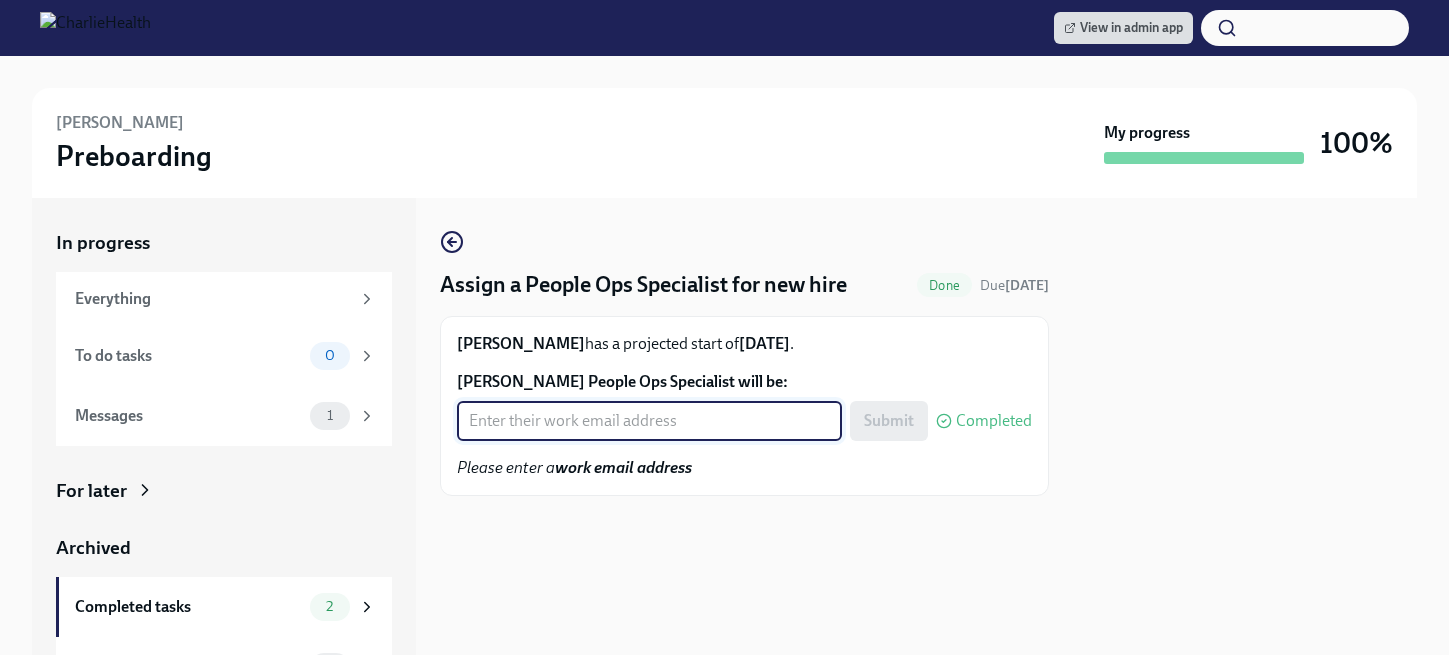 click on "Jon Rollins's People Ops Specialist will be:" at bounding box center [649, 421] 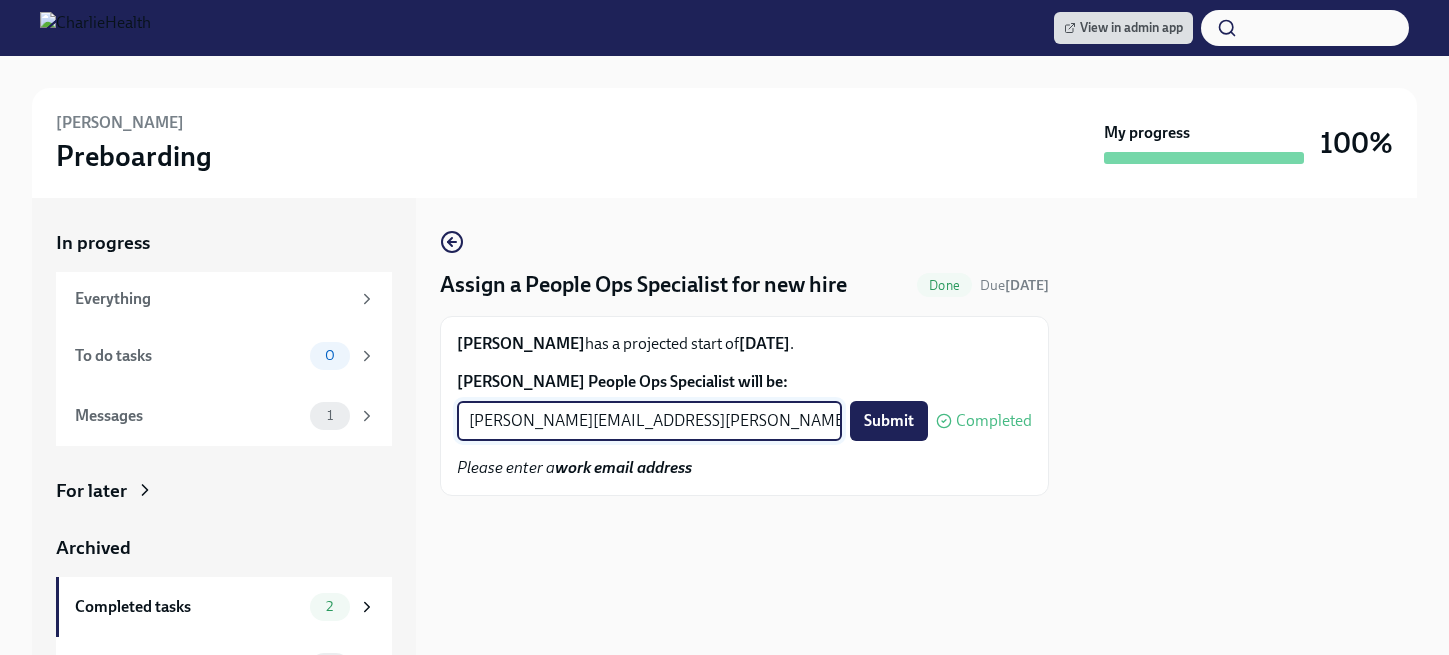 type on "brianna.keach@charliehealth.com" 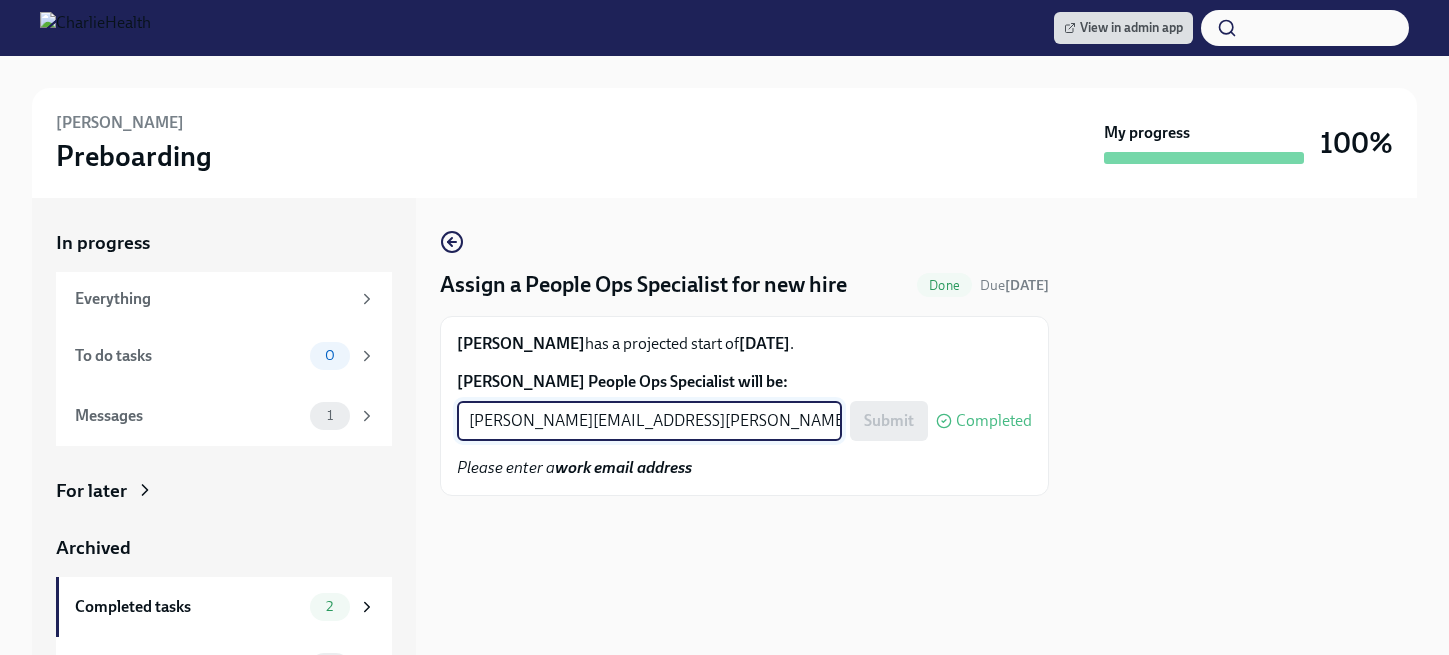 click on "Completed tasks 2" at bounding box center [225, 607] 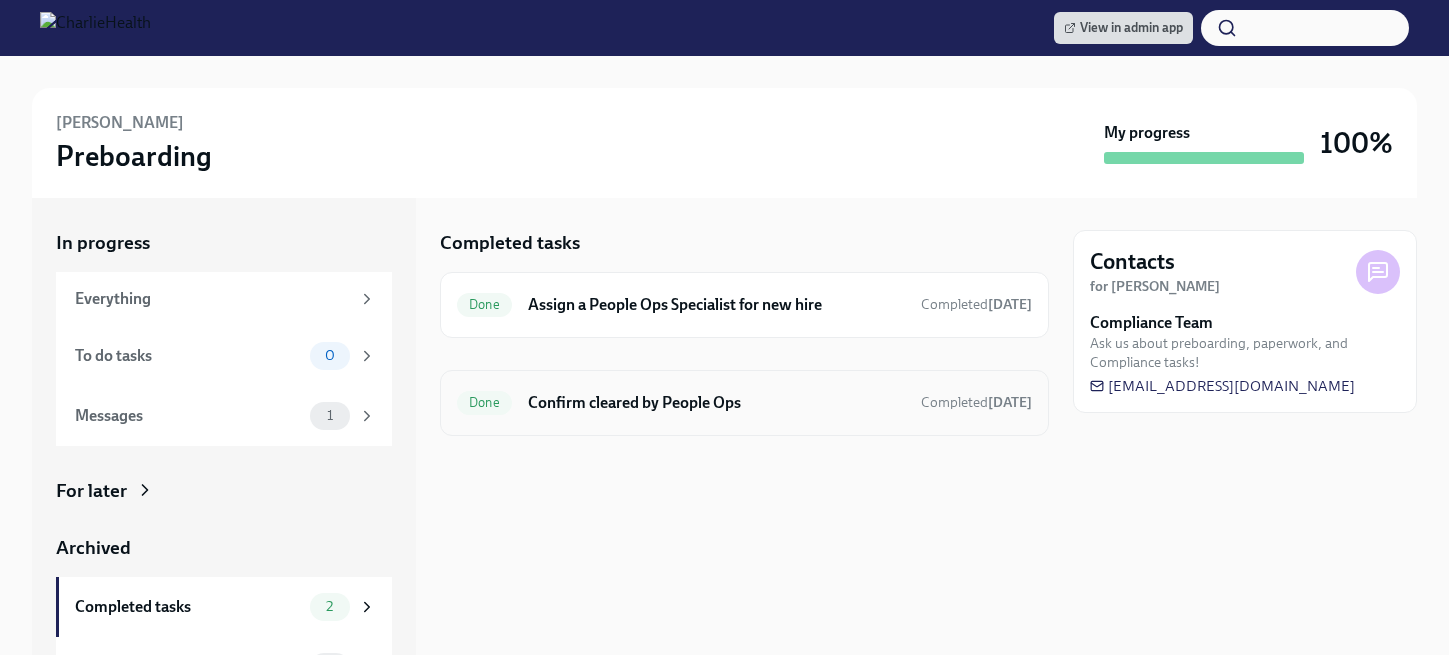 click on "Confirm cleared by People Ops" at bounding box center (716, 403) 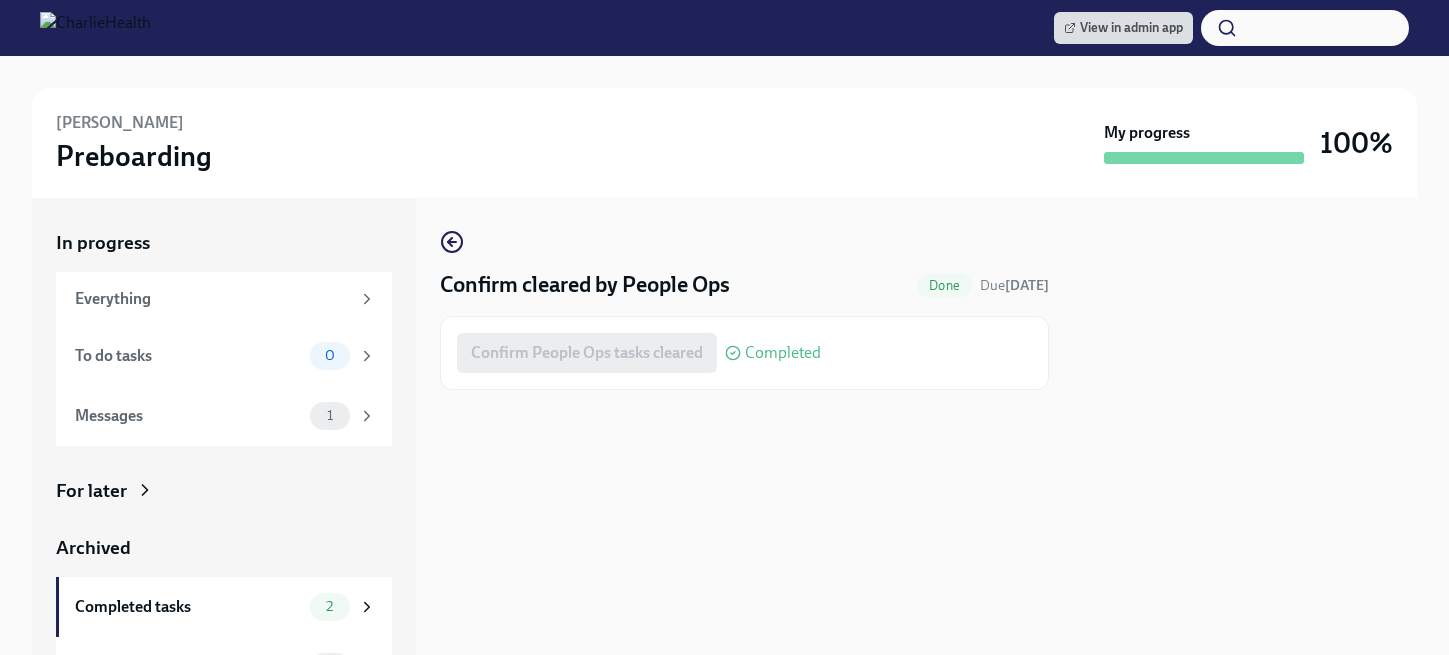 click on "Confirm People Ops tasks cleared Completed" at bounding box center [639, 353] 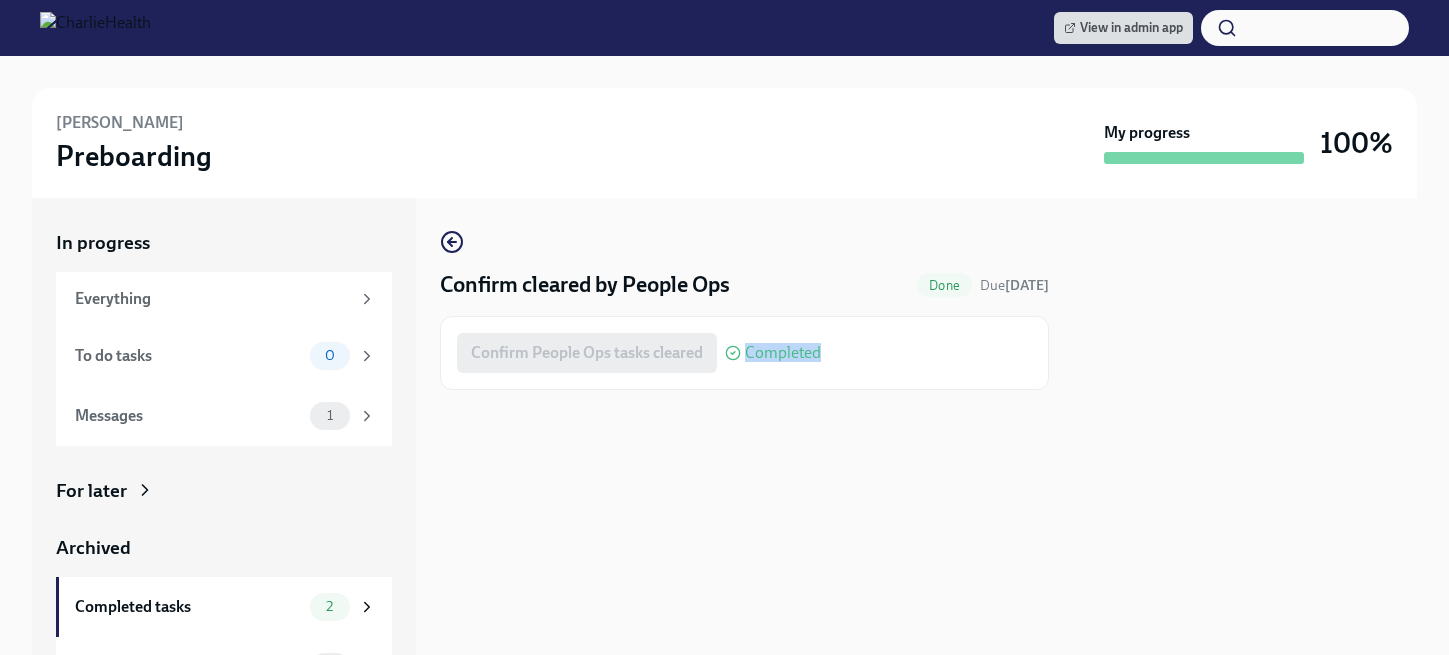 click on "Confirm People Ops tasks cleared Completed" at bounding box center (639, 353) 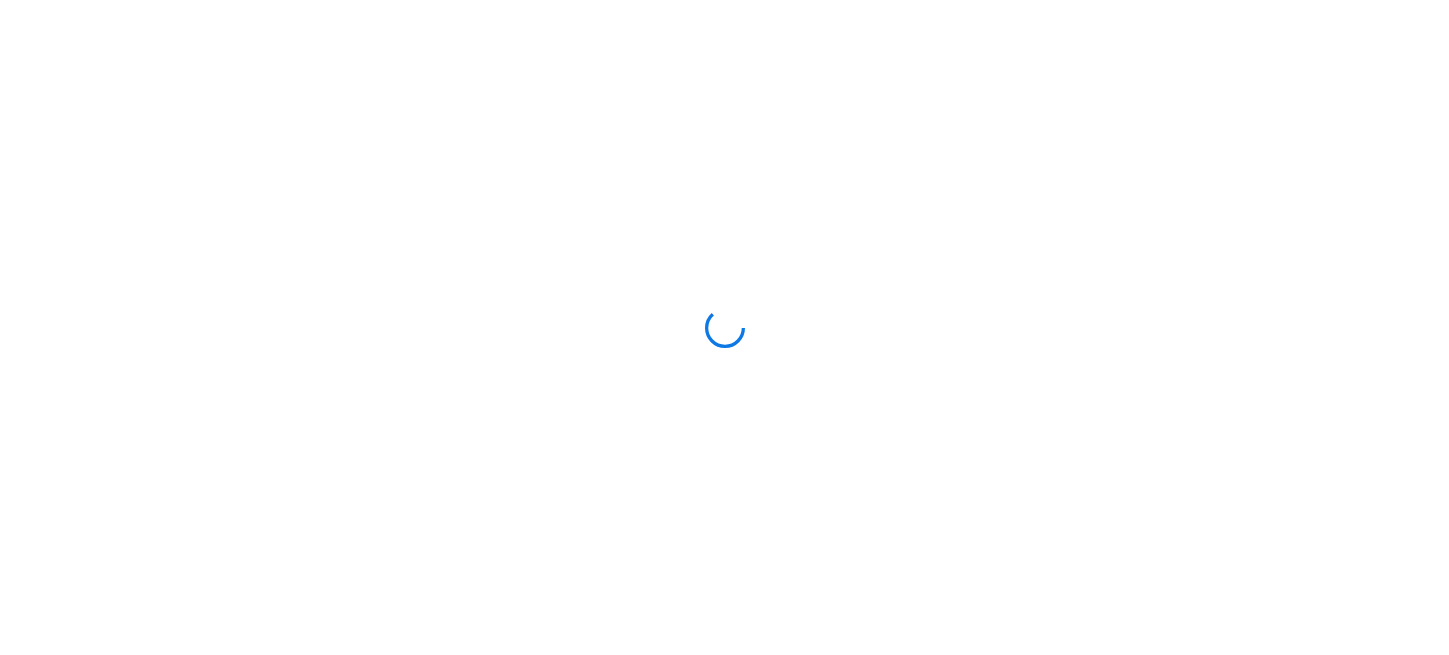 scroll, scrollTop: 0, scrollLeft: 0, axis: both 